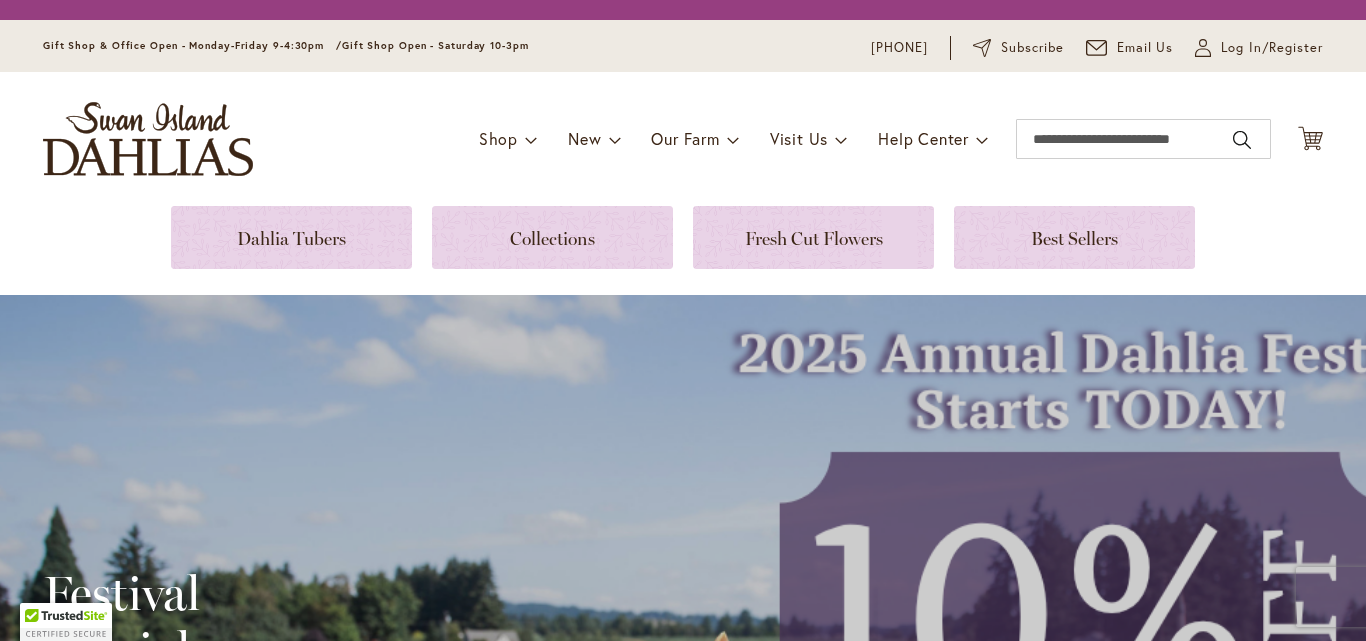 scroll, scrollTop: 0, scrollLeft: 0, axis: both 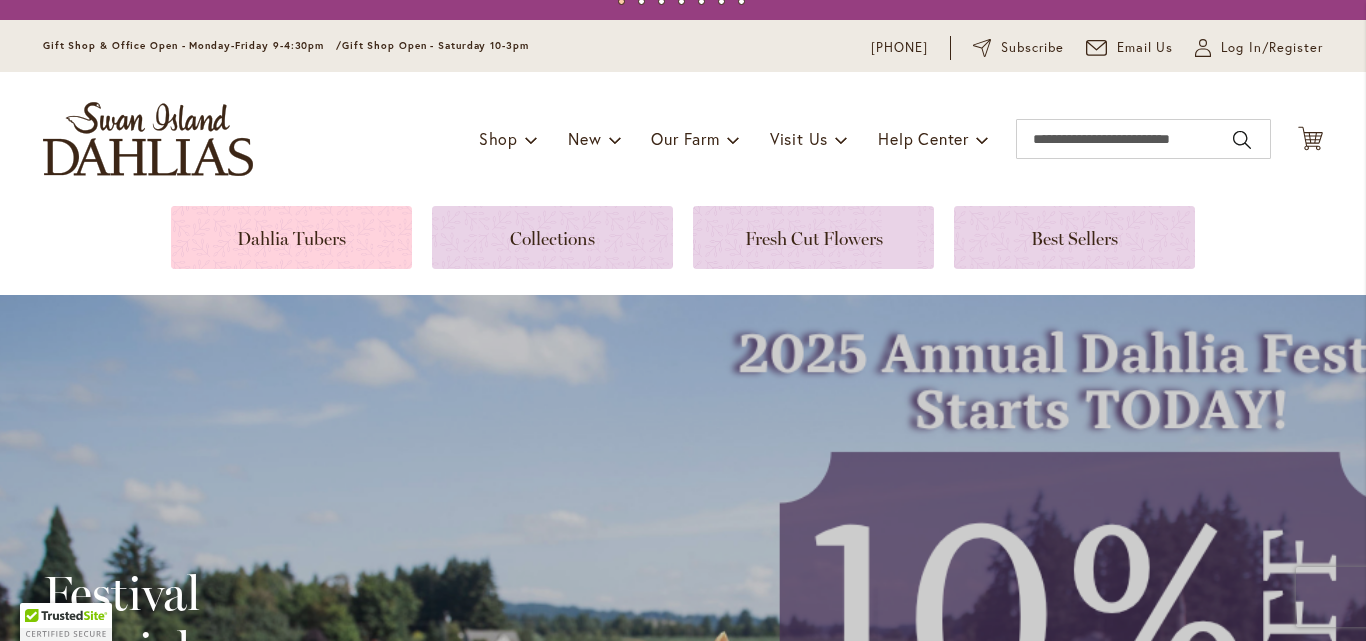type on "**********" 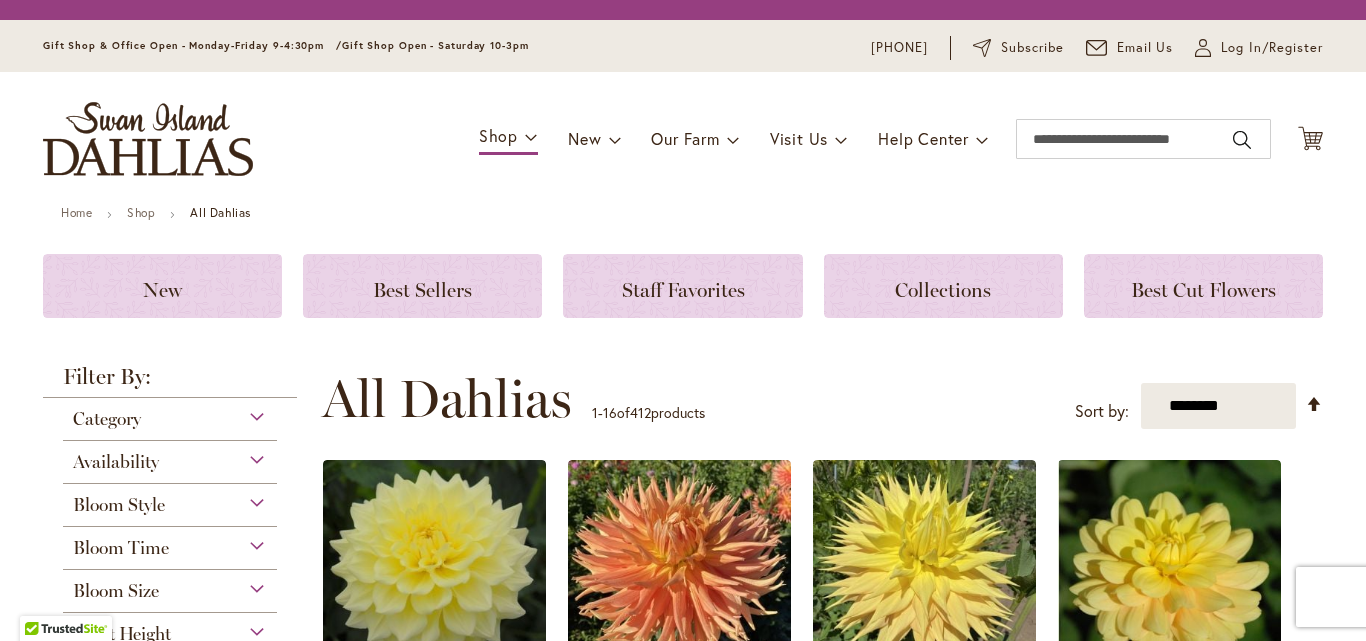 scroll, scrollTop: 0, scrollLeft: 0, axis: both 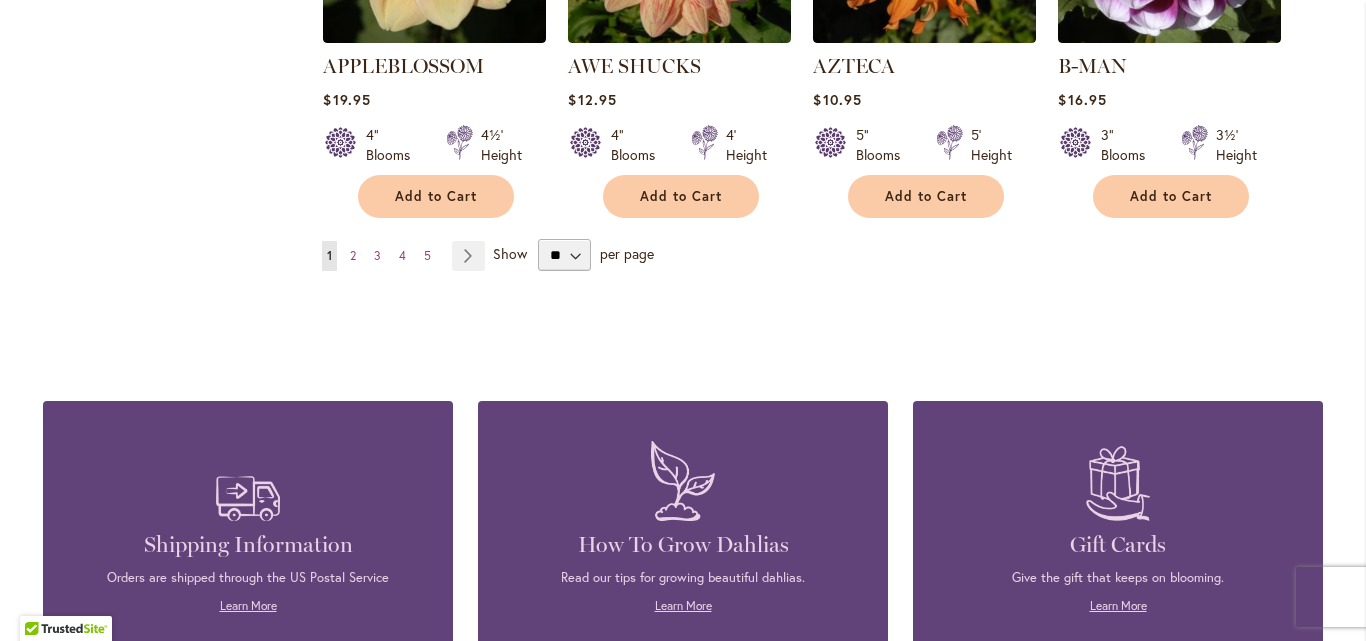 type on "**********" 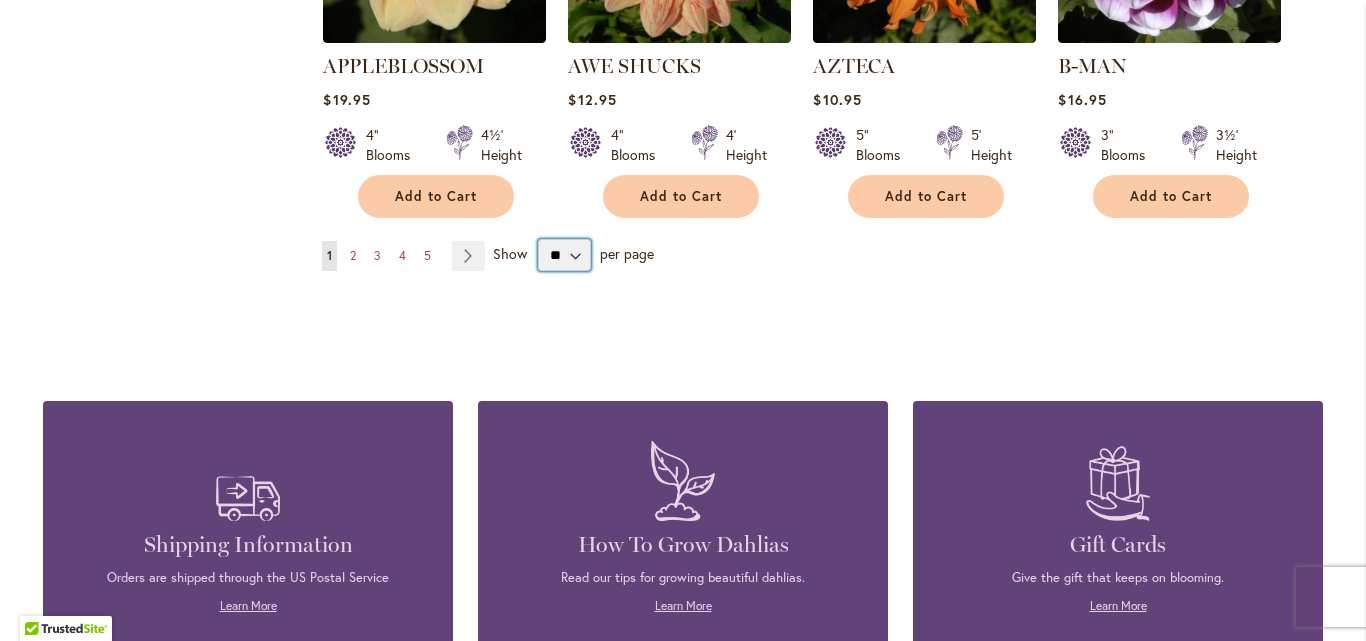 click on "**
**
**
**" at bounding box center [564, 255] 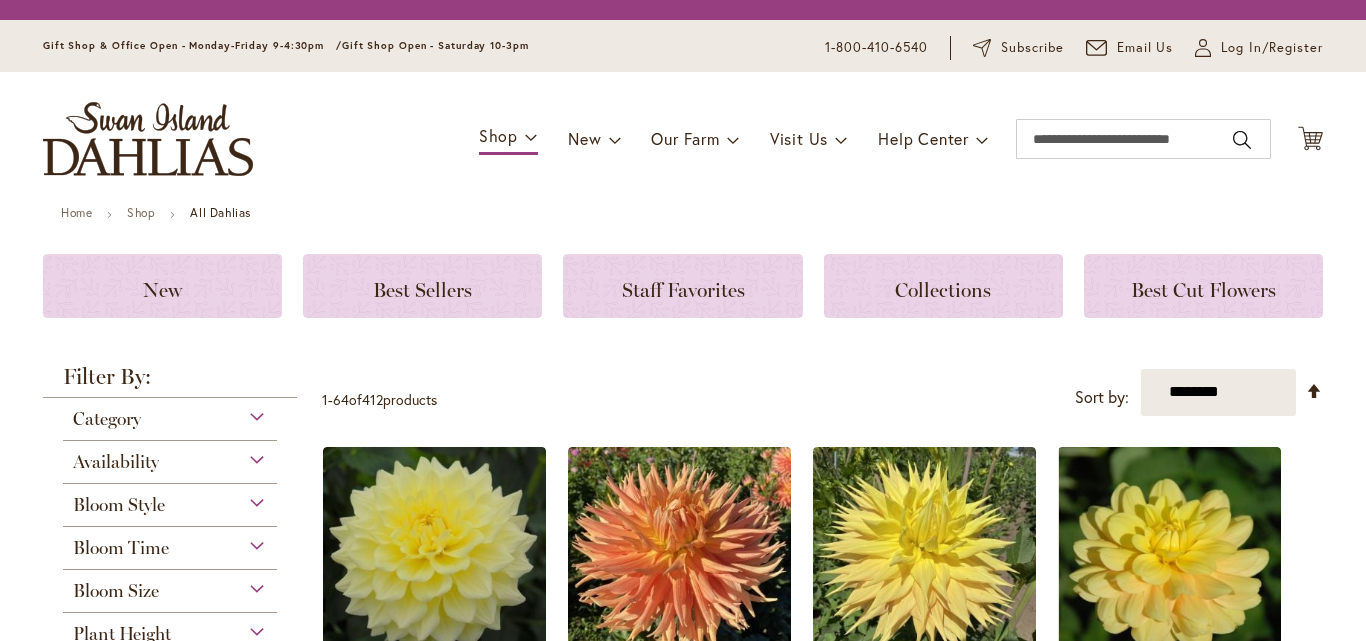 scroll, scrollTop: 0, scrollLeft: 0, axis: both 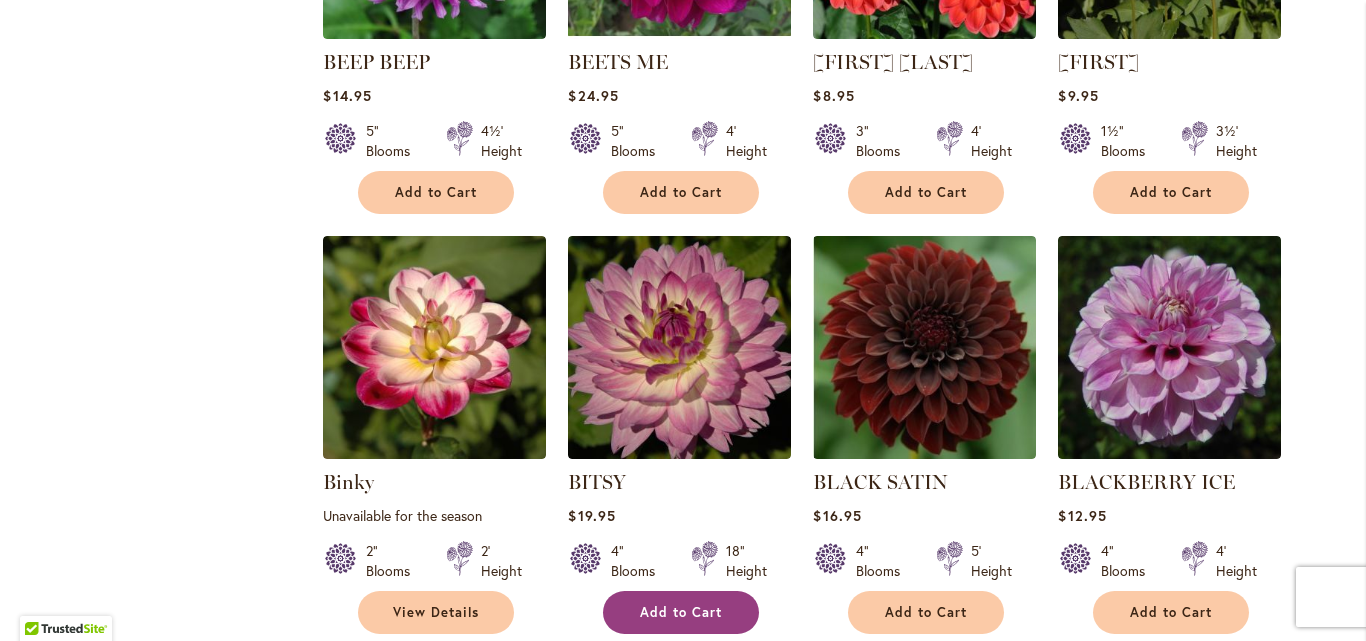 type on "**********" 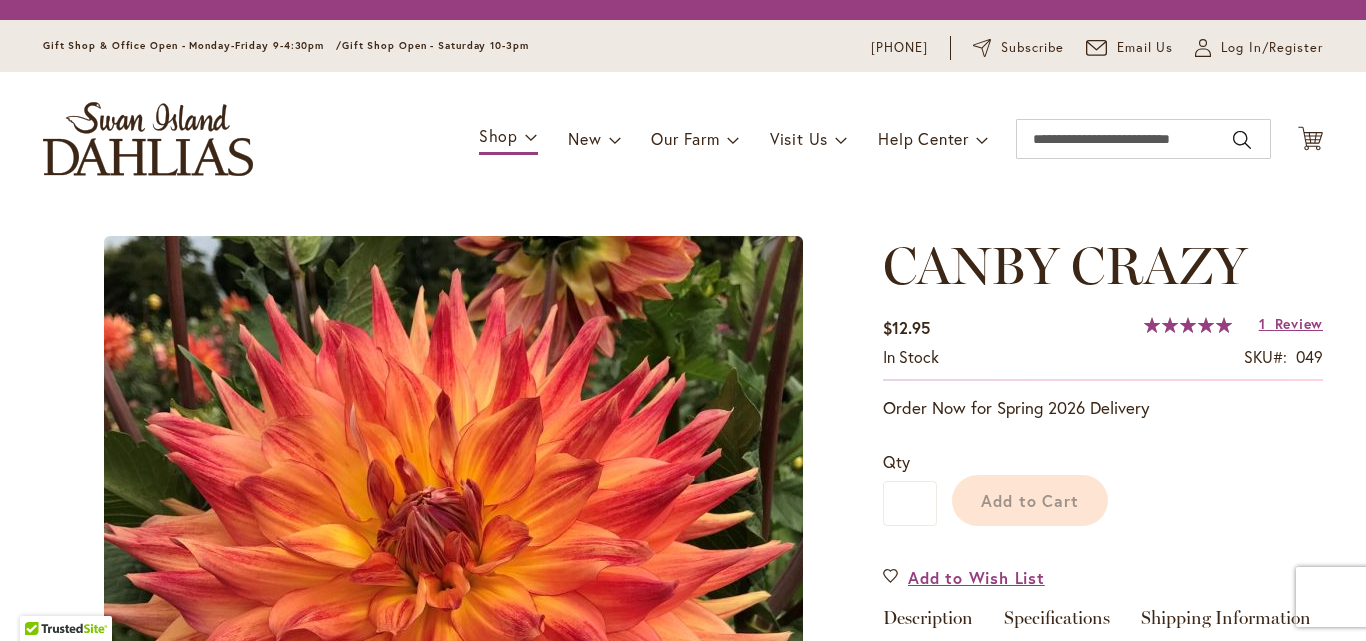 scroll, scrollTop: 0, scrollLeft: 0, axis: both 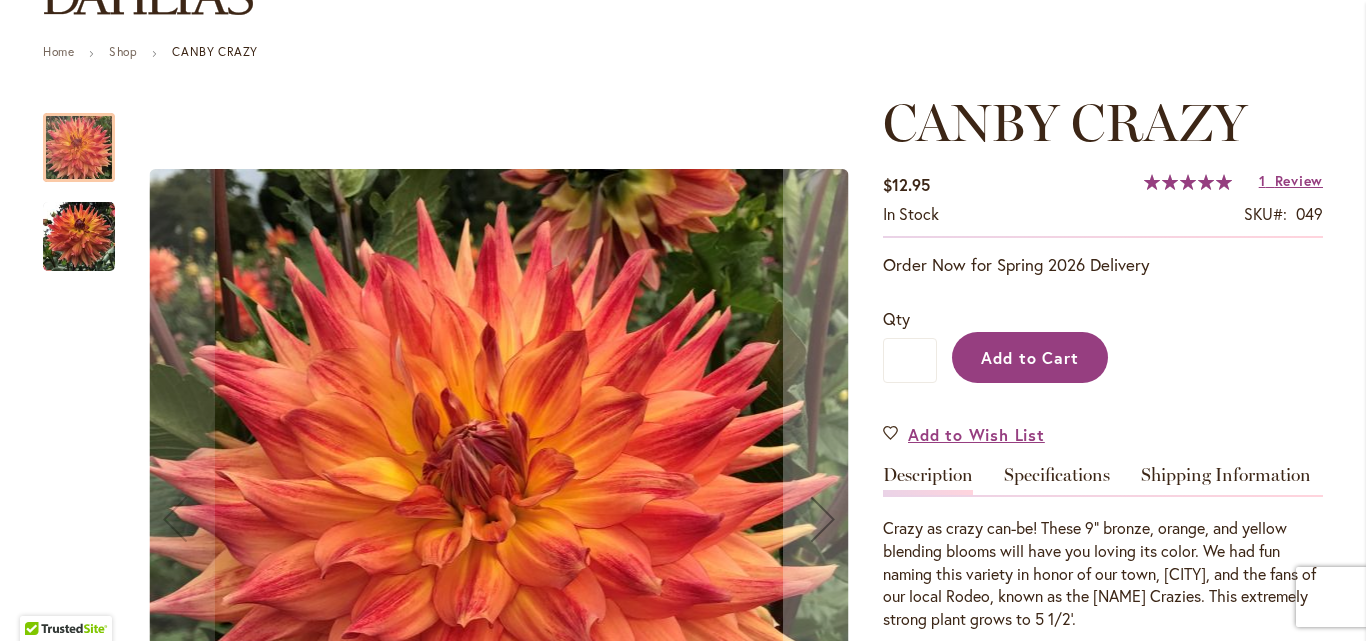 type on "**********" 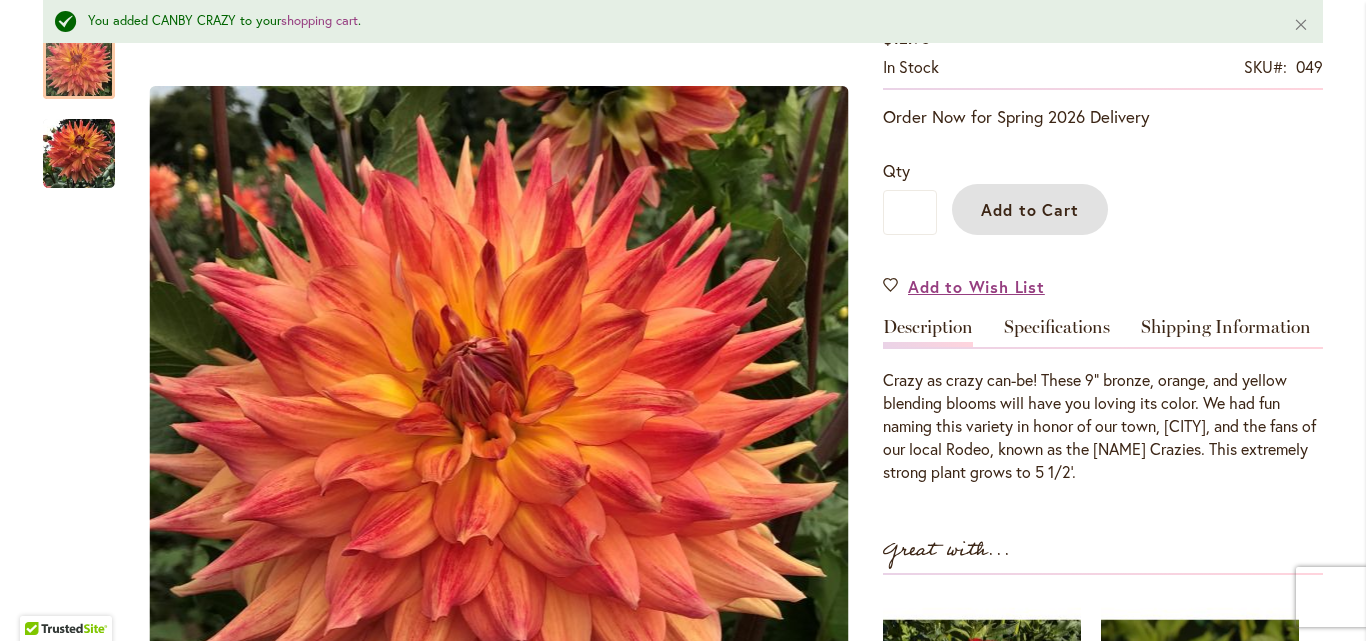 scroll, scrollTop: 500, scrollLeft: 0, axis: vertical 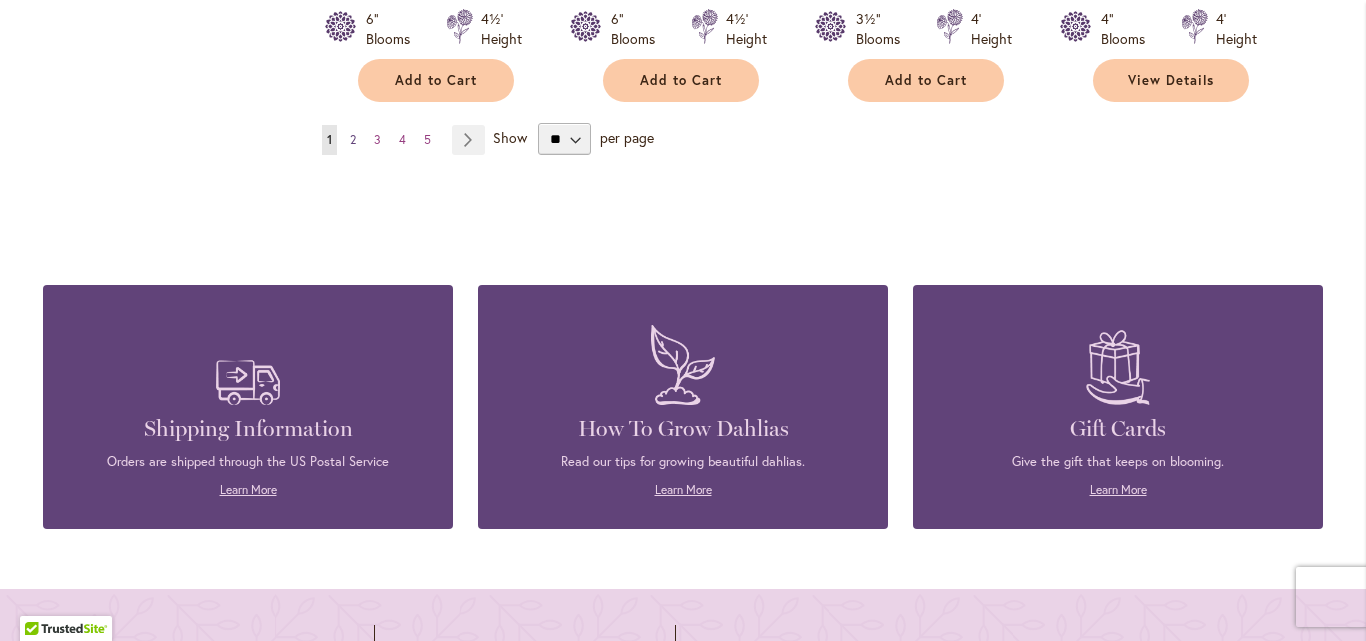 type on "**********" 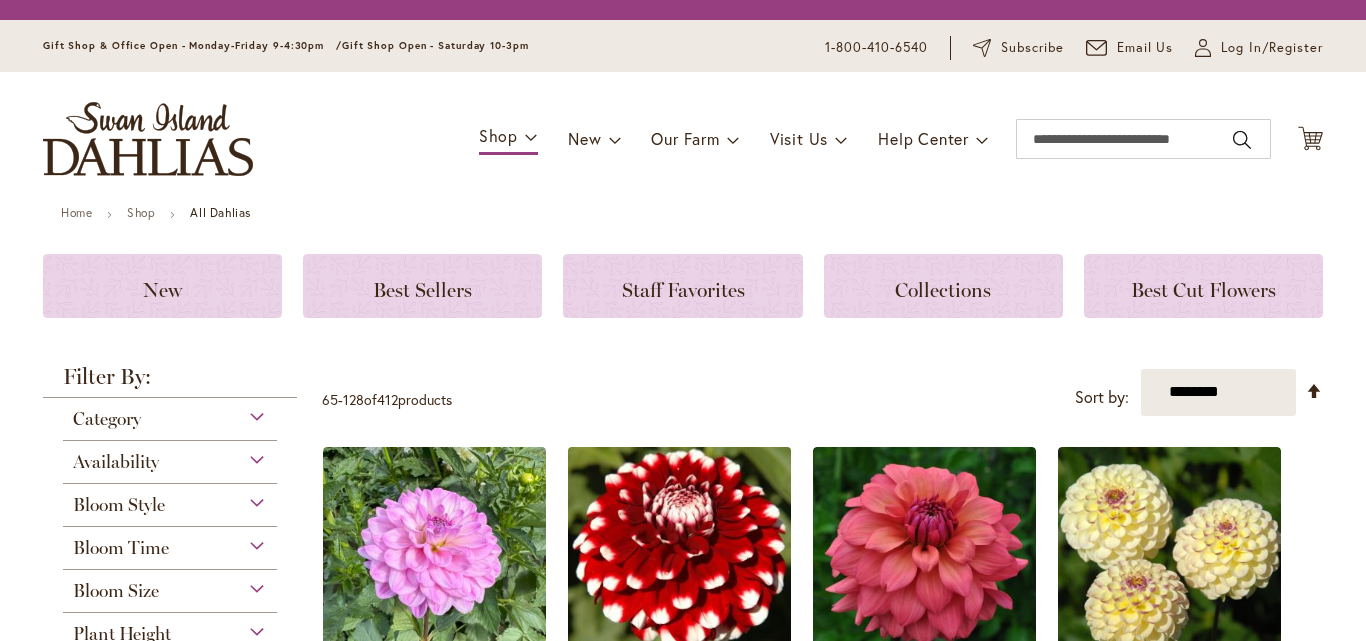 scroll, scrollTop: 0, scrollLeft: 0, axis: both 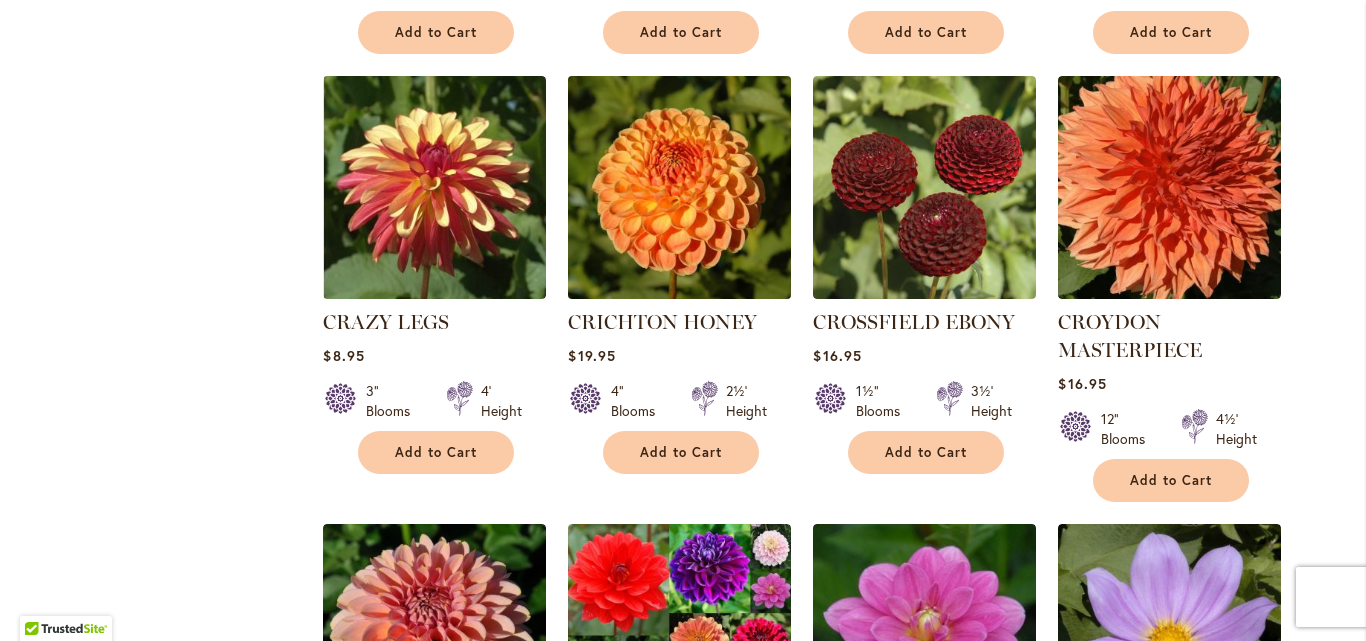 type on "**********" 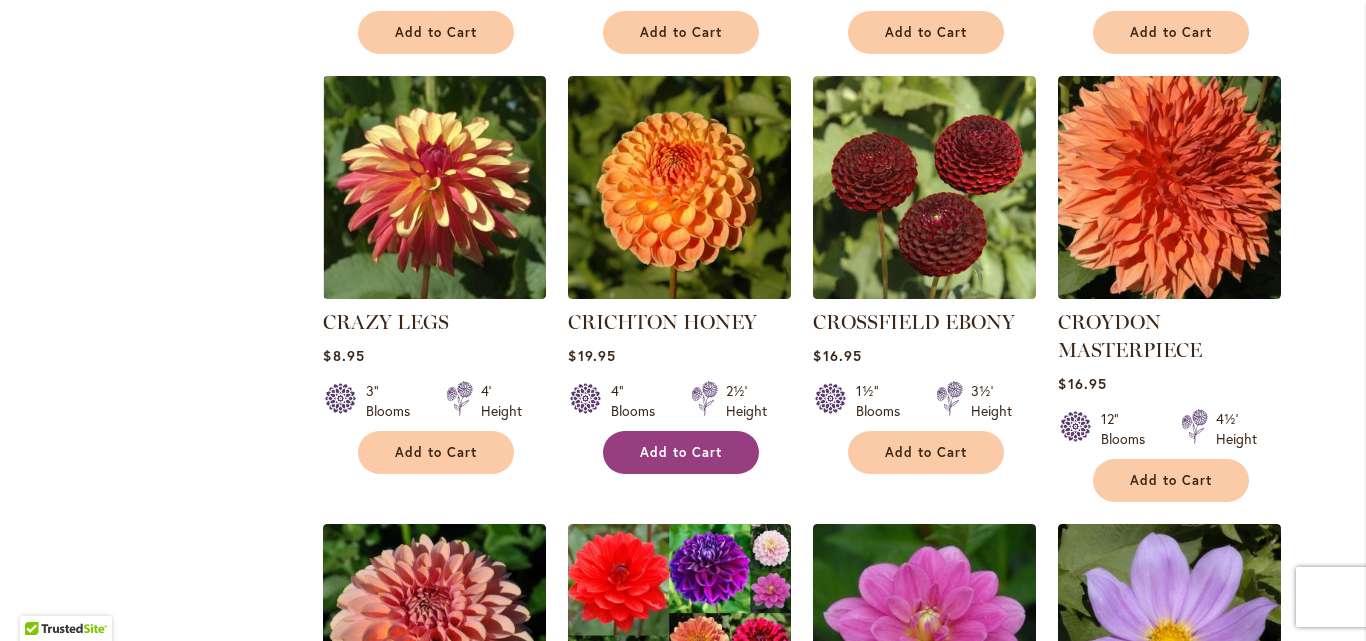 click on "Add to Cart" at bounding box center (681, 452) 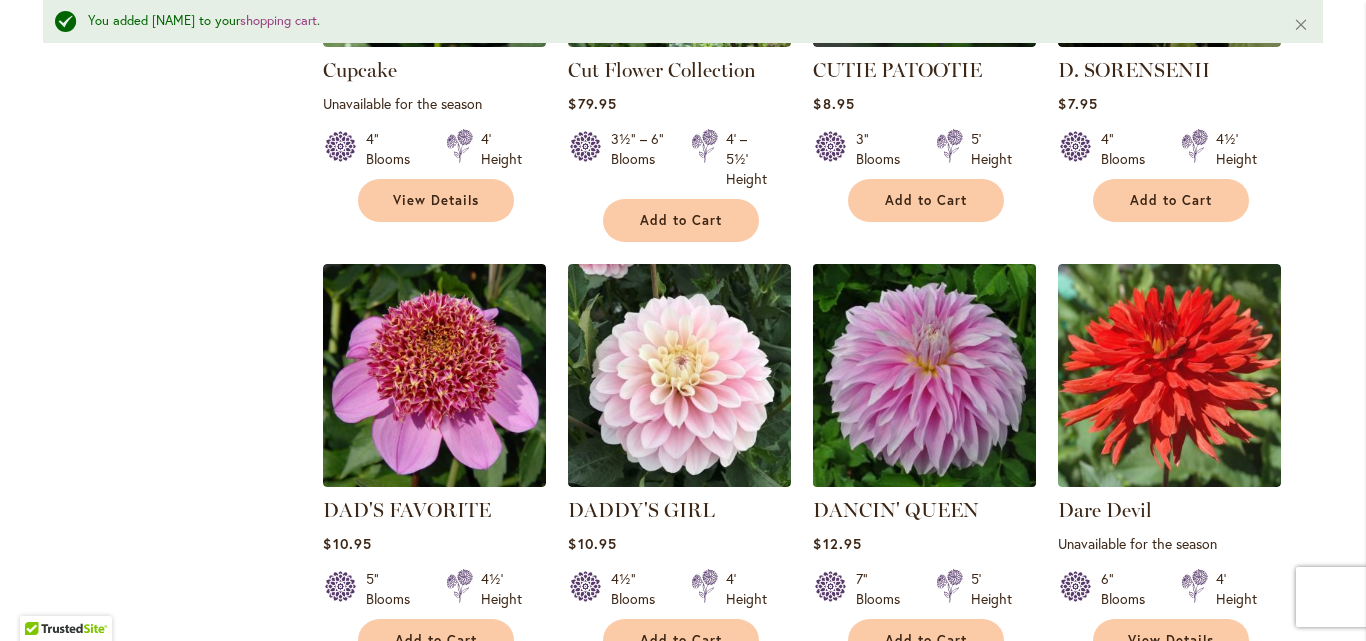 scroll, scrollTop: 3376, scrollLeft: 0, axis: vertical 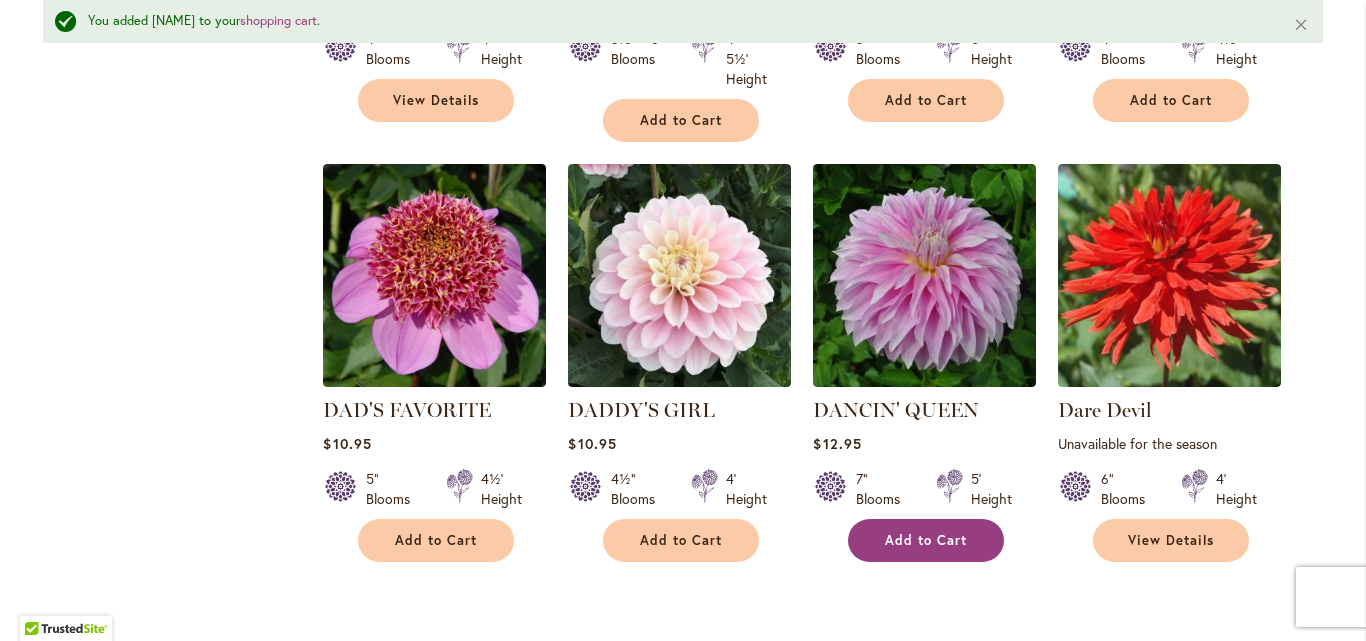 click on "Add to Cart" at bounding box center [926, 540] 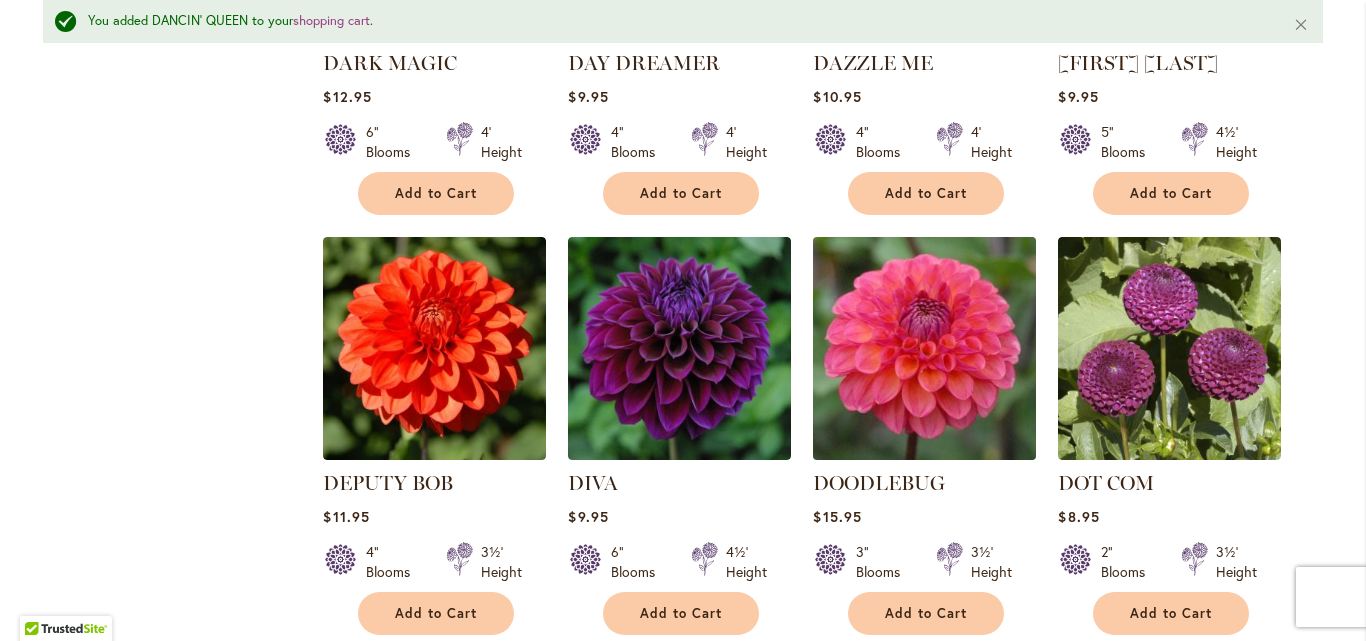 scroll, scrollTop: 4176, scrollLeft: 0, axis: vertical 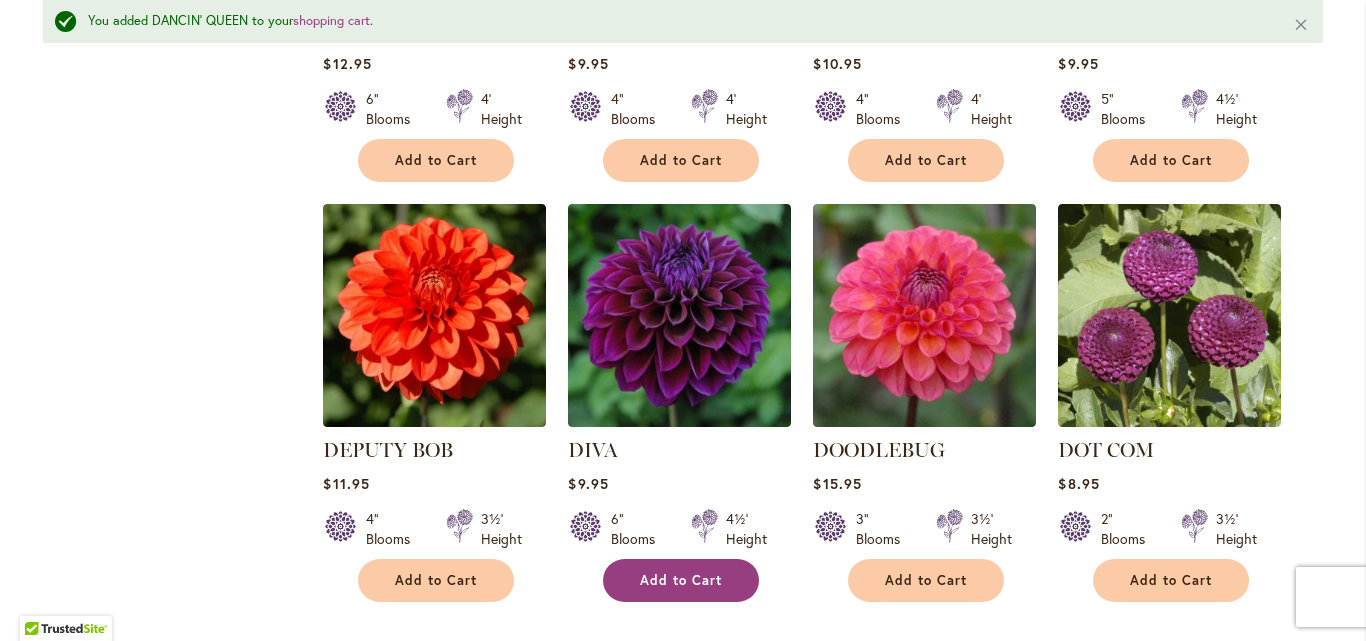 click on "Add to Cart" at bounding box center [681, 580] 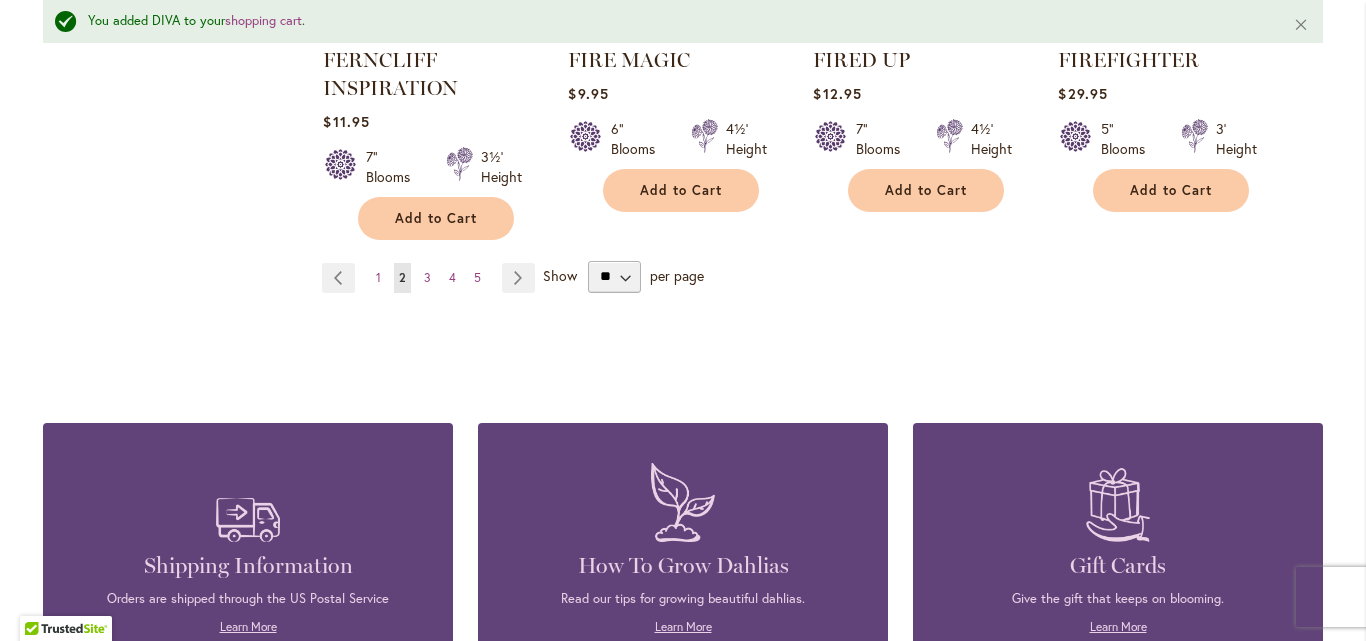 scroll, scrollTop: 7176, scrollLeft: 0, axis: vertical 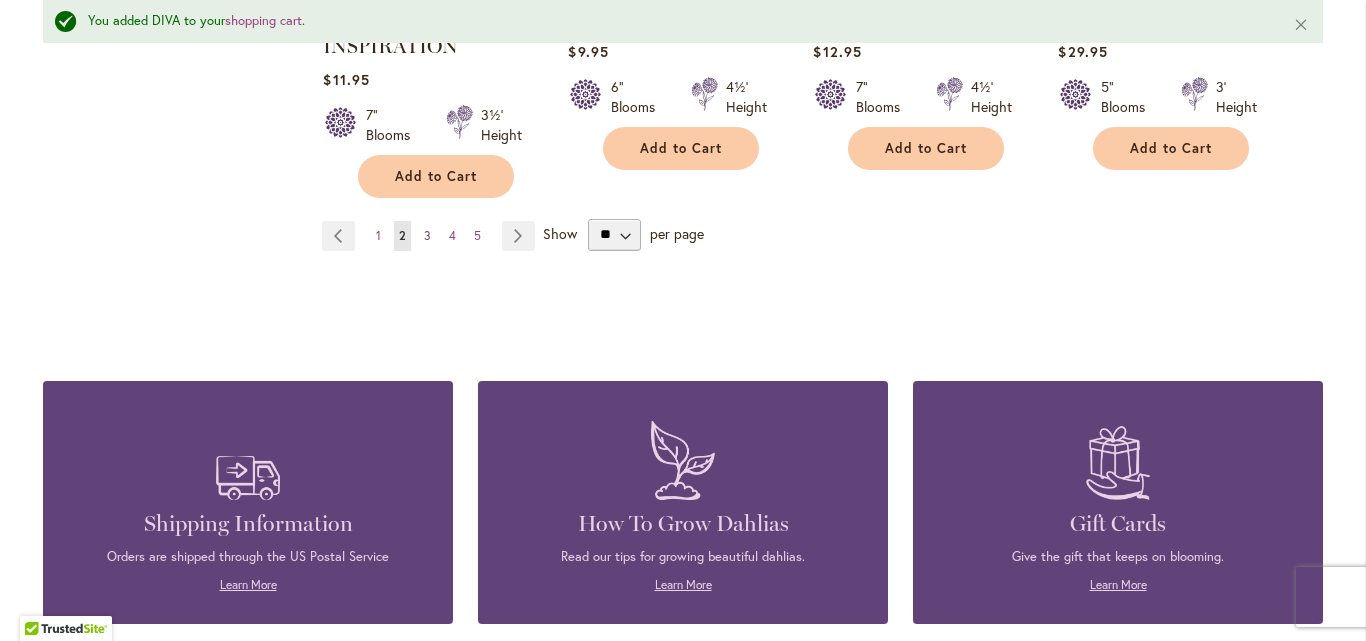 click on "3" at bounding box center (427, 235) 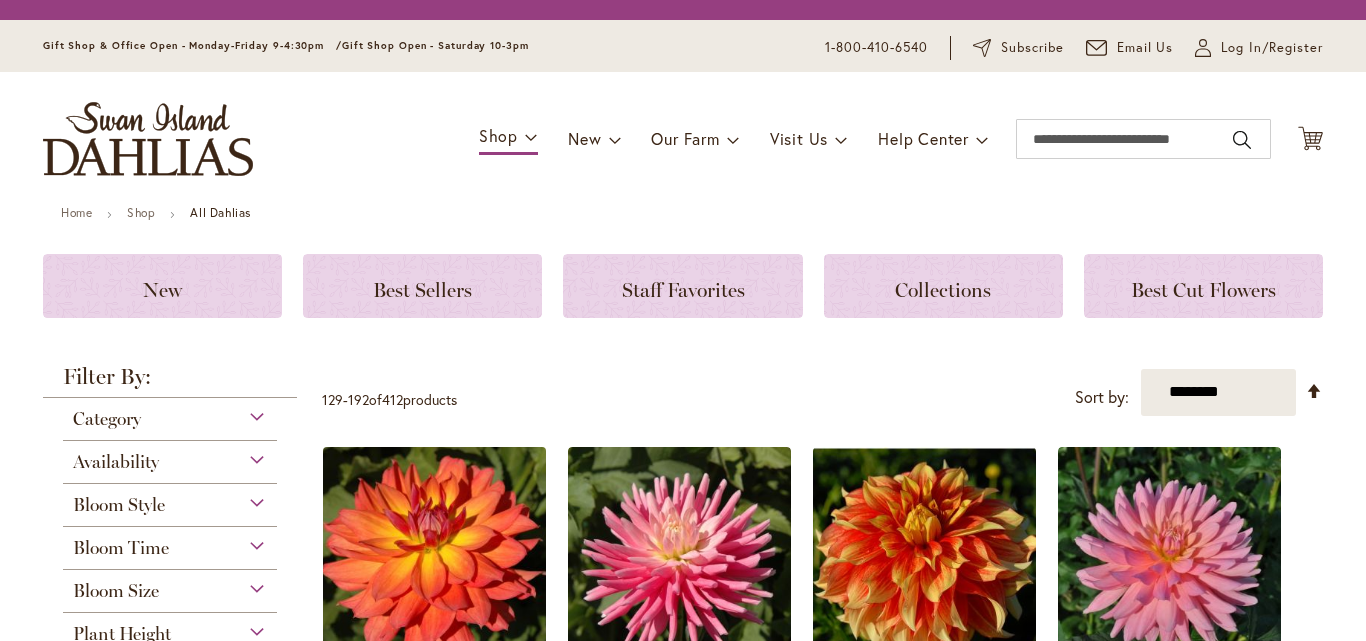 scroll, scrollTop: 0, scrollLeft: 0, axis: both 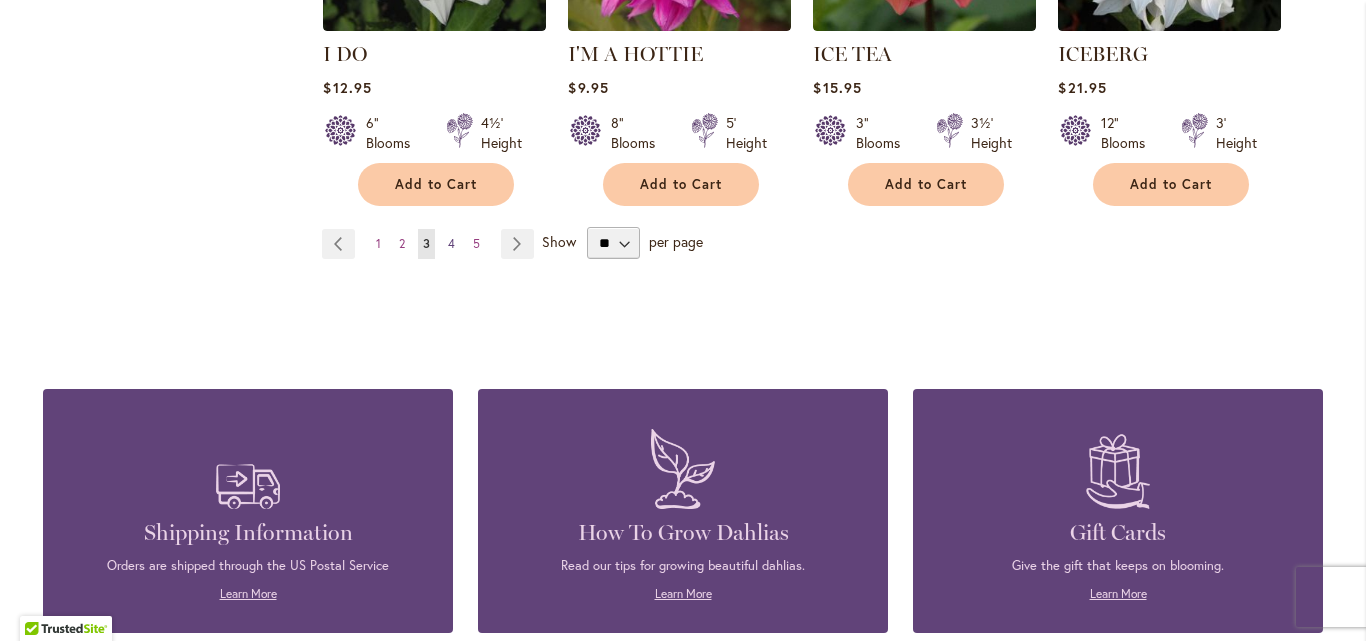 type on "**********" 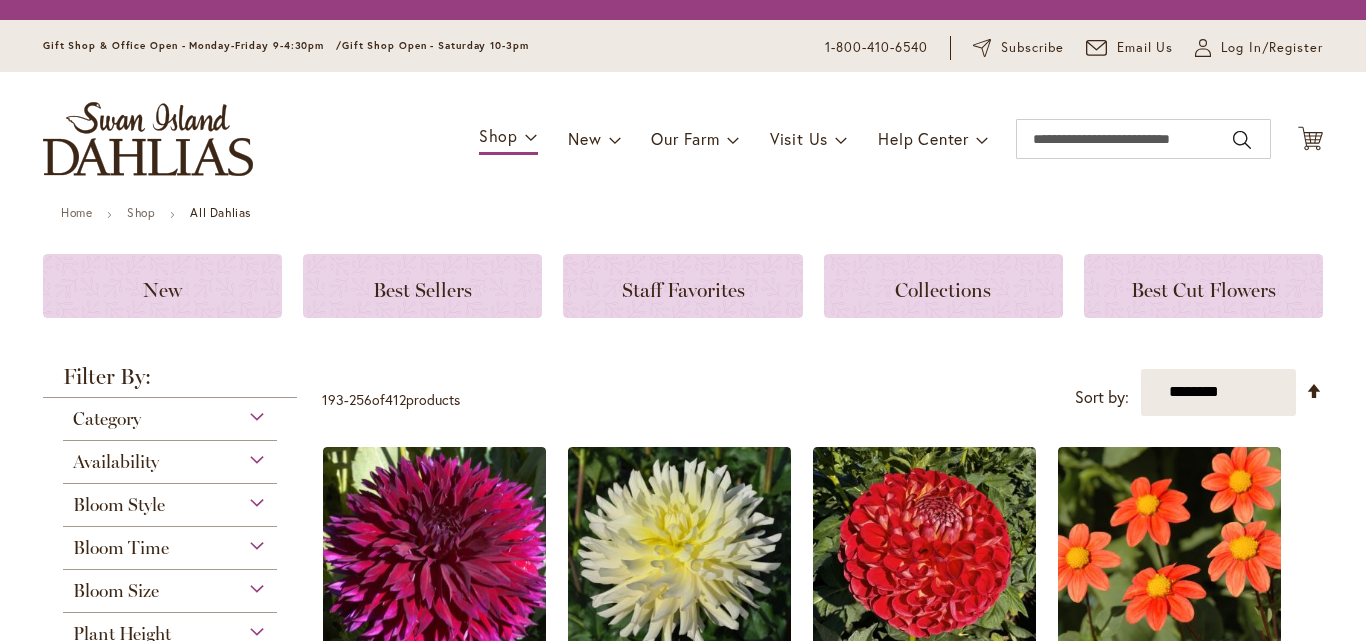 scroll, scrollTop: 0, scrollLeft: 0, axis: both 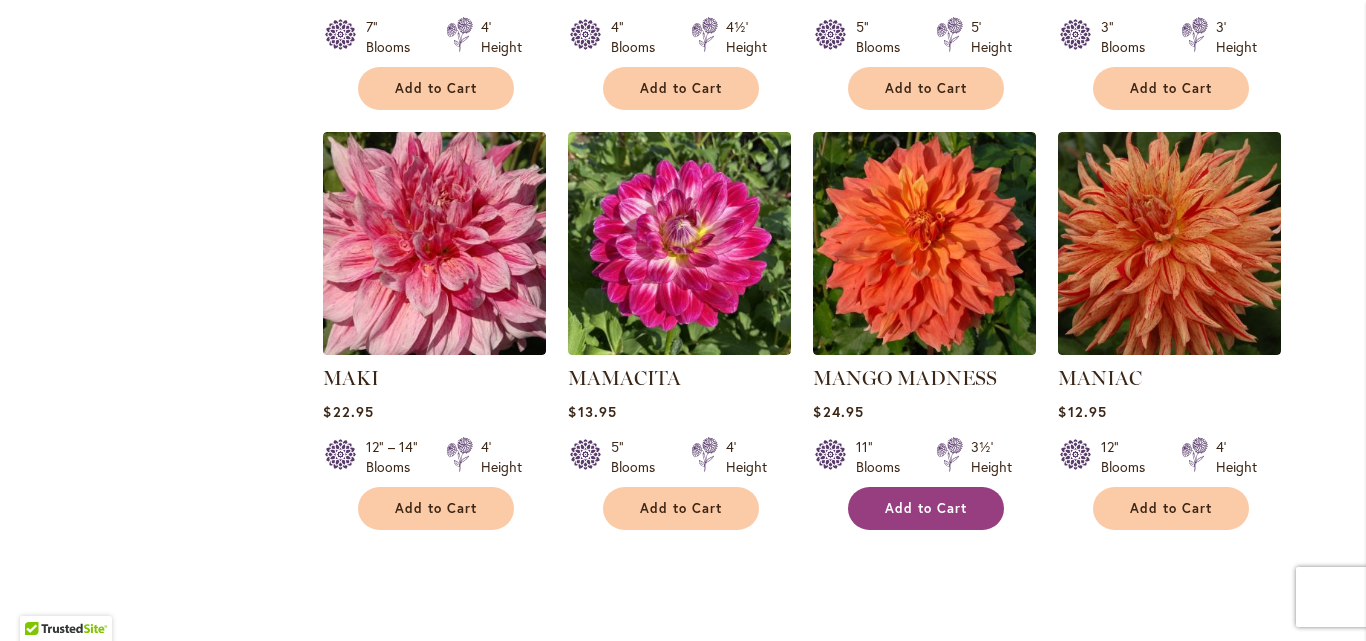 type on "**********" 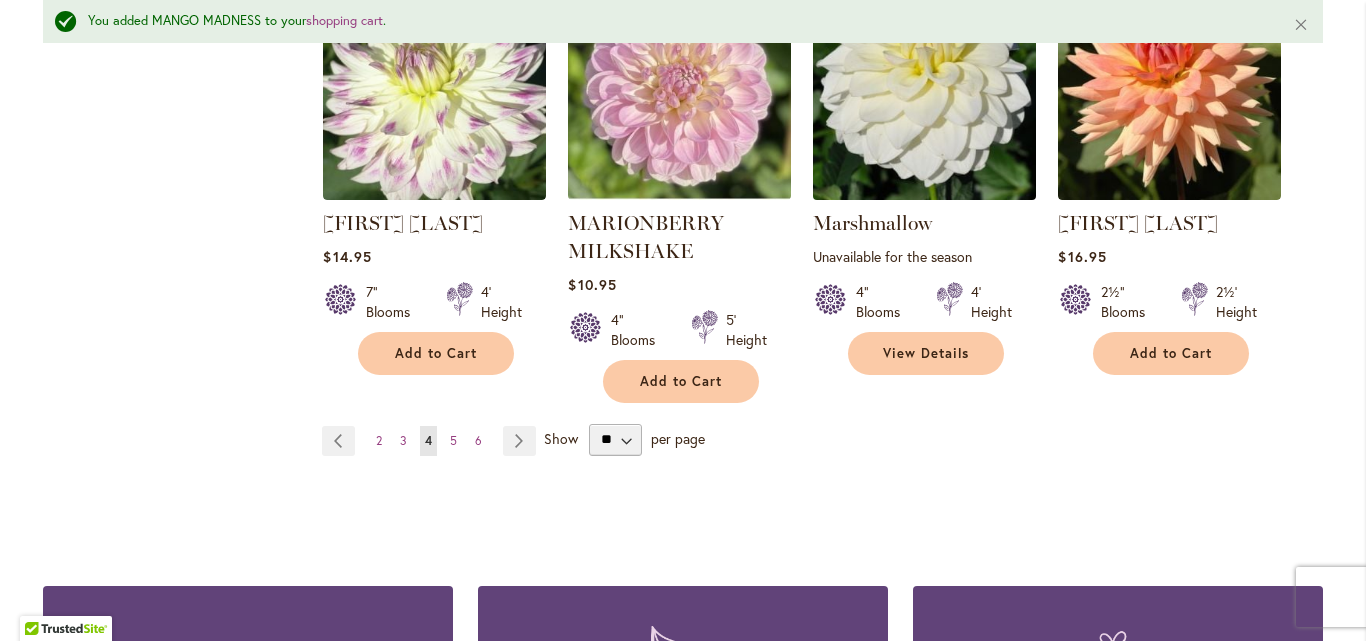scroll, scrollTop: 7076, scrollLeft: 0, axis: vertical 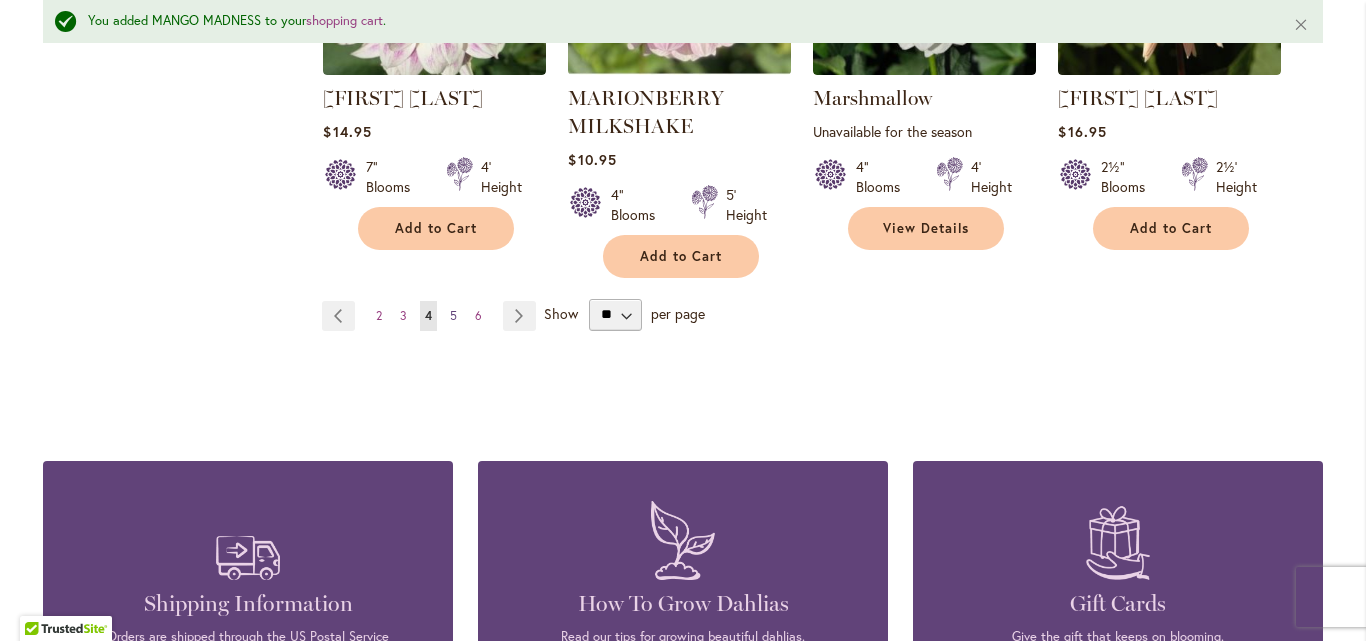 click on "5" at bounding box center [453, 315] 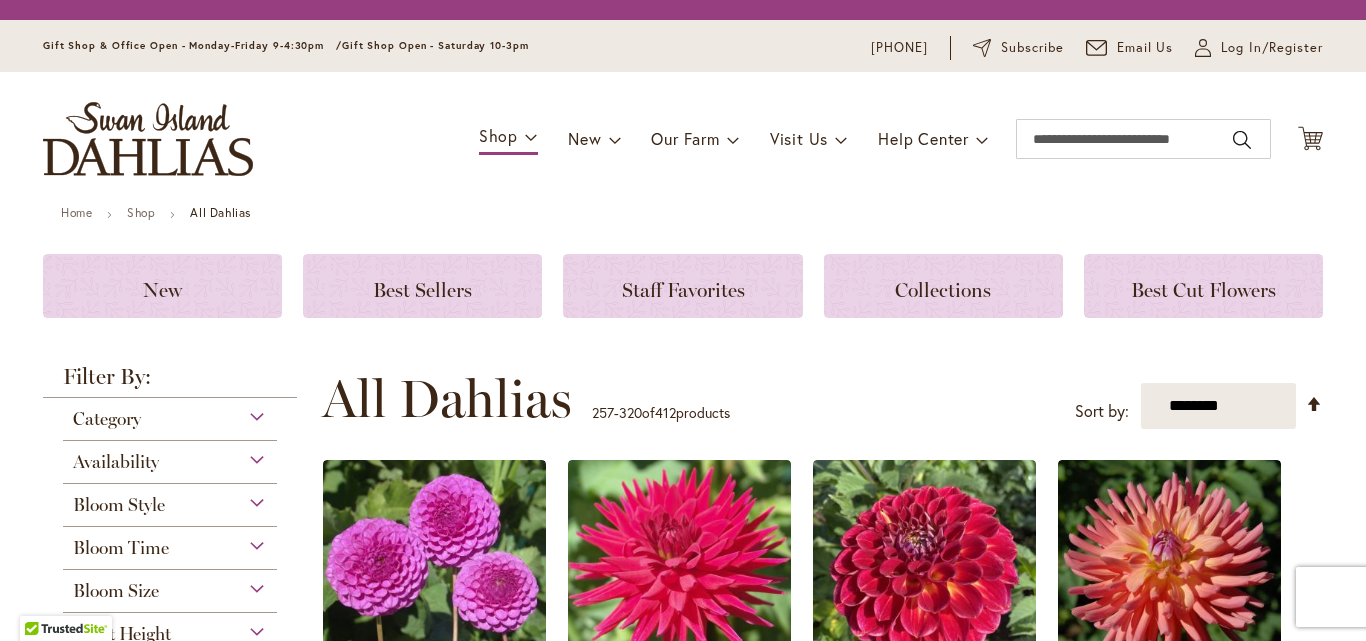 scroll, scrollTop: 0, scrollLeft: 0, axis: both 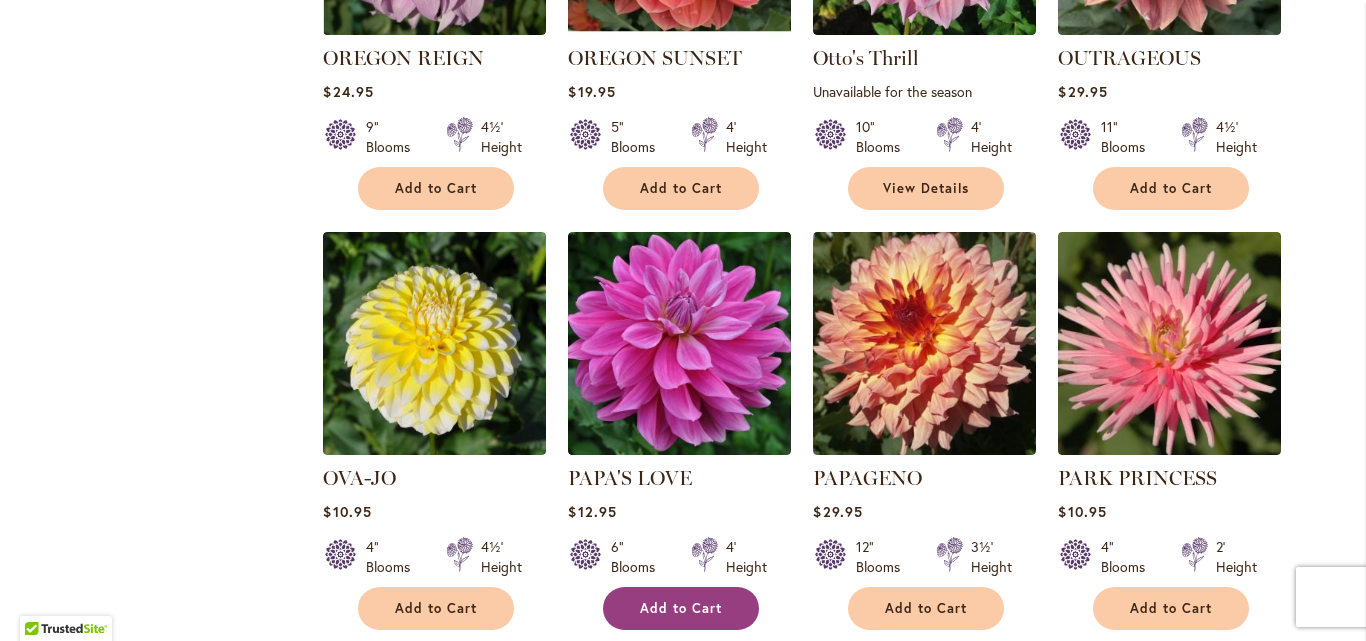 type on "**********" 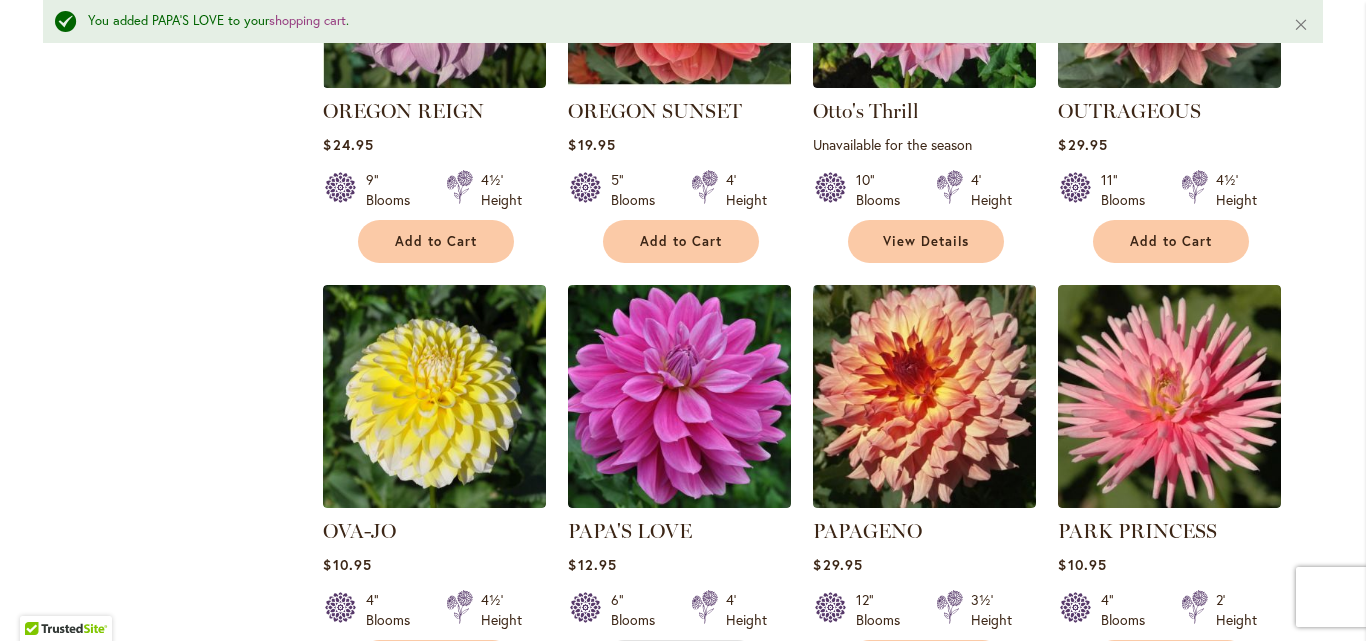 scroll, scrollTop: 4576, scrollLeft: 0, axis: vertical 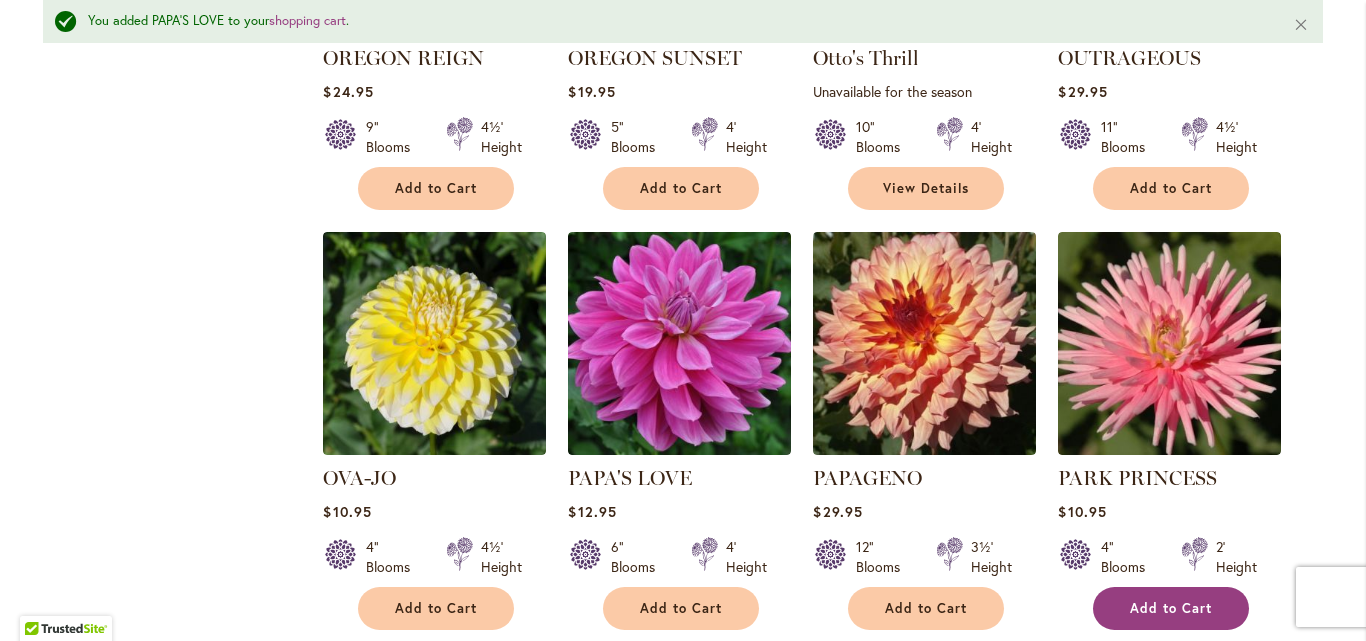 click on "Add to Cart" at bounding box center [1171, 608] 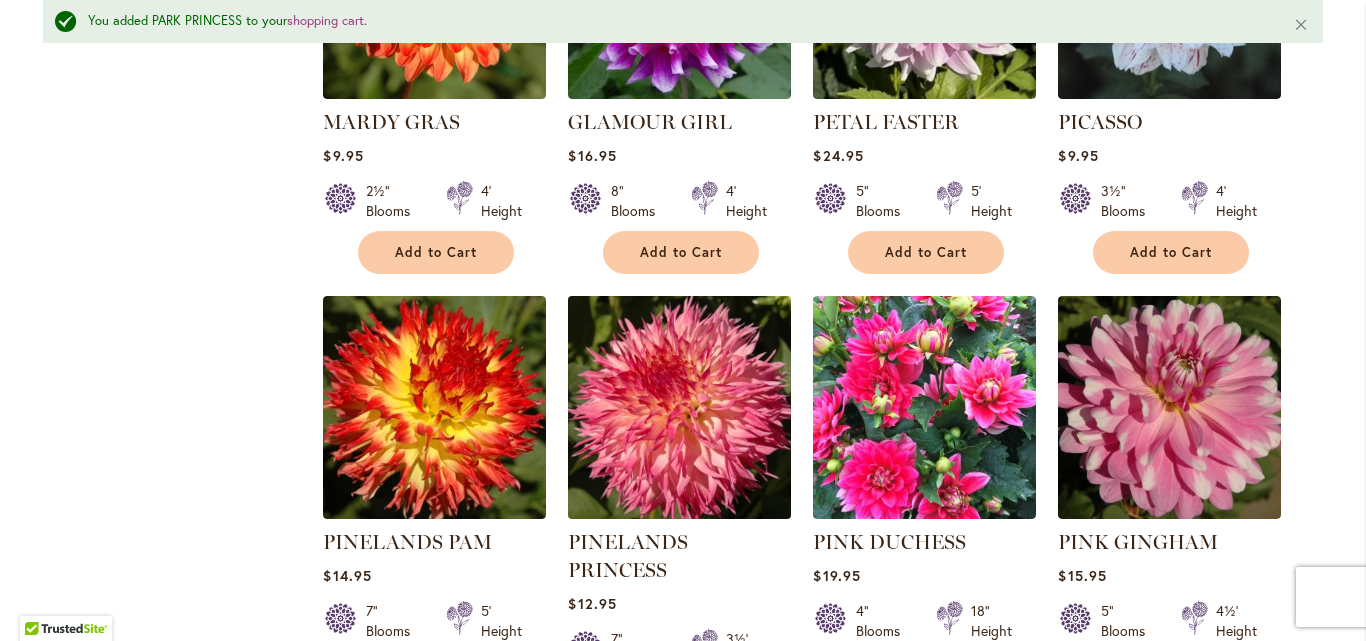 scroll, scrollTop: 6276, scrollLeft: 0, axis: vertical 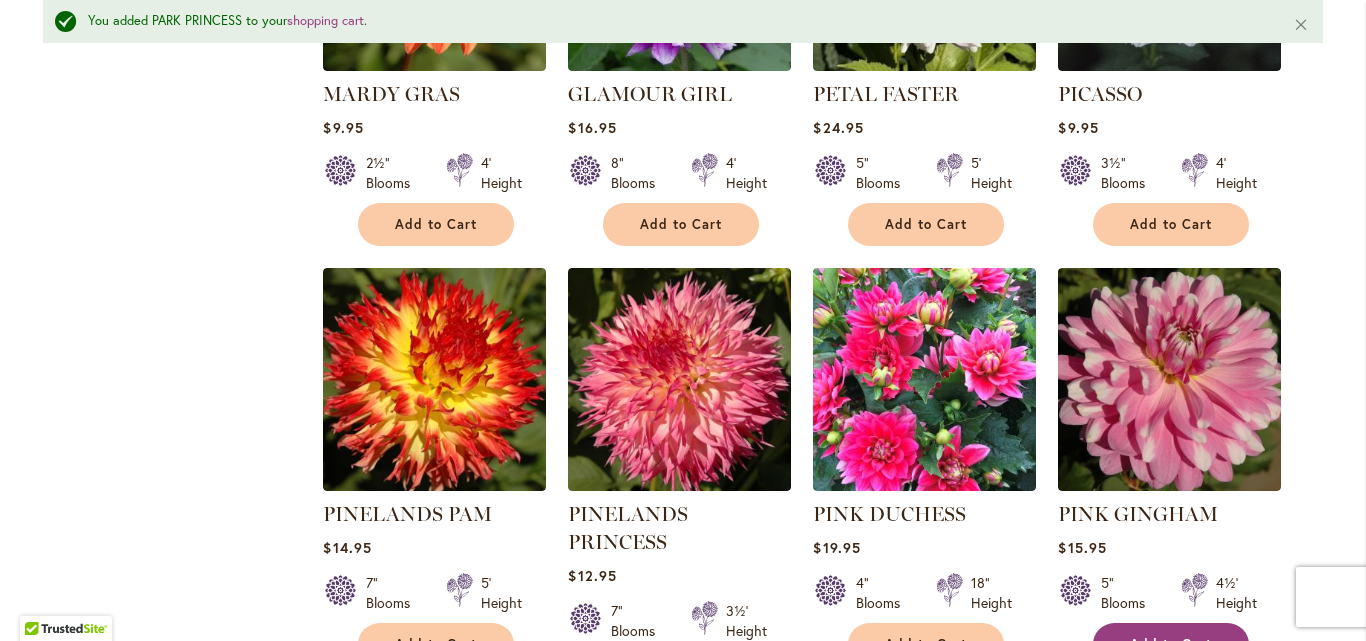 click on "Add to Cart" at bounding box center (1171, 644) 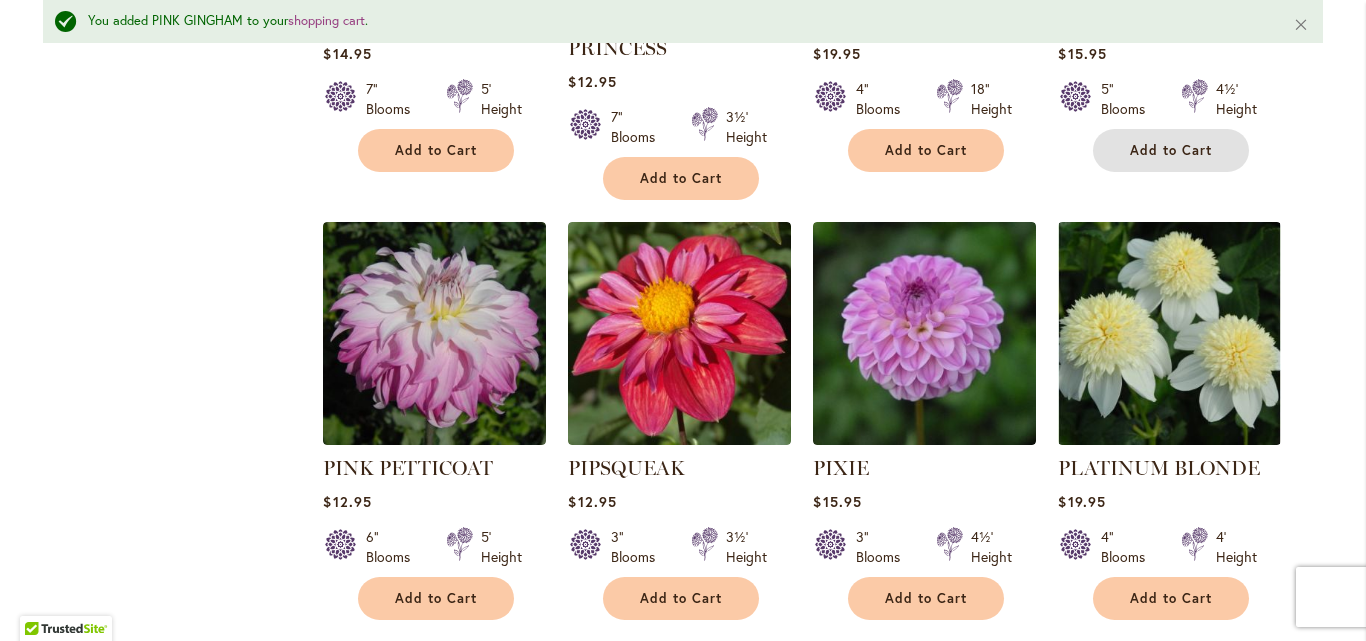scroll, scrollTop: 6776, scrollLeft: 0, axis: vertical 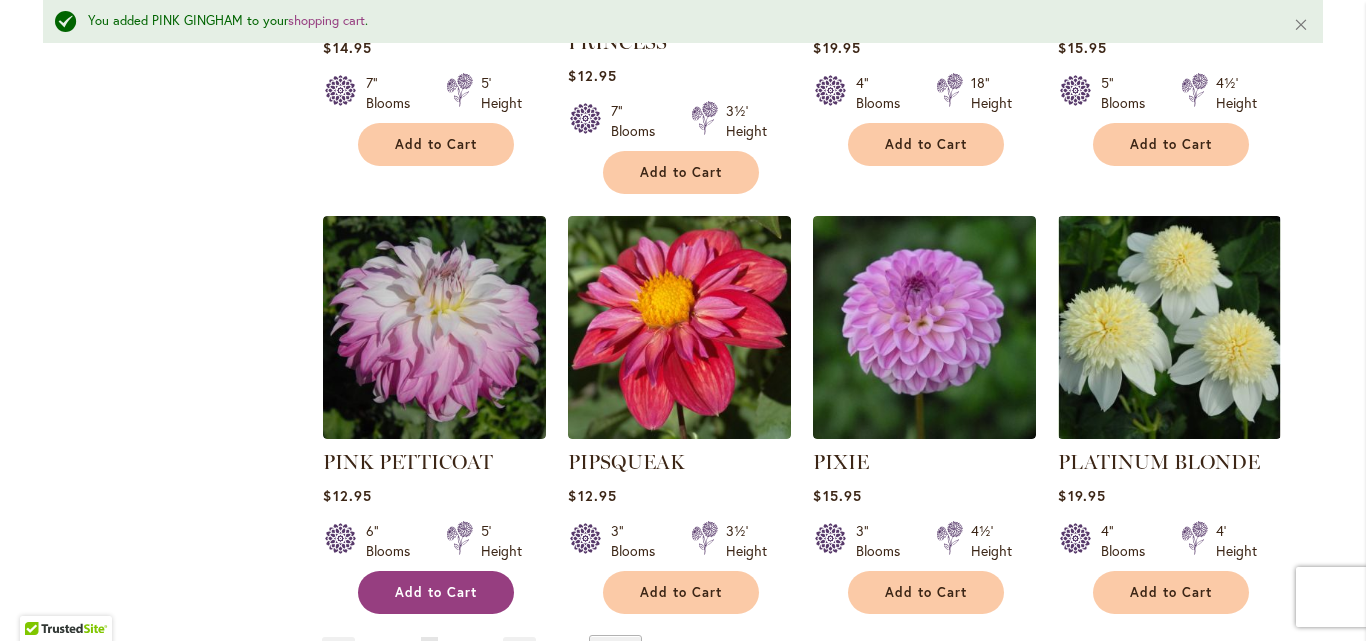 click on "Add to Cart" at bounding box center (436, 592) 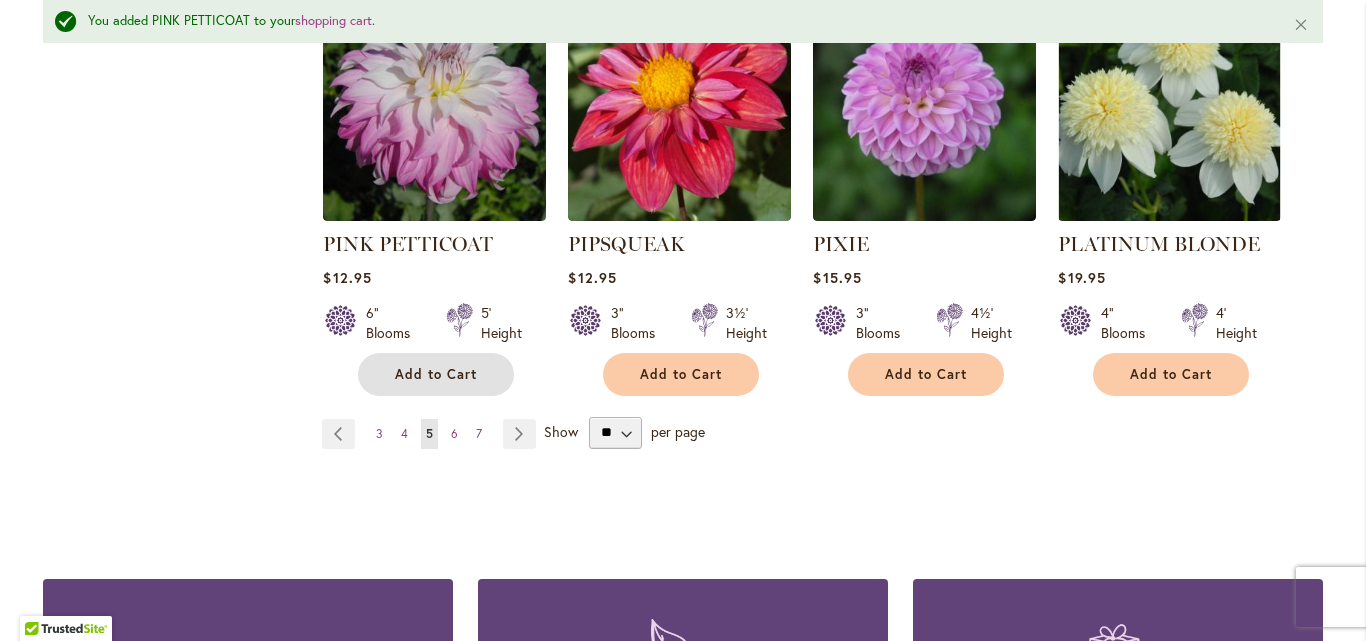 scroll, scrollTop: 6976, scrollLeft: 0, axis: vertical 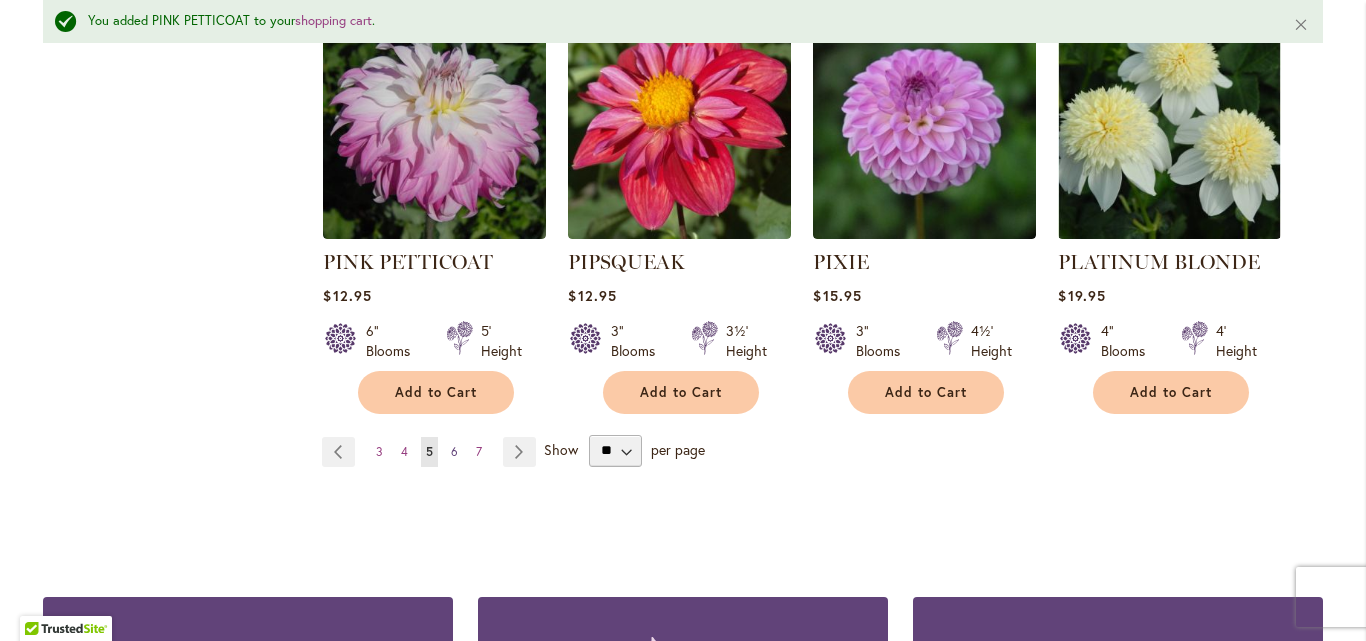 click on "6" at bounding box center (454, 451) 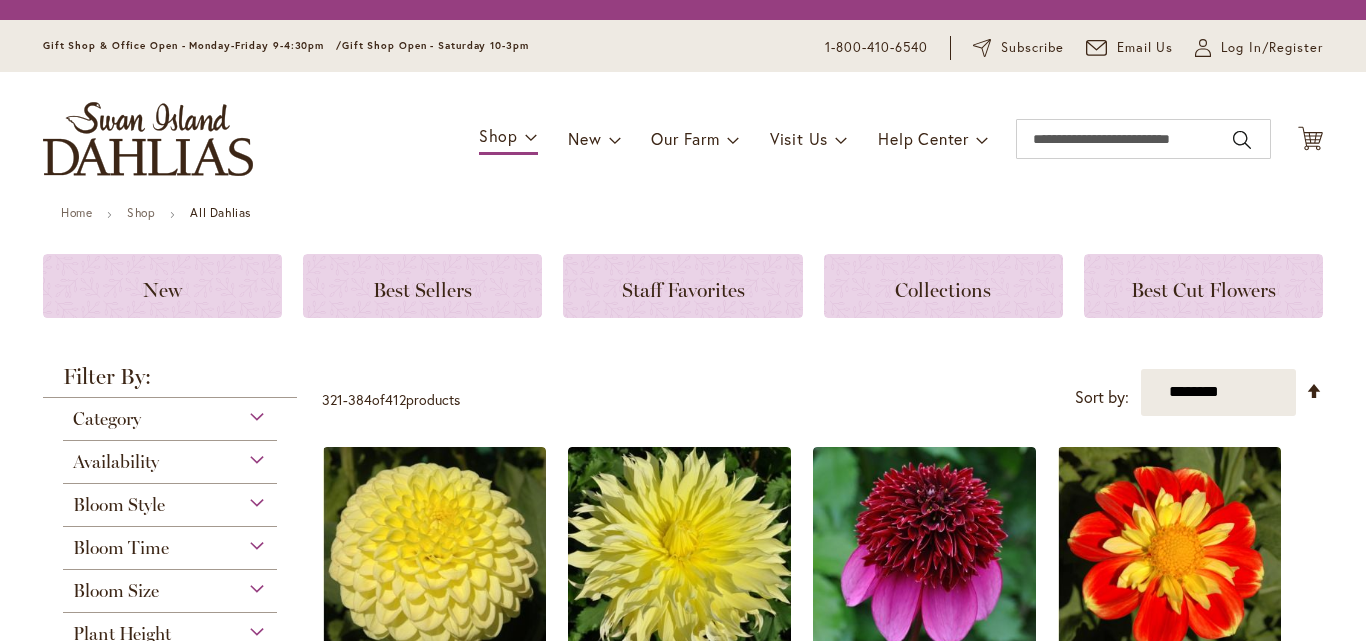 scroll, scrollTop: 0, scrollLeft: 0, axis: both 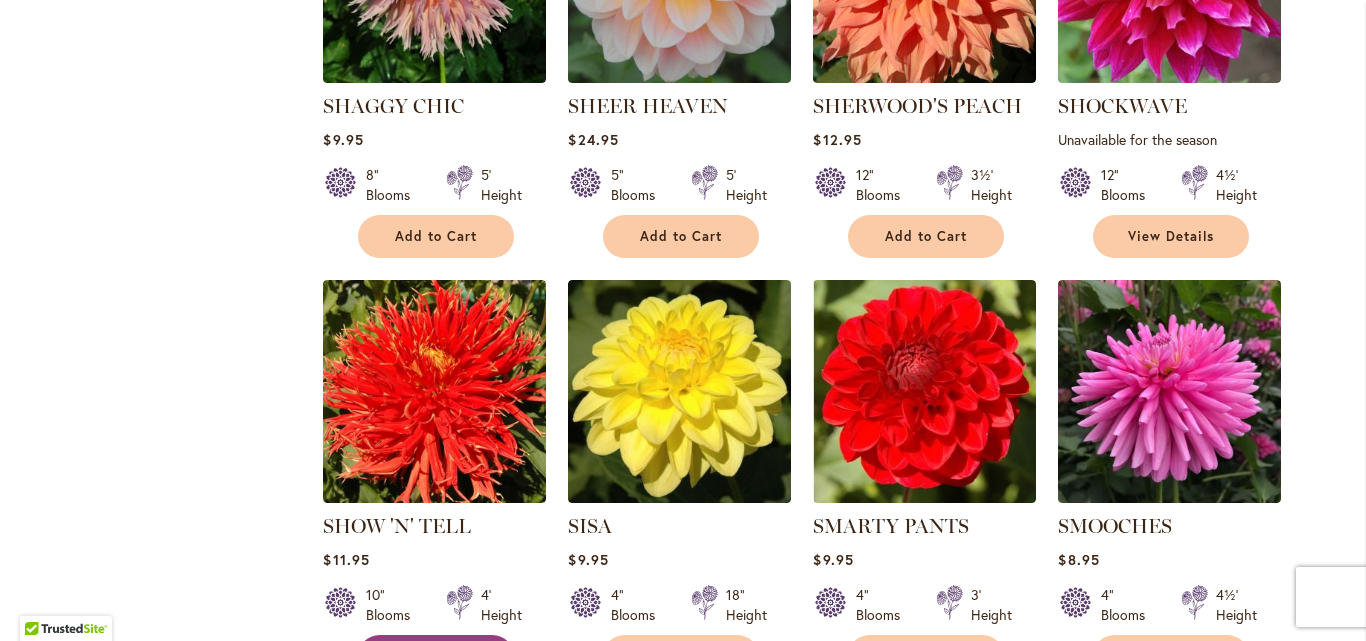 type on "**********" 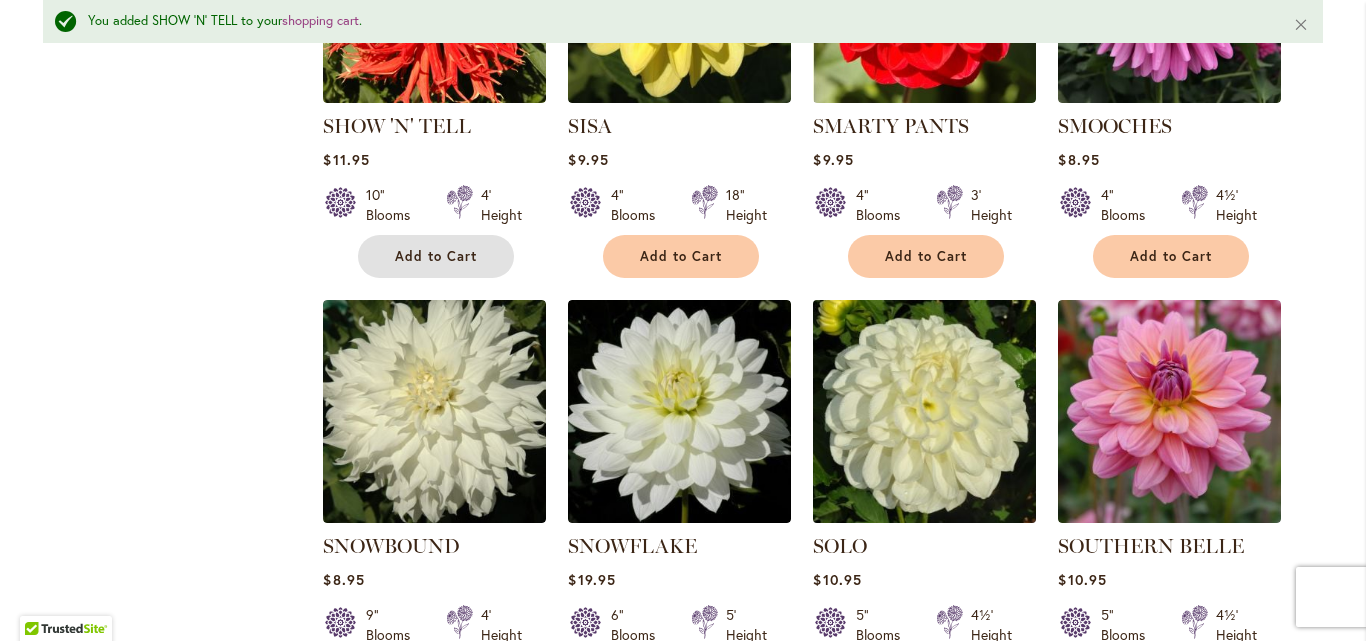 scroll, scrollTop: 3376, scrollLeft: 0, axis: vertical 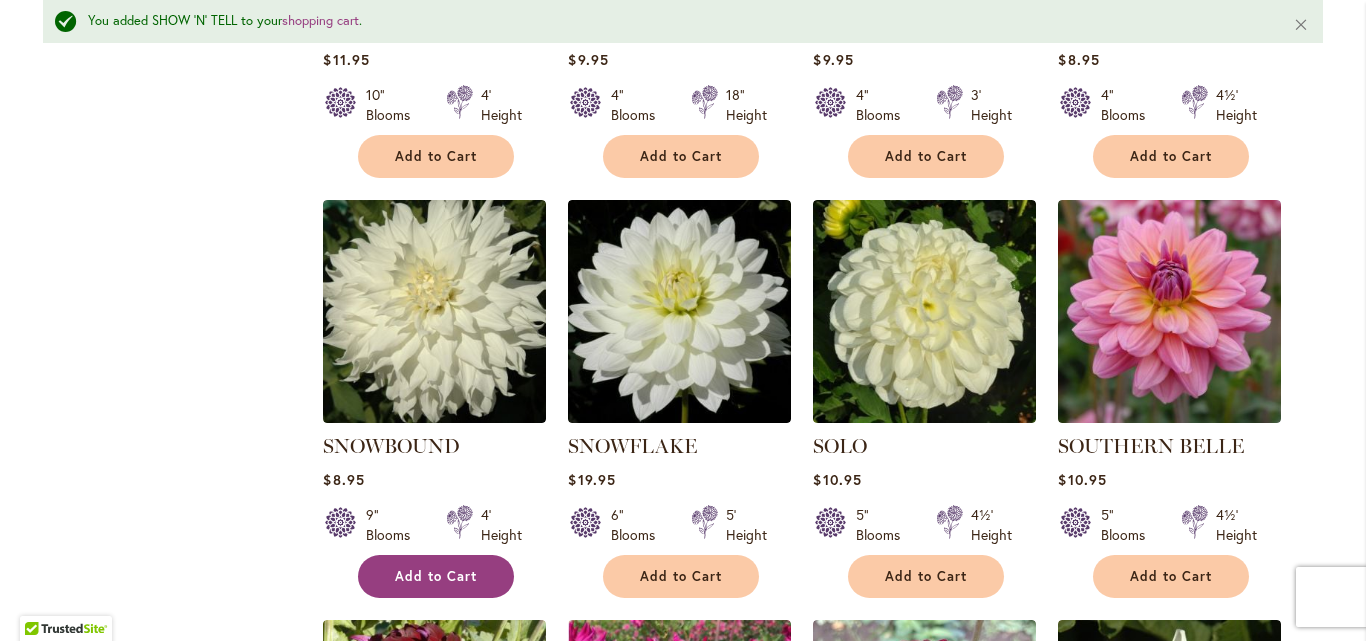 click on "Add to Cart" at bounding box center [436, 576] 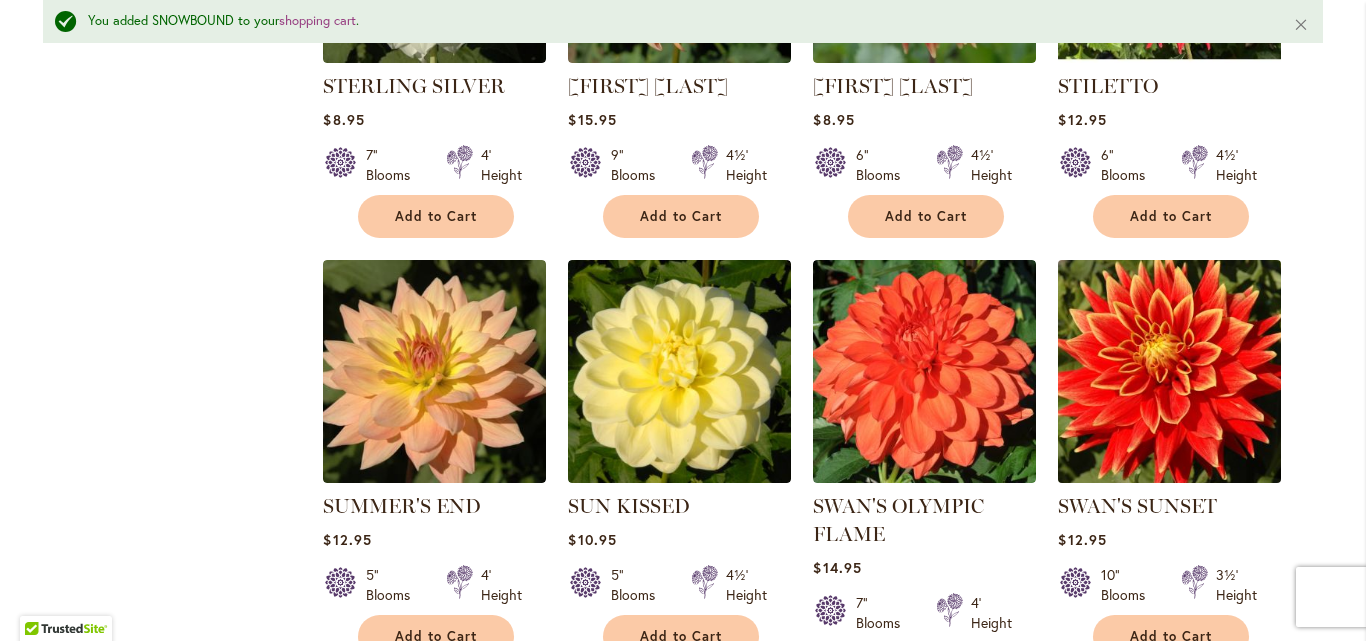 scroll, scrollTop: 4676, scrollLeft: 0, axis: vertical 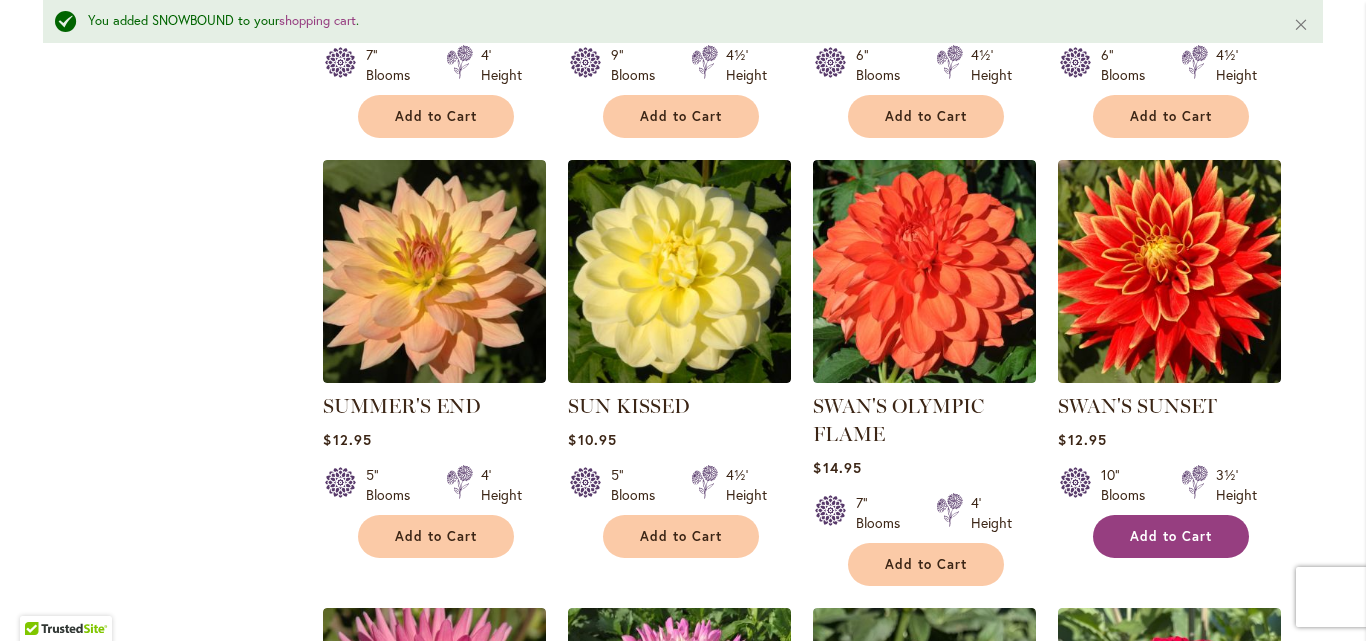 click on "Add to Cart" at bounding box center (1171, 536) 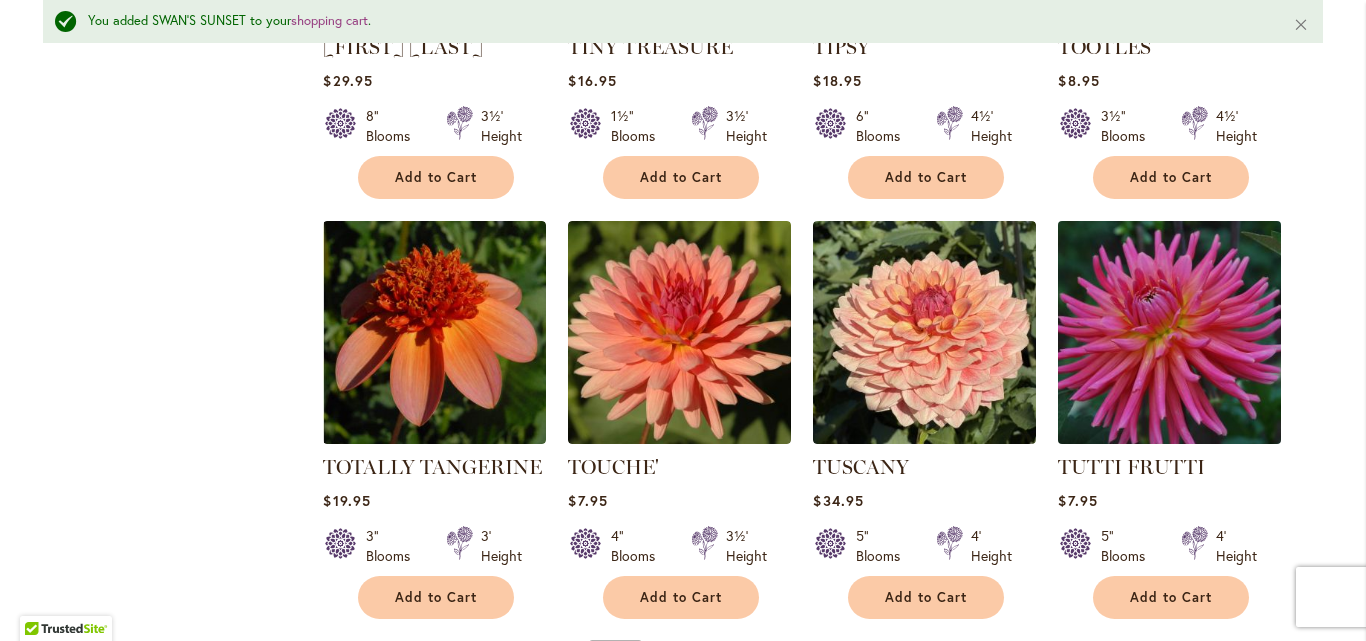 scroll, scrollTop: 6776, scrollLeft: 0, axis: vertical 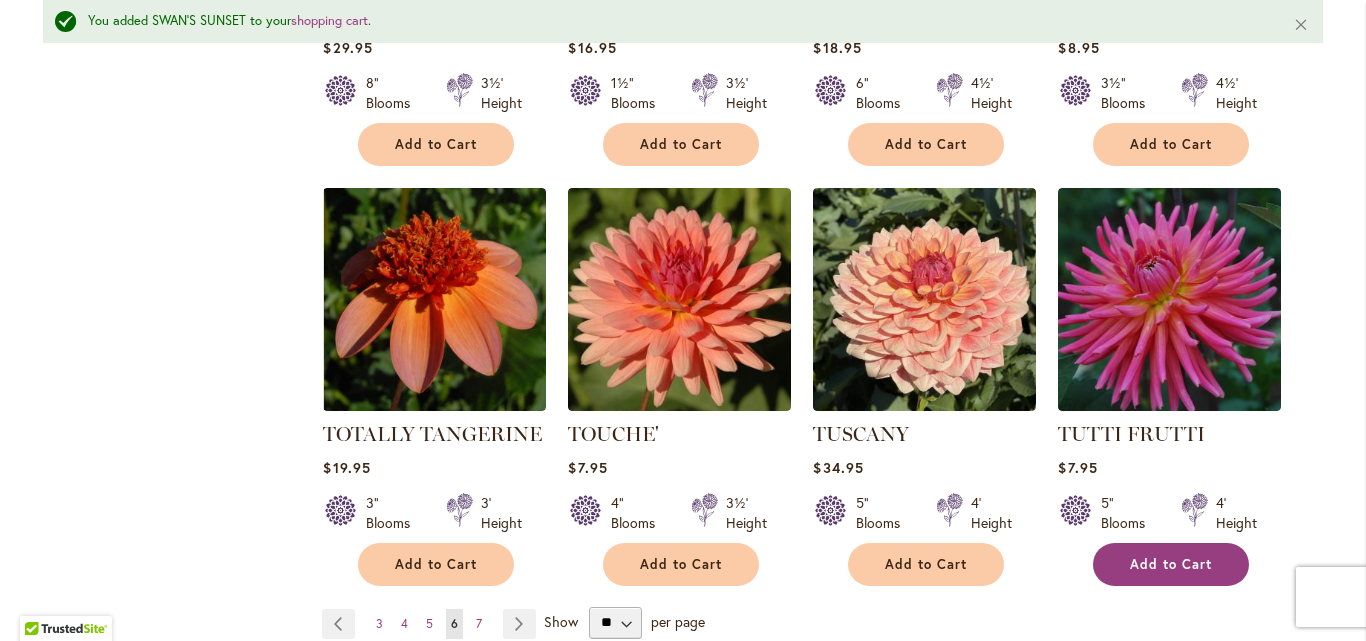 click on "Add to Cart" at bounding box center (1171, 564) 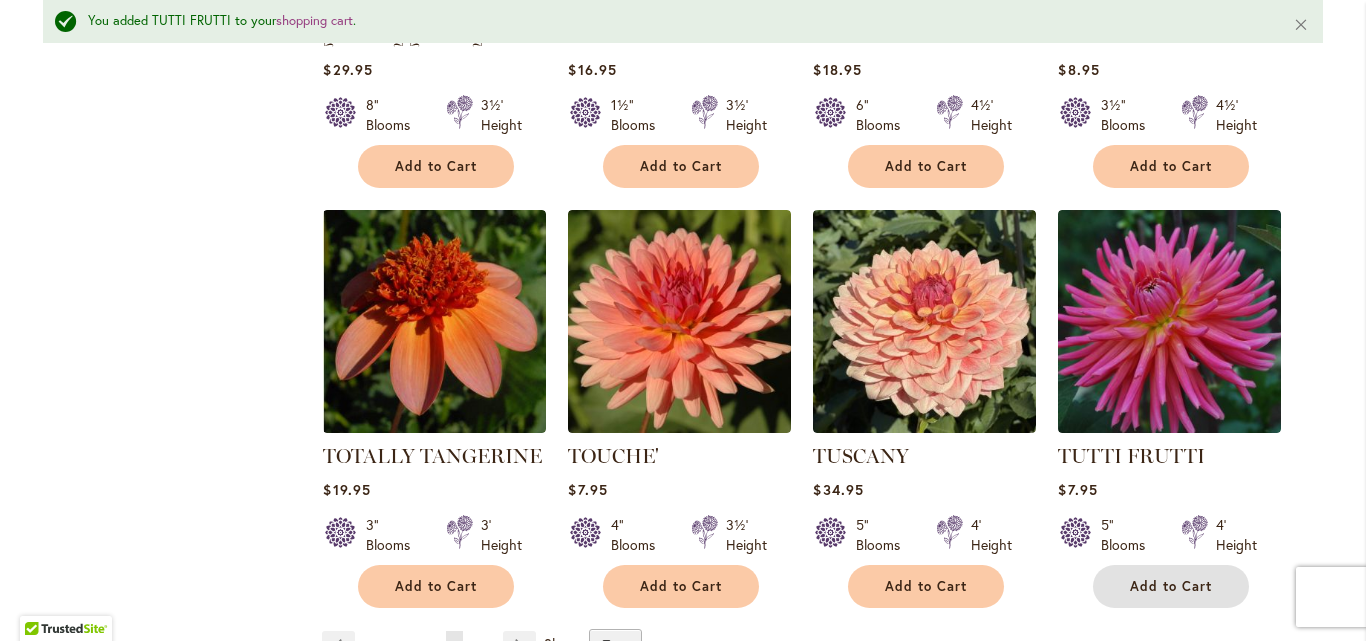 scroll, scrollTop: 6776, scrollLeft: 0, axis: vertical 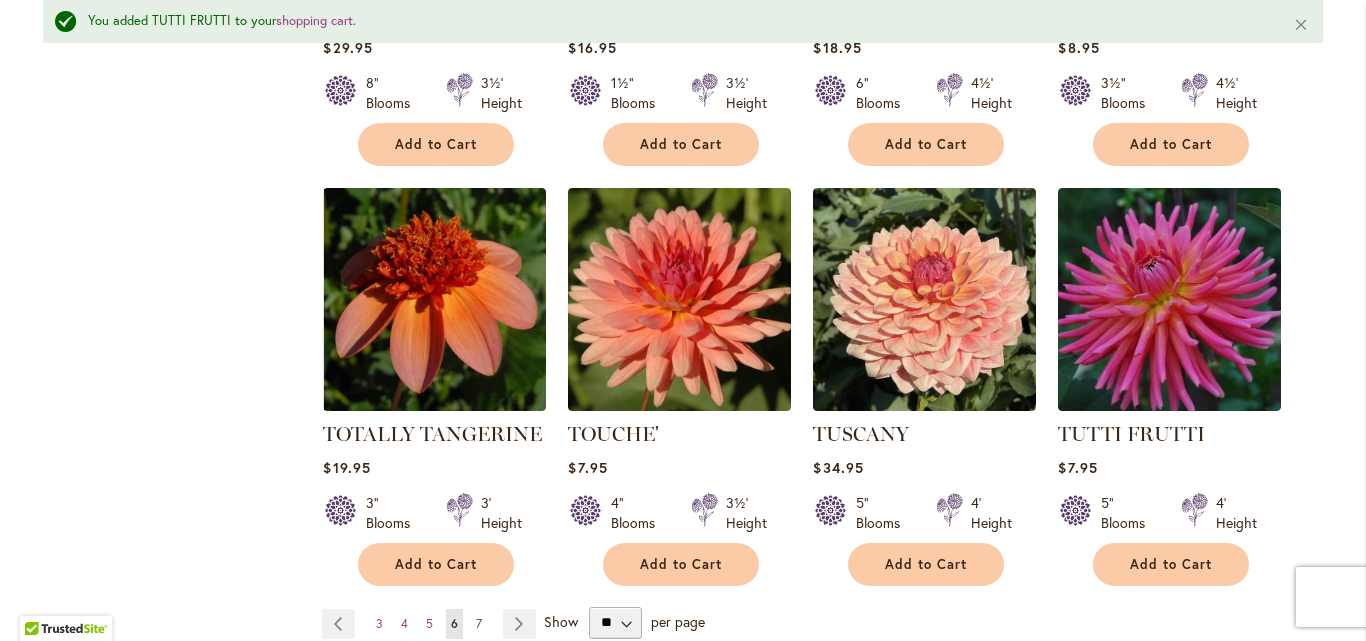 click on "7" at bounding box center (479, 623) 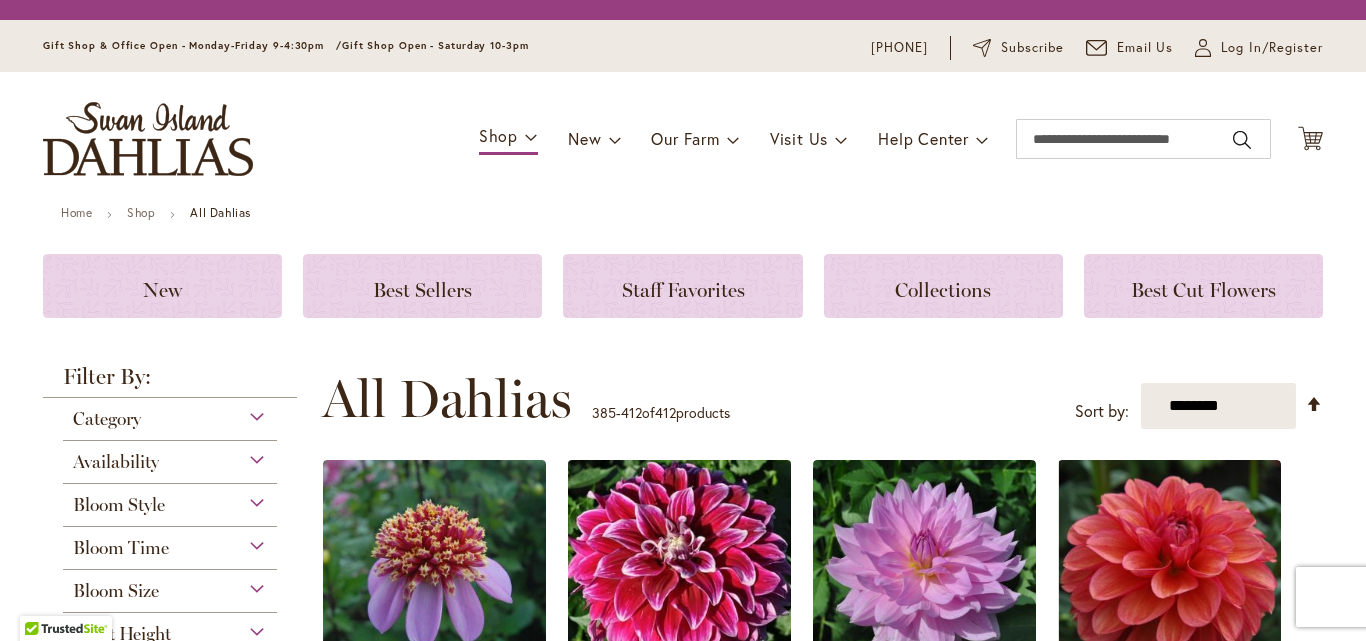 scroll, scrollTop: 0, scrollLeft: 0, axis: both 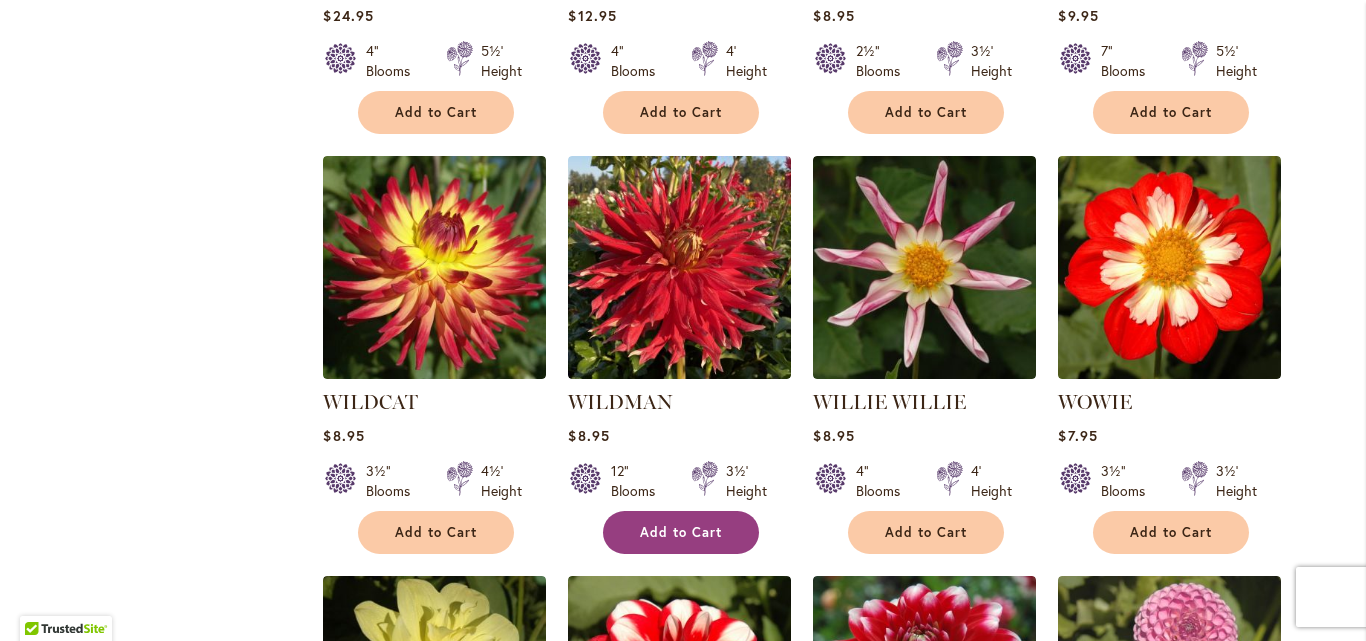 type on "**********" 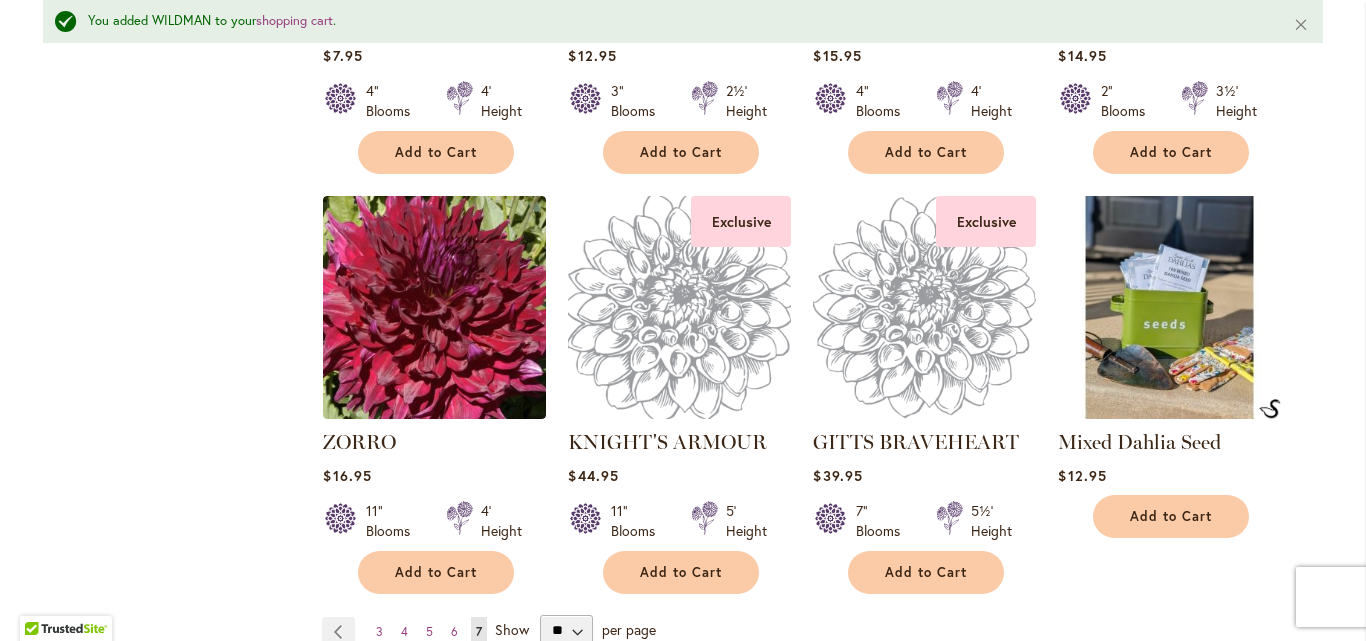 scroll, scrollTop: 2976, scrollLeft: 0, axis: vertical 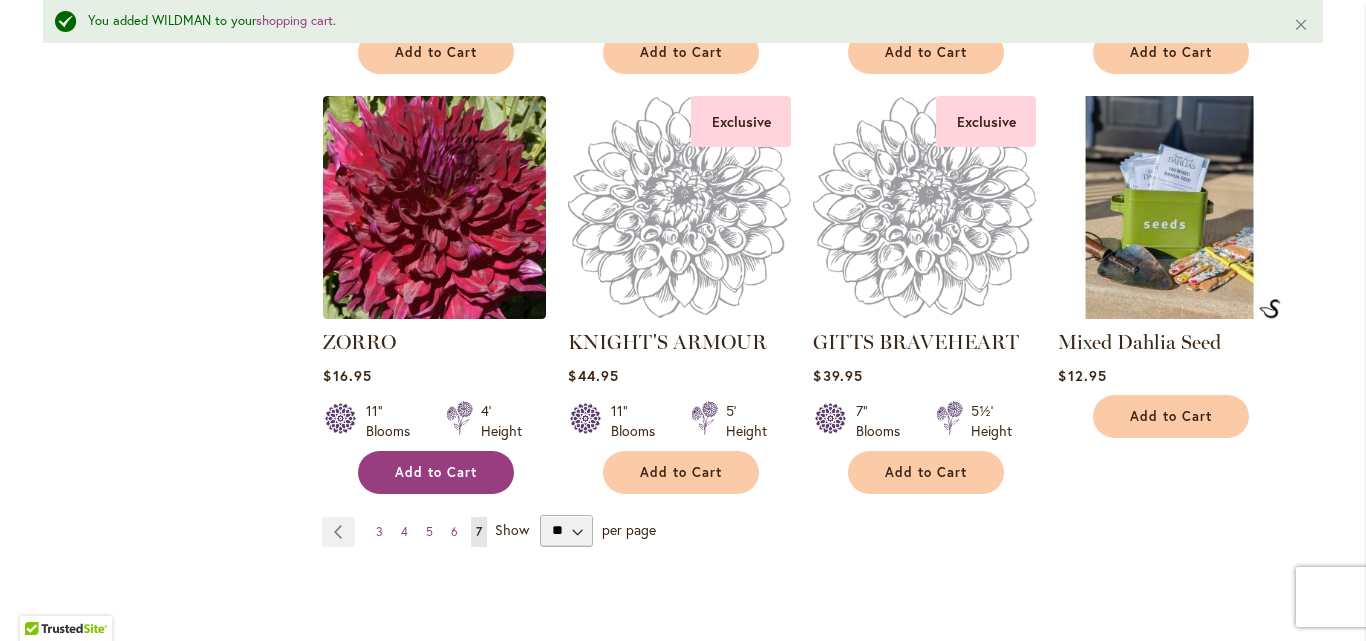click on "Add to Cart" at bounding box center (436, 472) 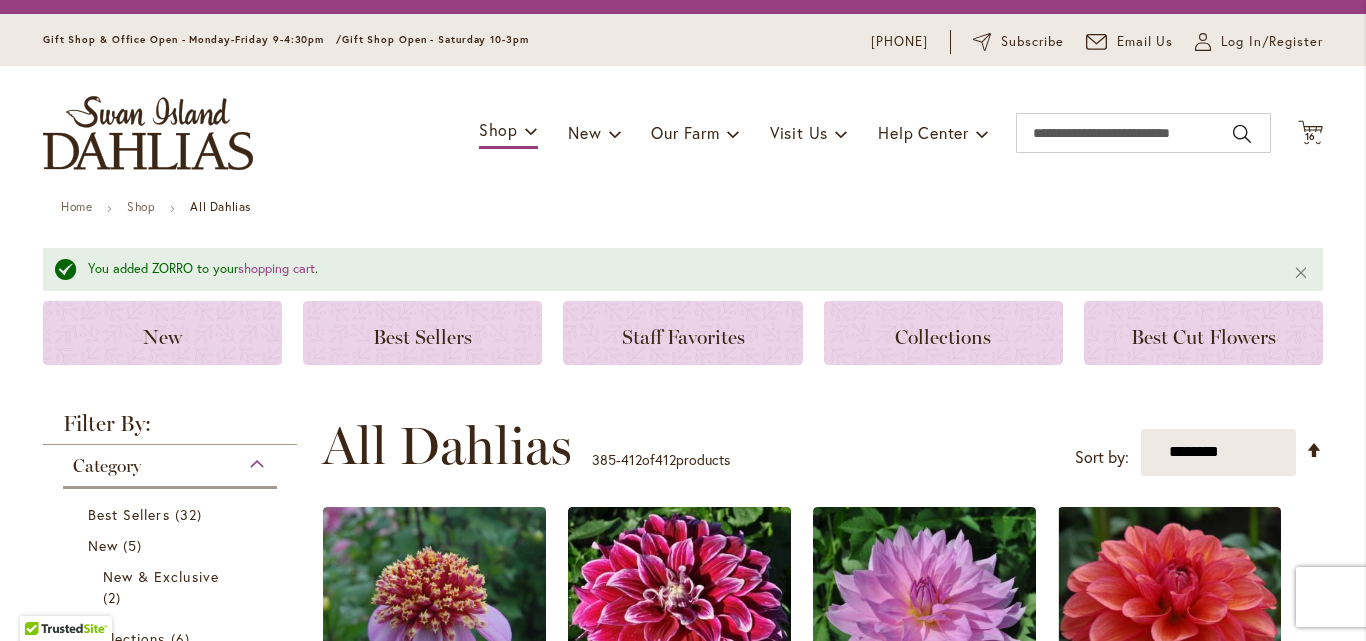 scroll, scrollTop: 0, scrollLeft: 0, axis: both 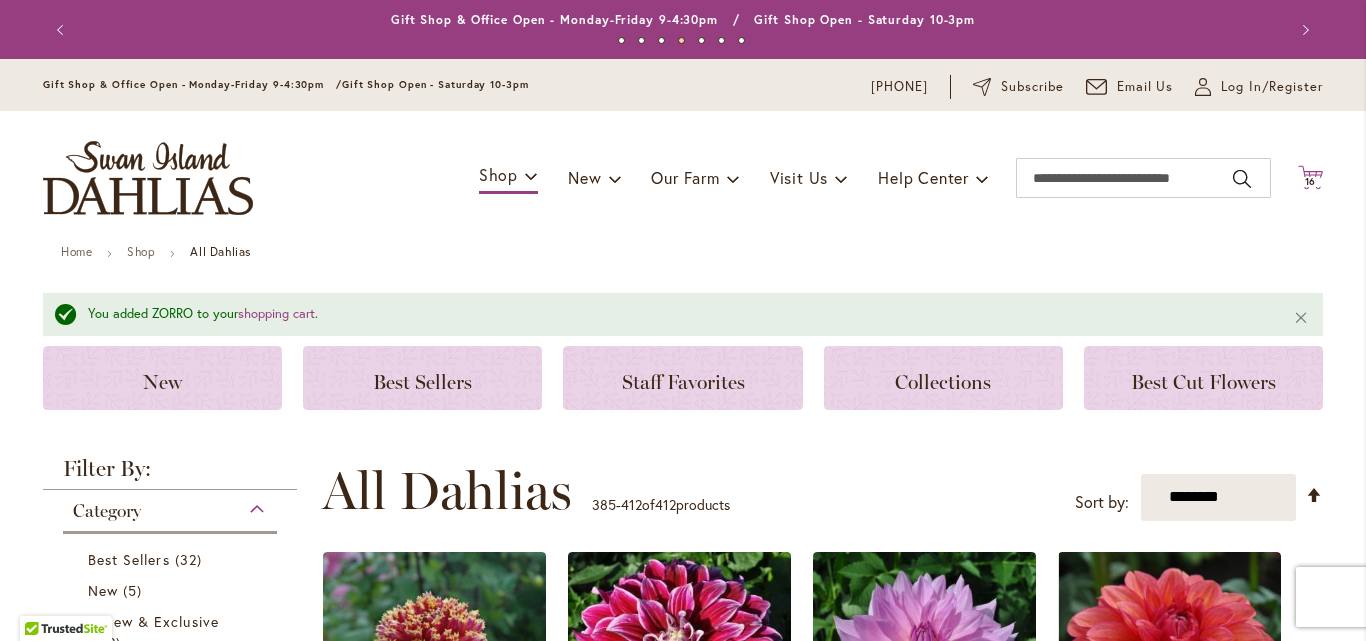 click on "Cart
.cls-1 {
fill: #231f20;
}" 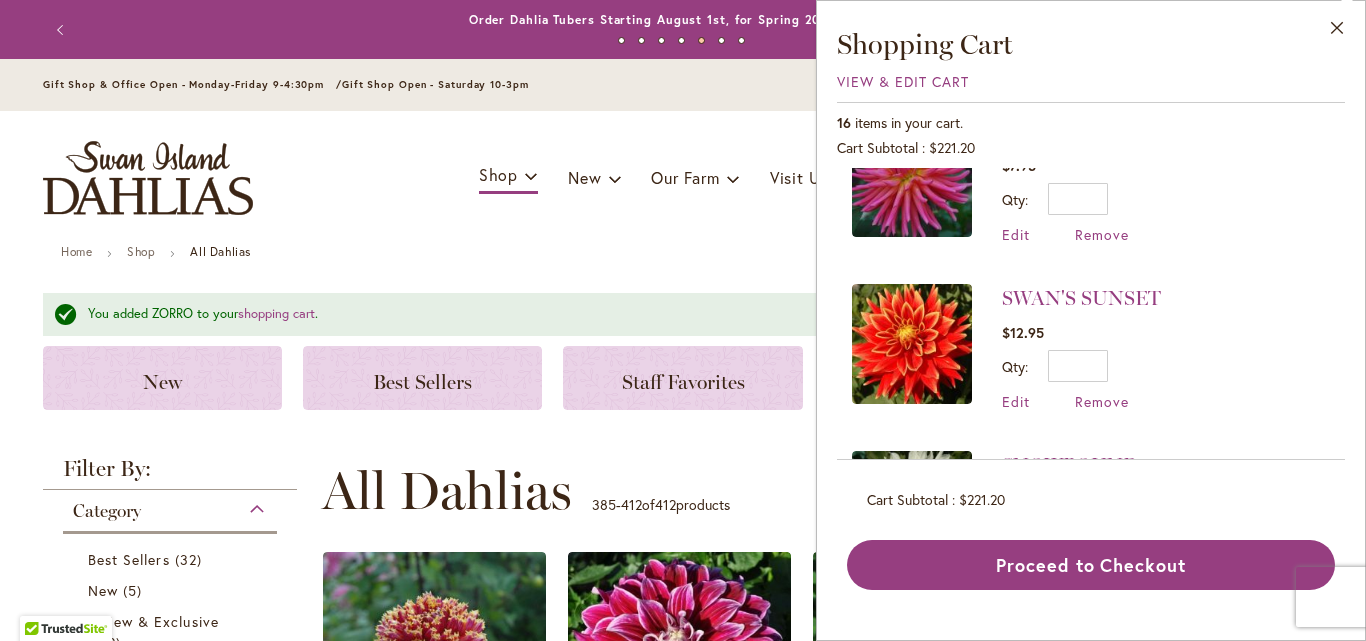 scroll, scrollTop: 500, scrollLeft: 0, axis: vertical 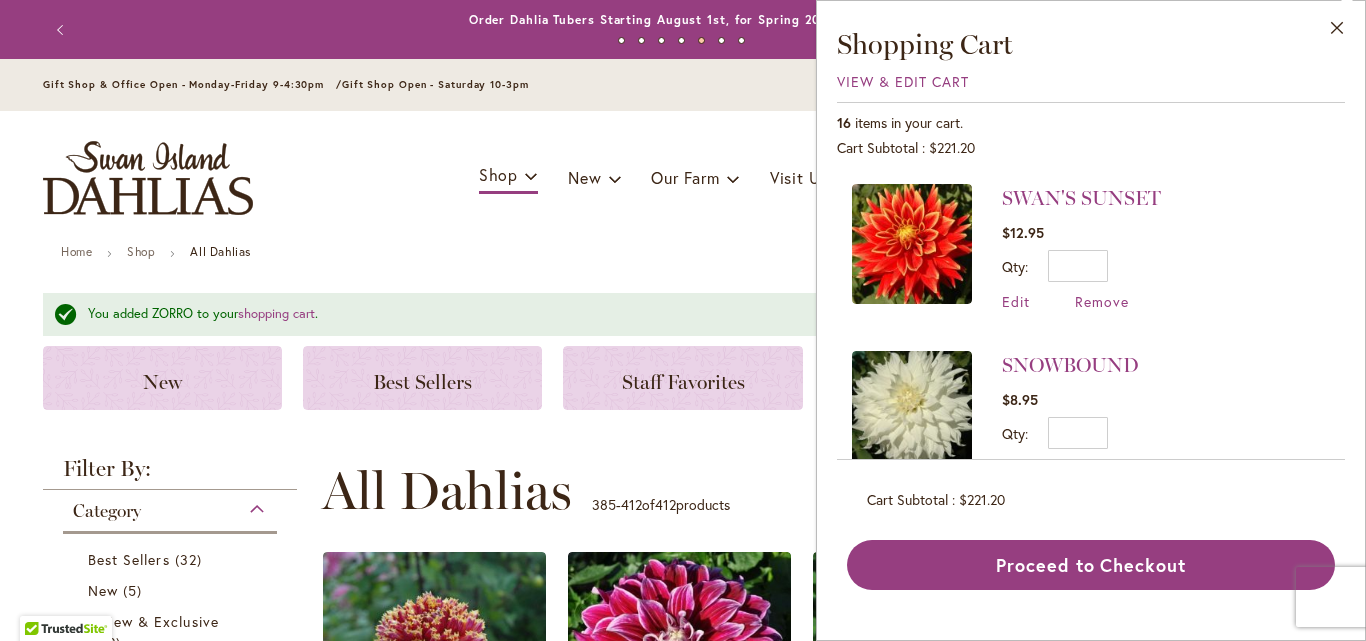 click at bounding box center [912, 244] 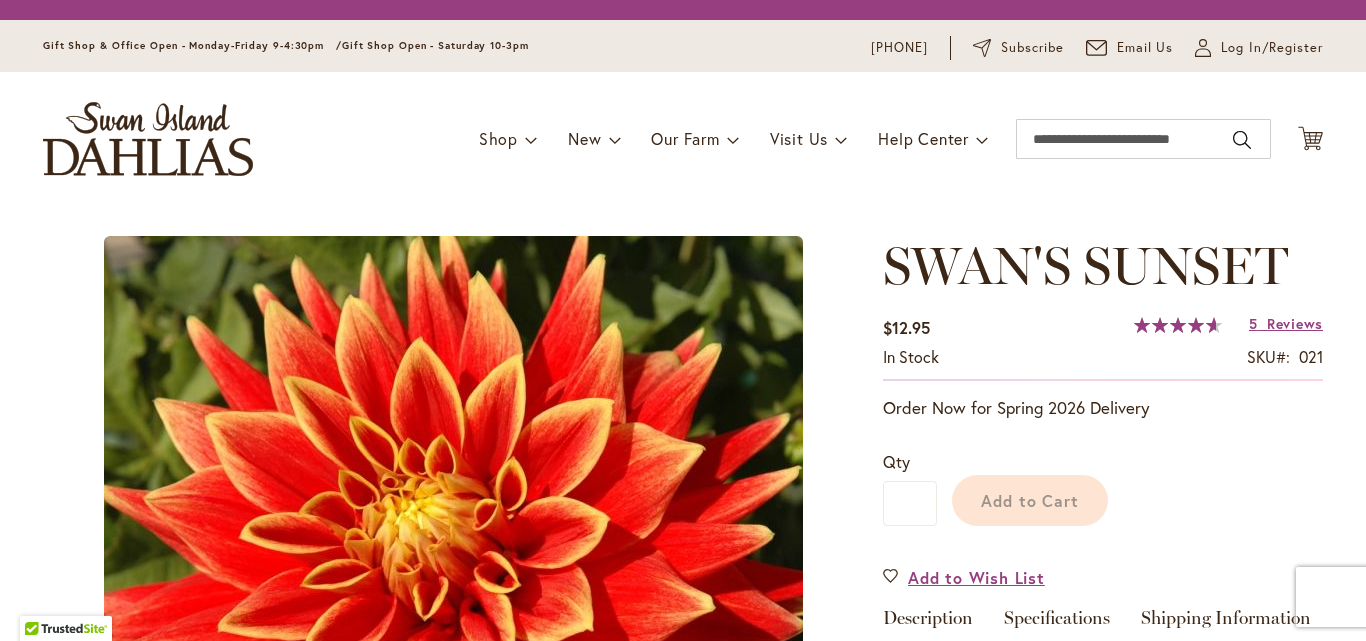 scroll, scrollTop: 0, scrollLeft: 0, axis: both 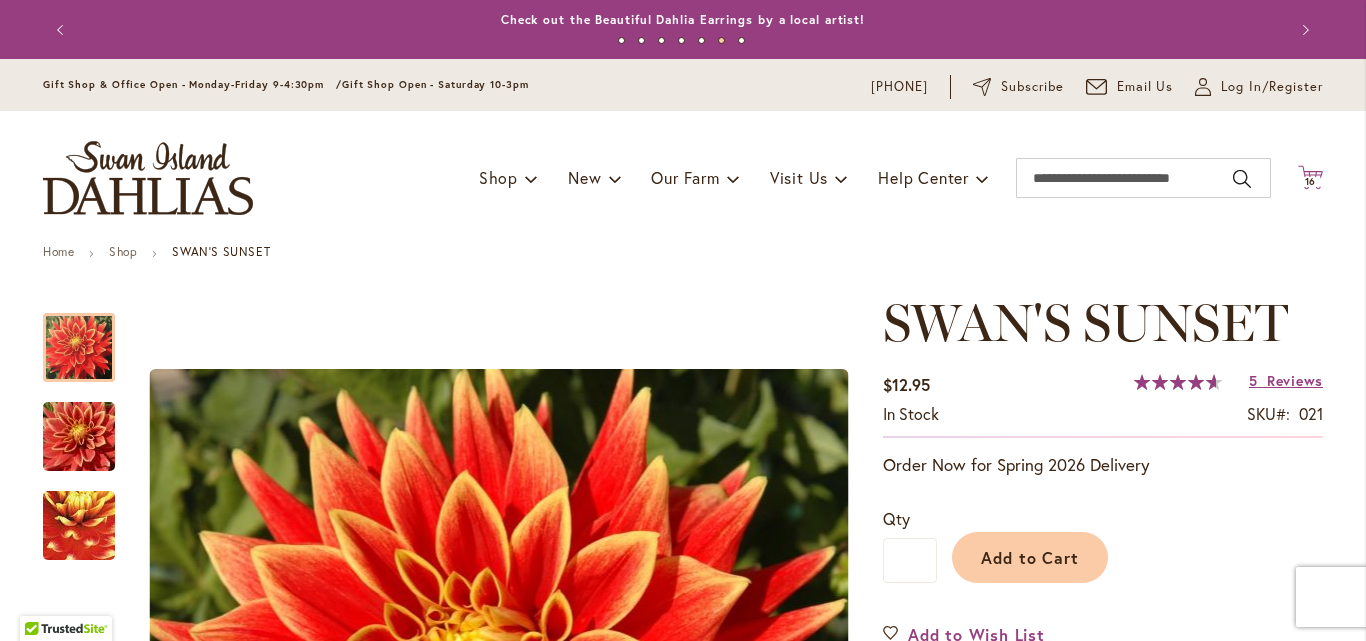 type on "**********" 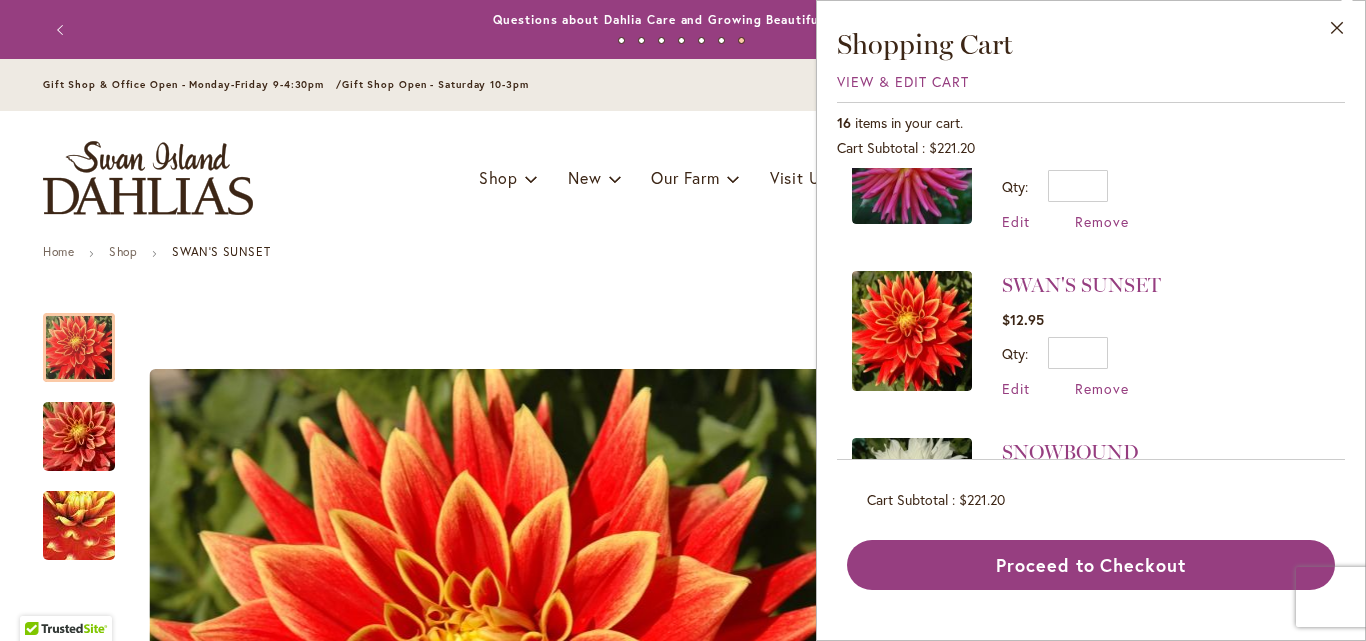 scroll, scrollTop: 500, scrollLeft: 0, axis: vertical 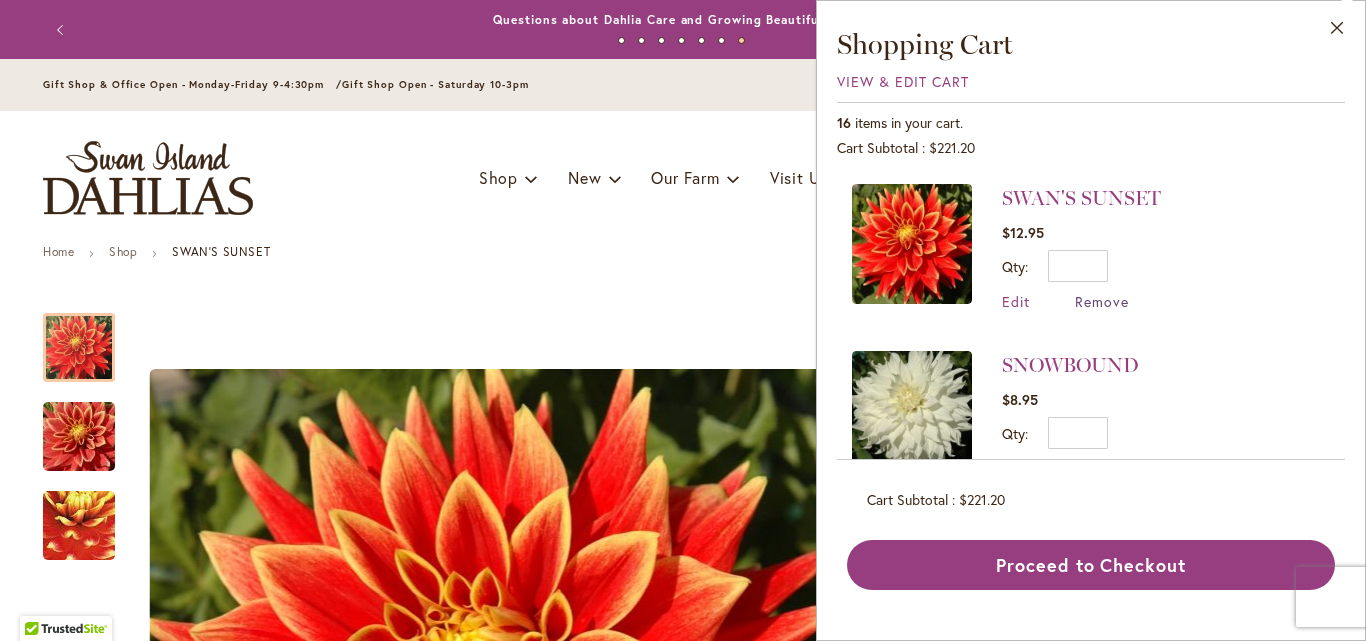 click on "Remove" at bounding box center (1102, 301) 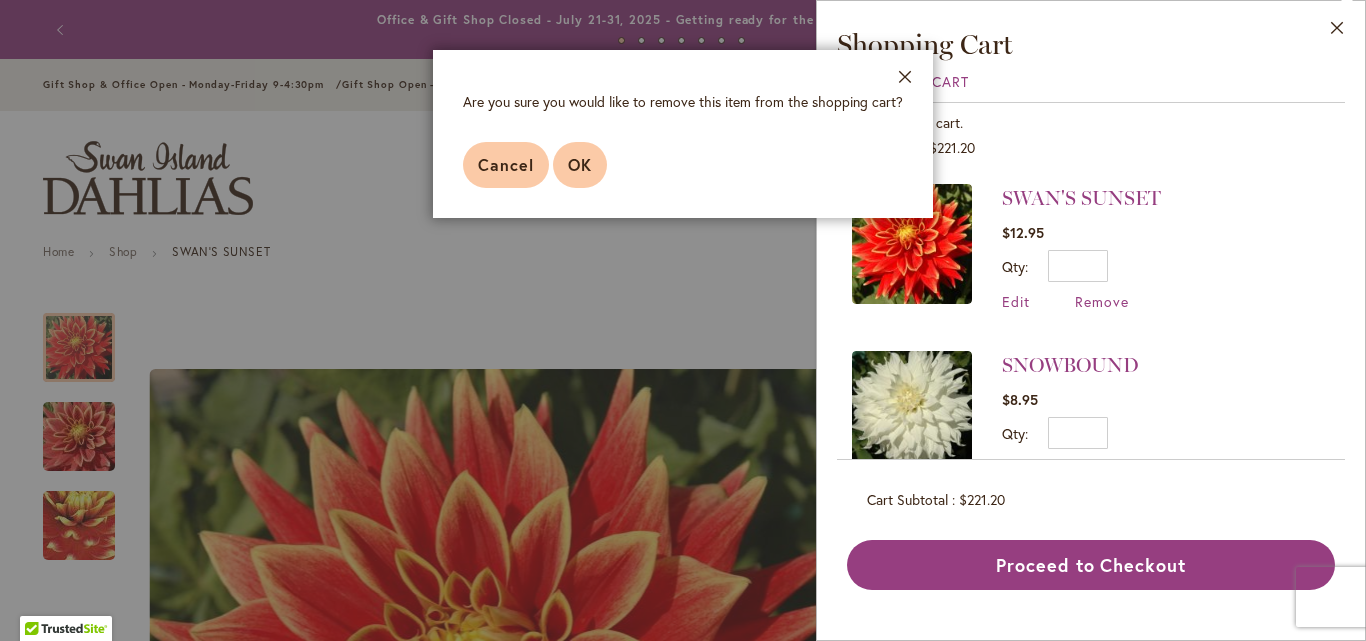 click on "OK" at bounding box center [580, 164] 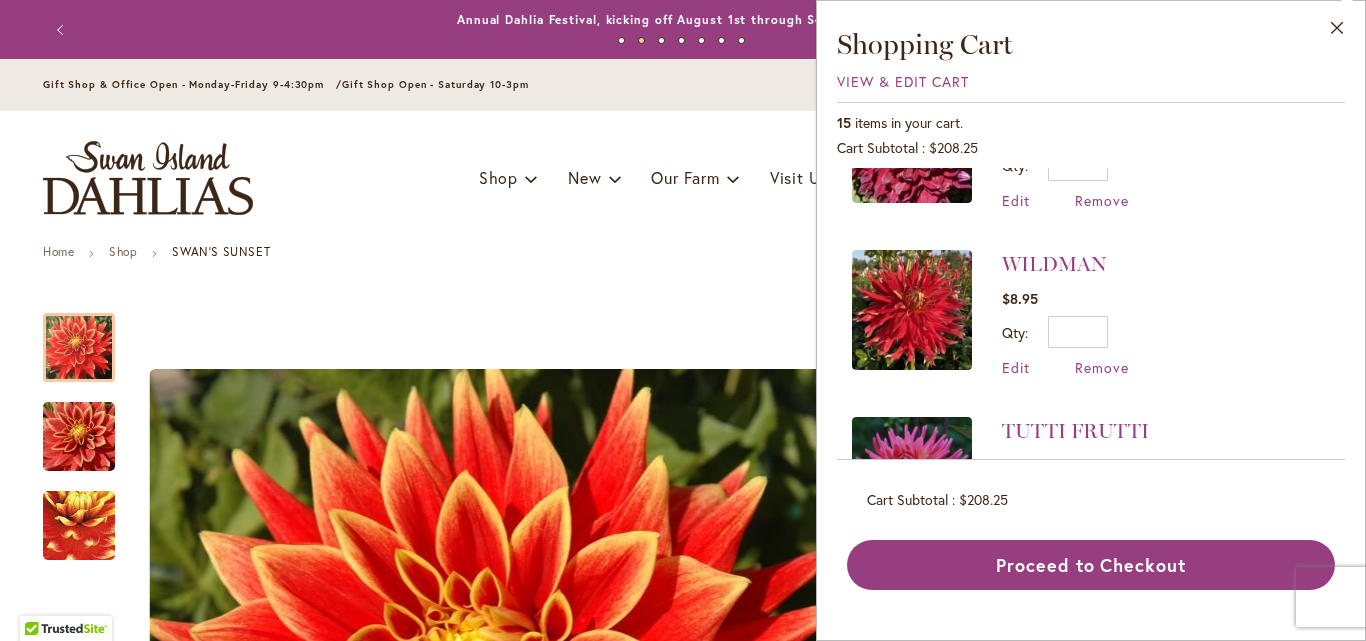 scroll, scrollTop: 0, scrollLeft: 0, axis: both 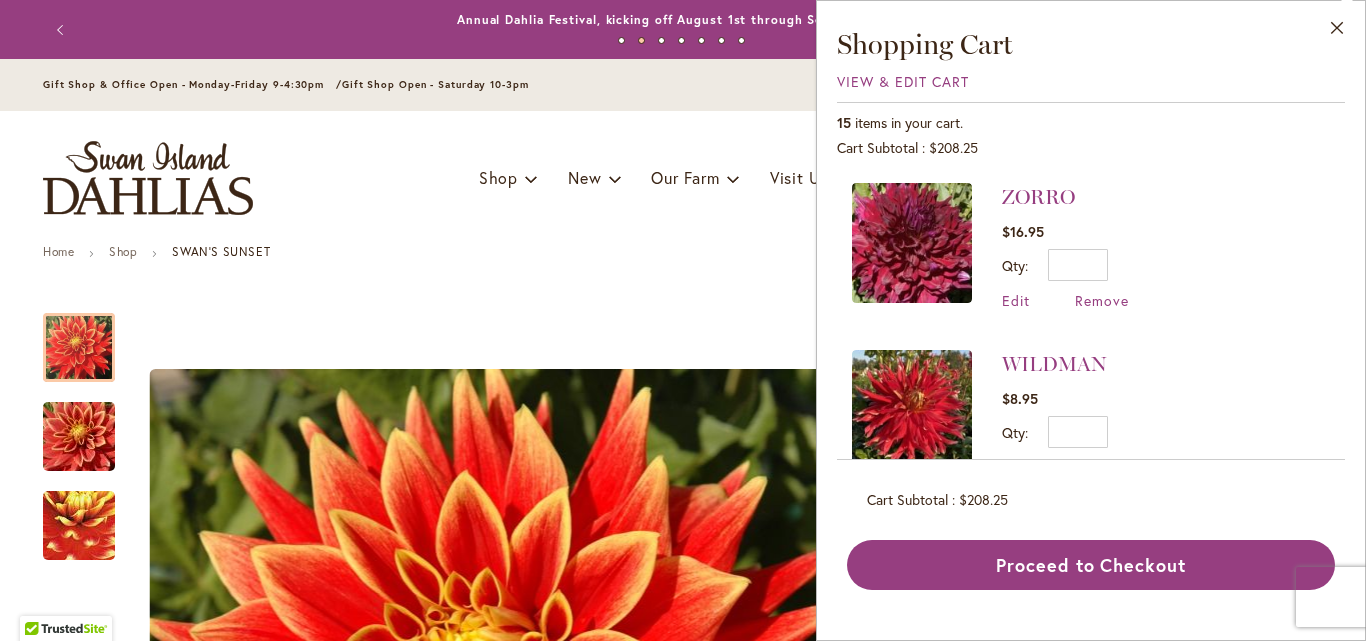 click at bounding box center (912, 410) 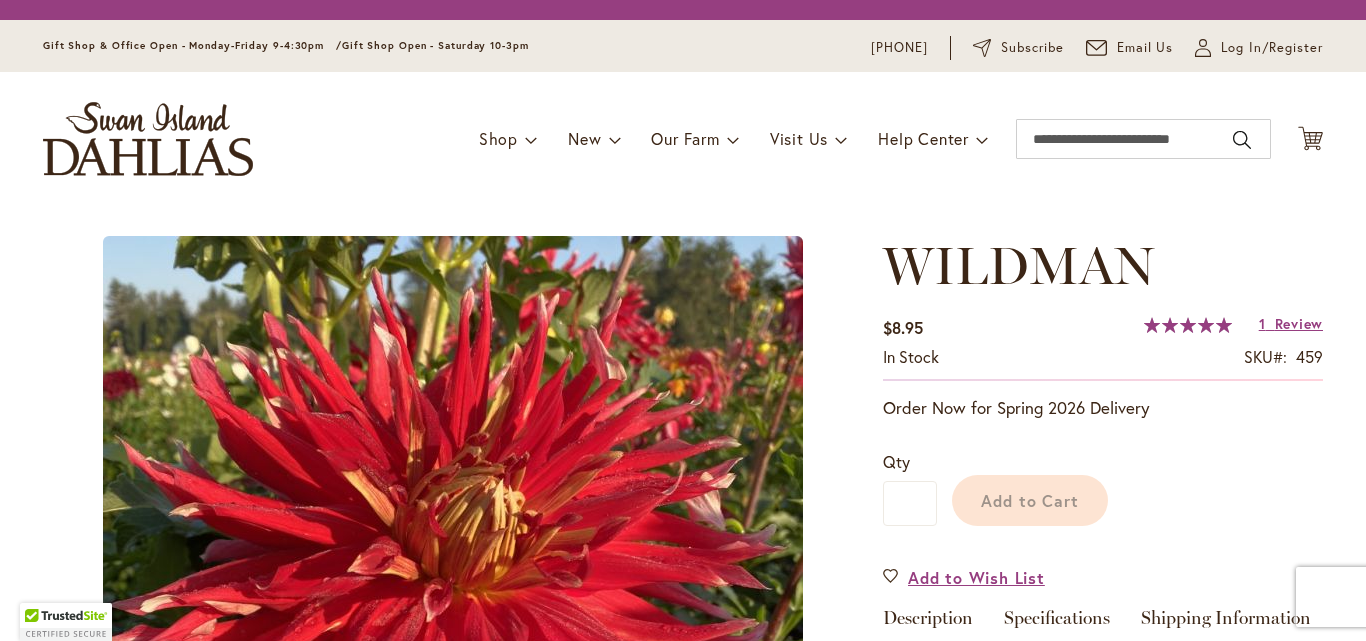 scroll, scrollTop: 0, scrollLeft: 0, axis: both 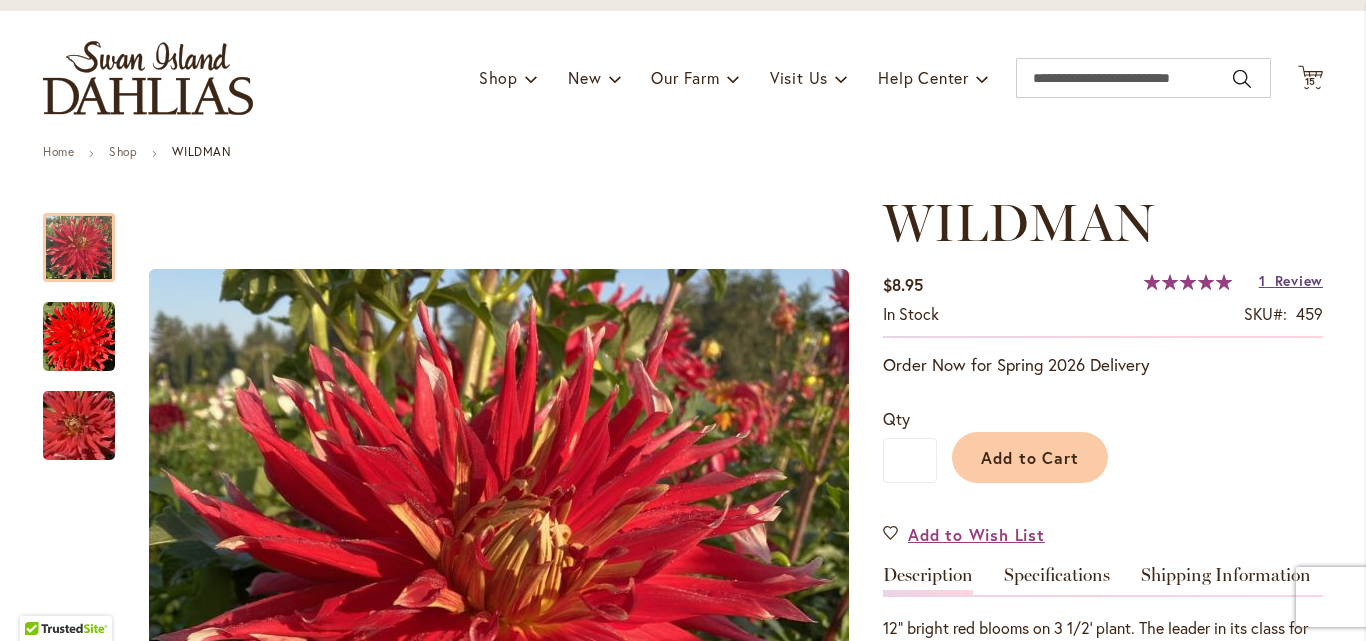 type on "**********" 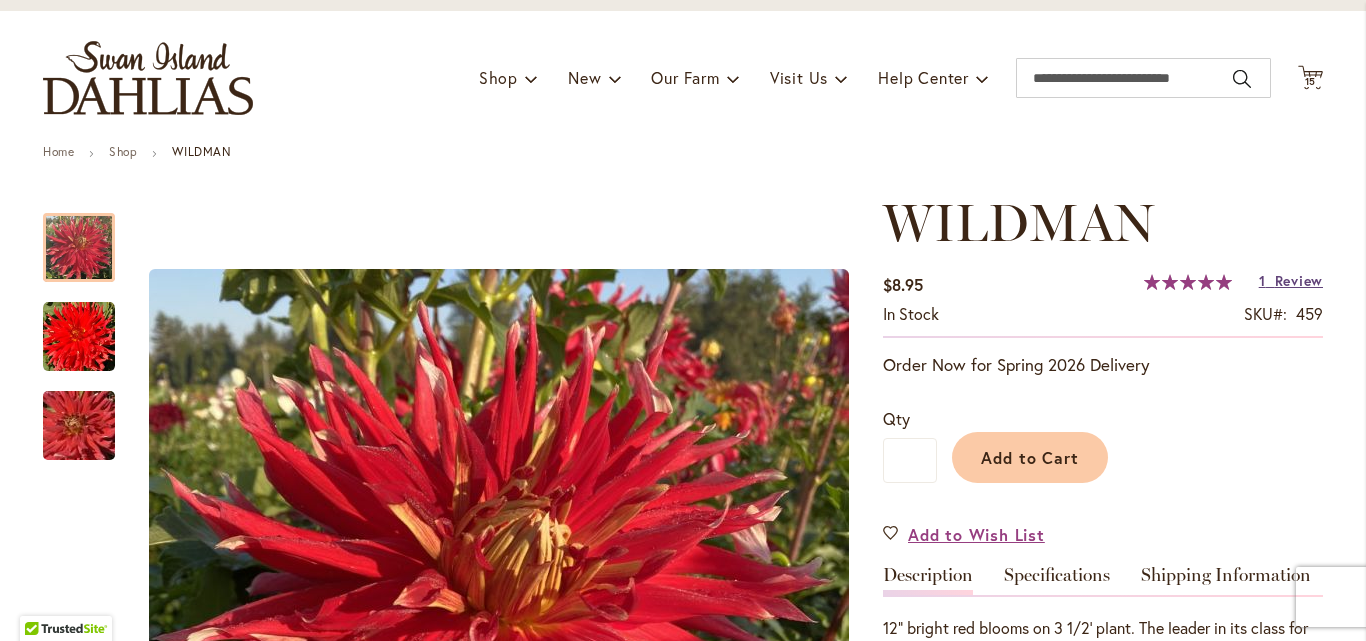 click on "Review" at bounding box center [1299, 280] 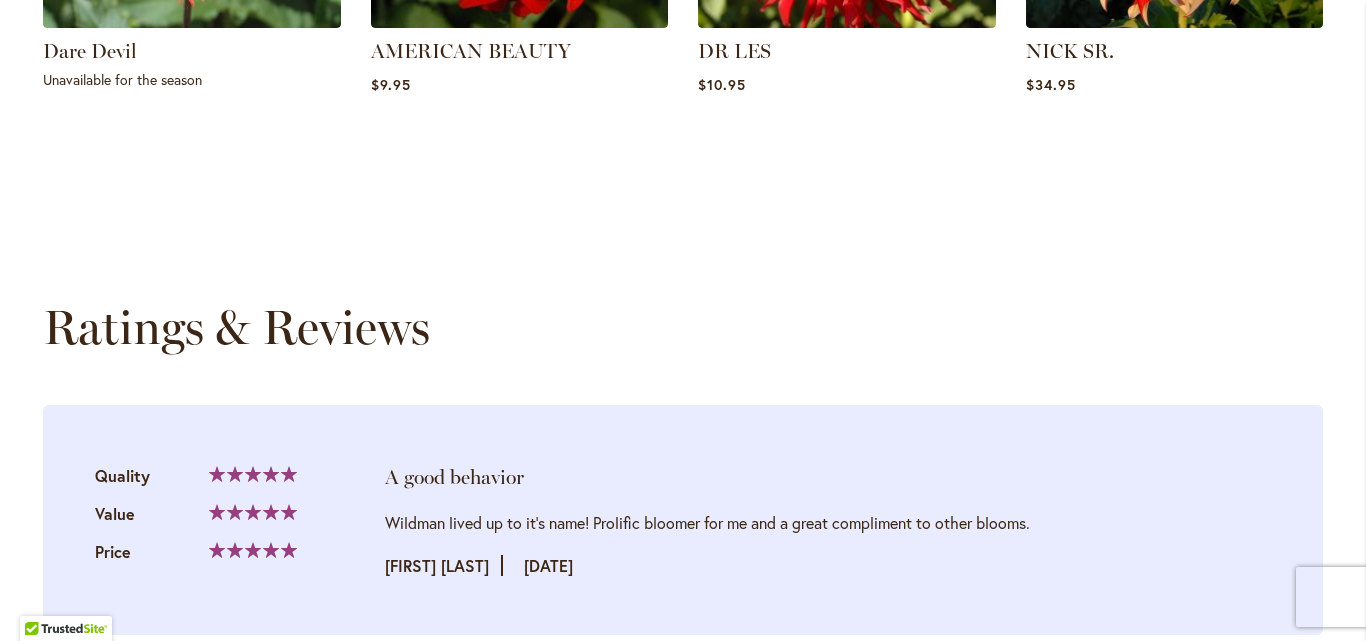 scroll, scrollTop: 1880, scrollLeft: 0, axis: vertical 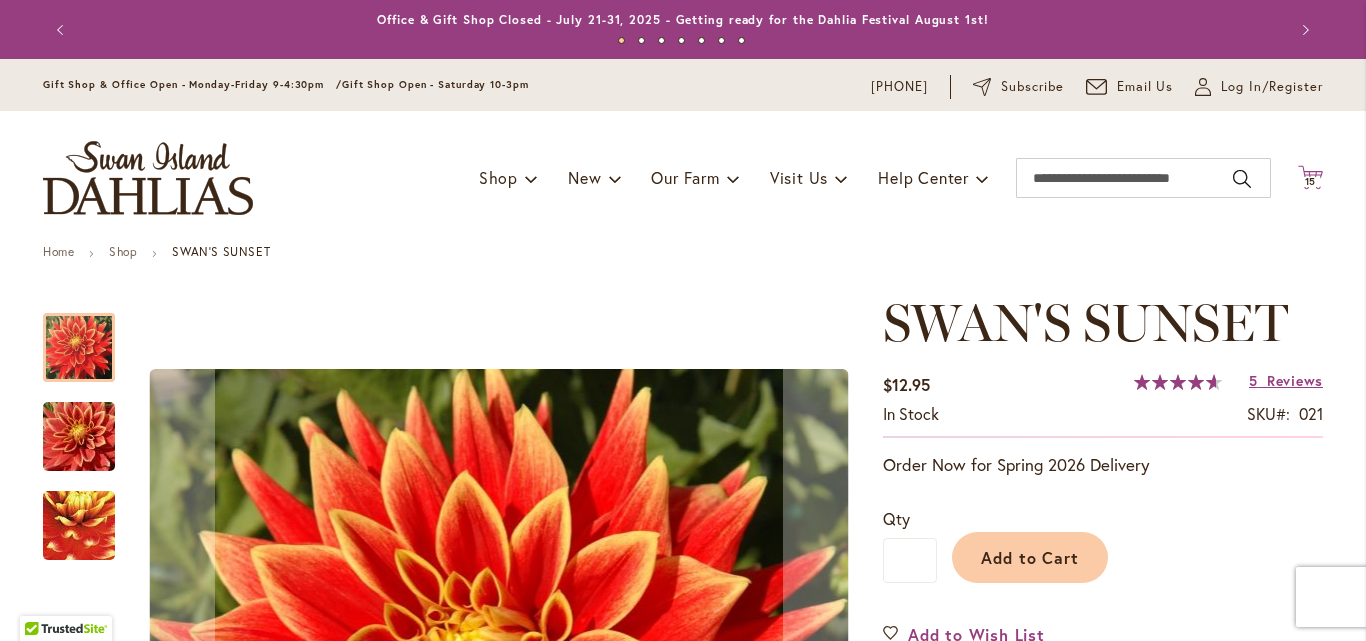type on "**********" 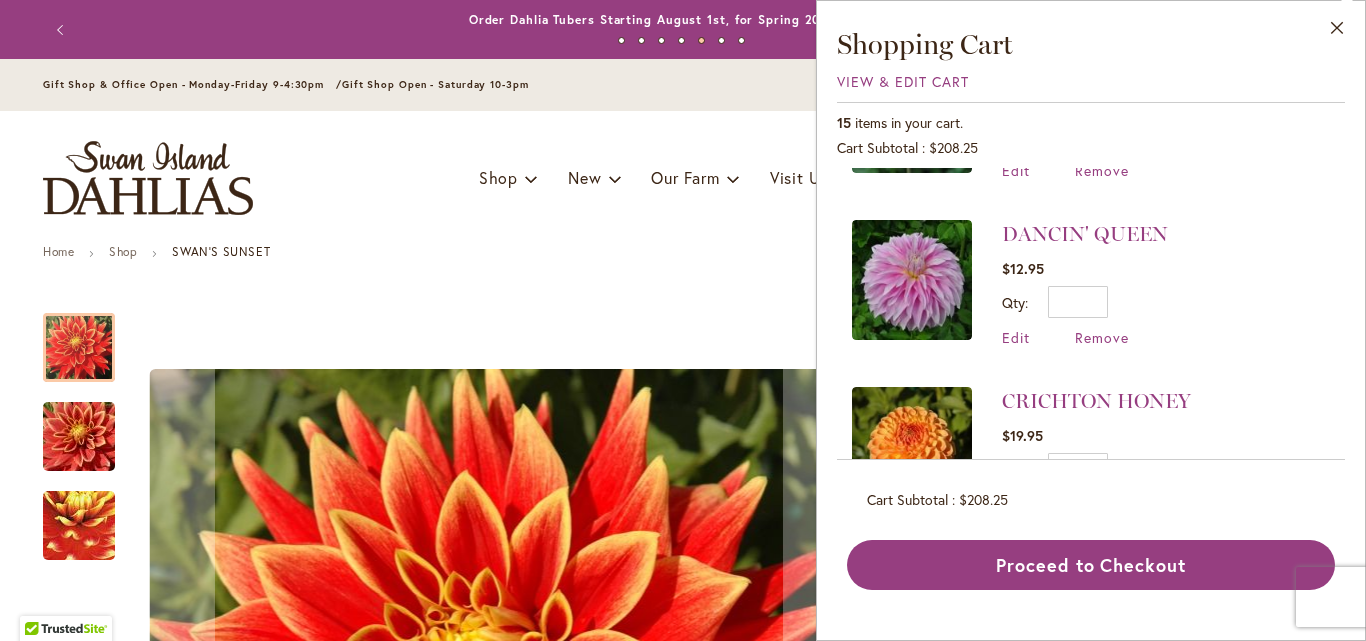 scroll, scrollTop: 1900, scrollLeft: 0, axis: vertical 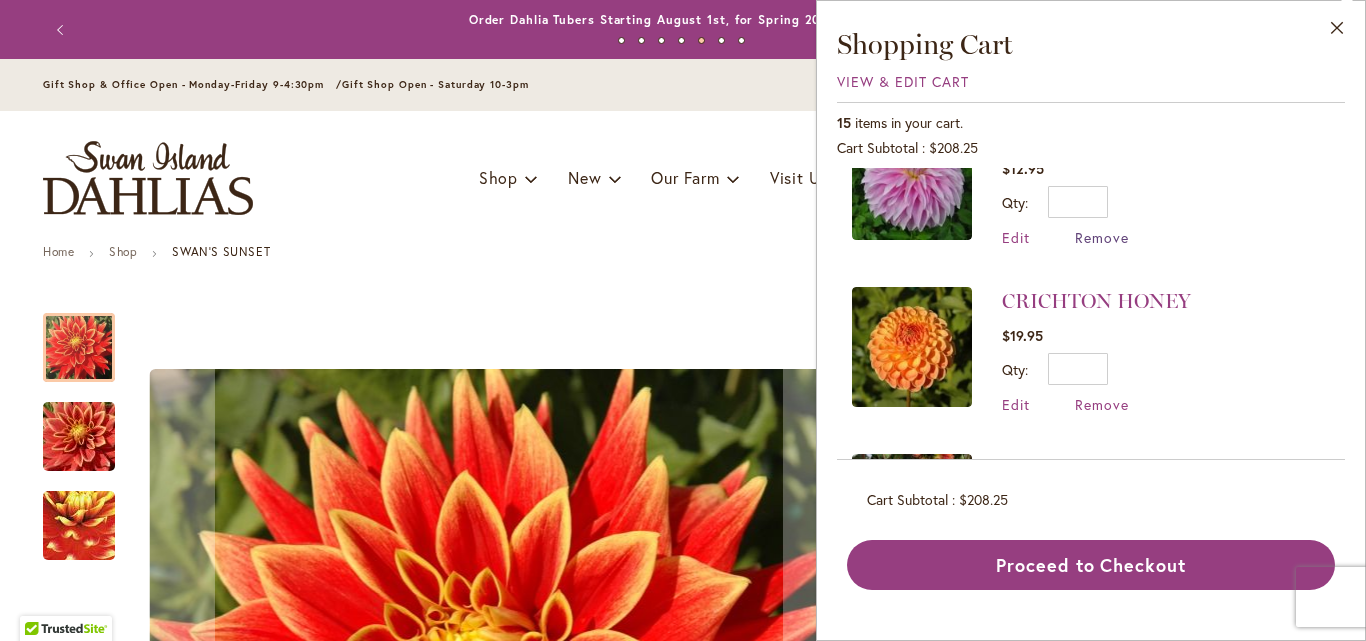 click on "Remove" at bounding box center [1102, 237] 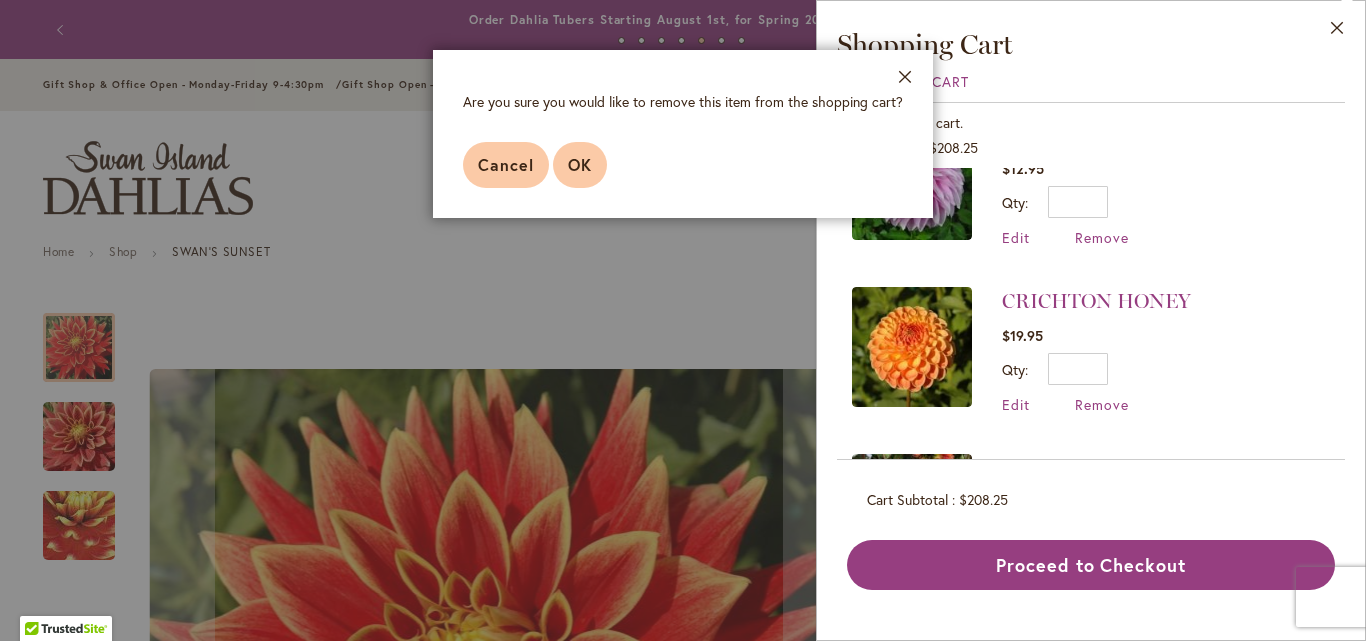 click on "OK" at bounding box center [580, 164] 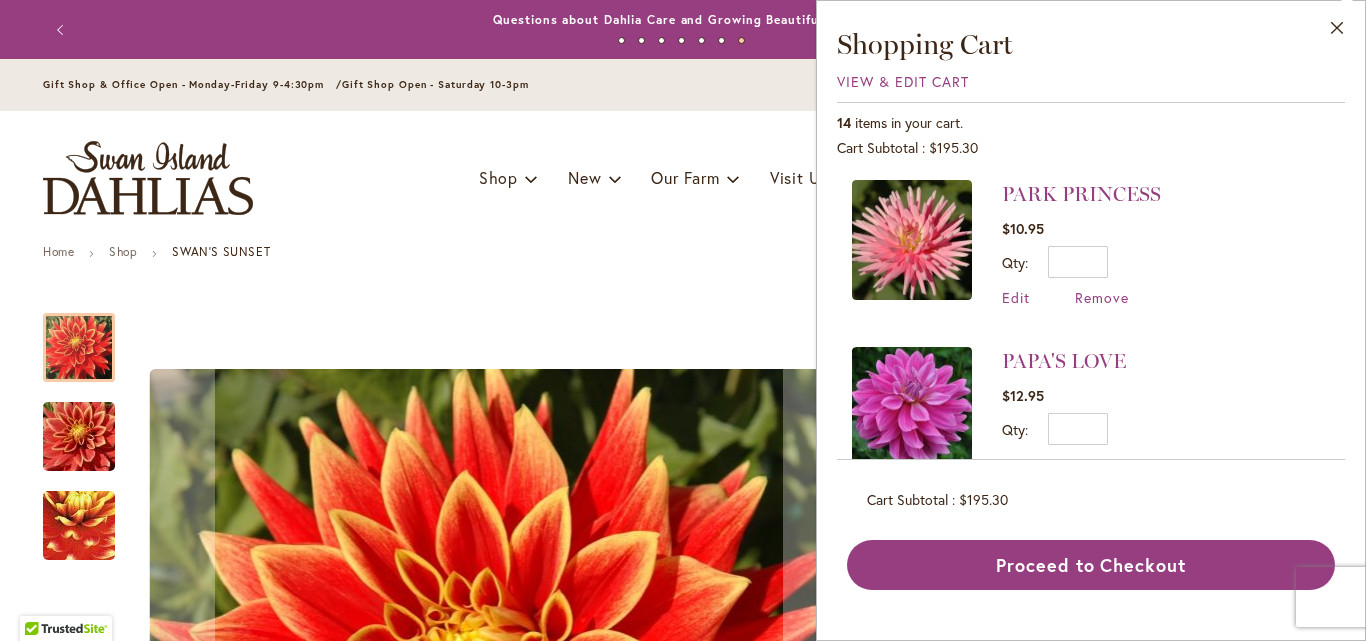 scroll, scrollTop: 1200, scrollLeft: 0, axis: vertical 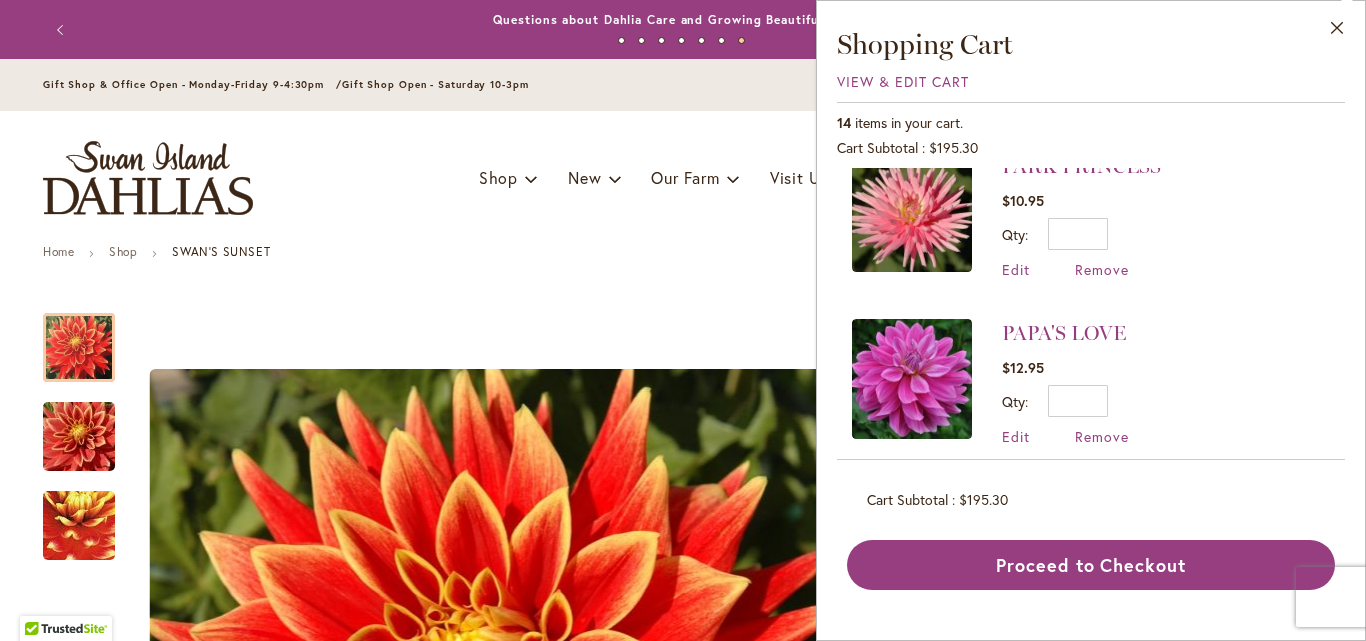 click at bounding box center [912, 379] 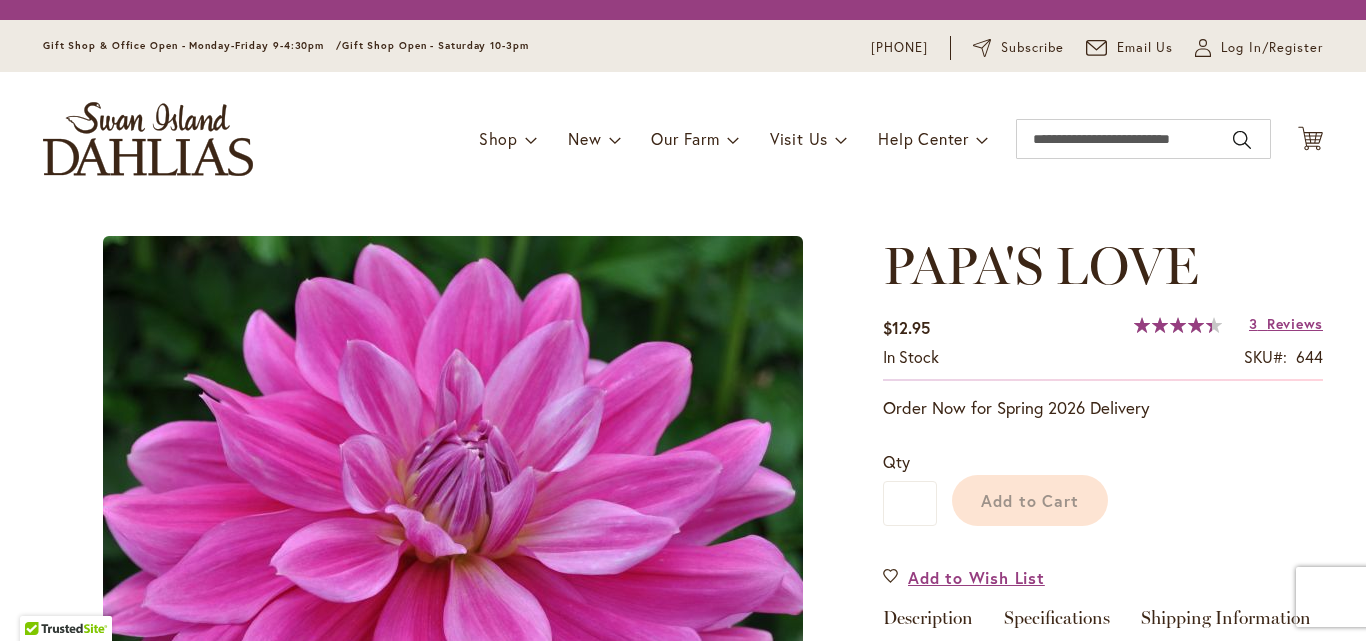 scroll, scrollTop: 0, scrollLeft: 0, axis: both 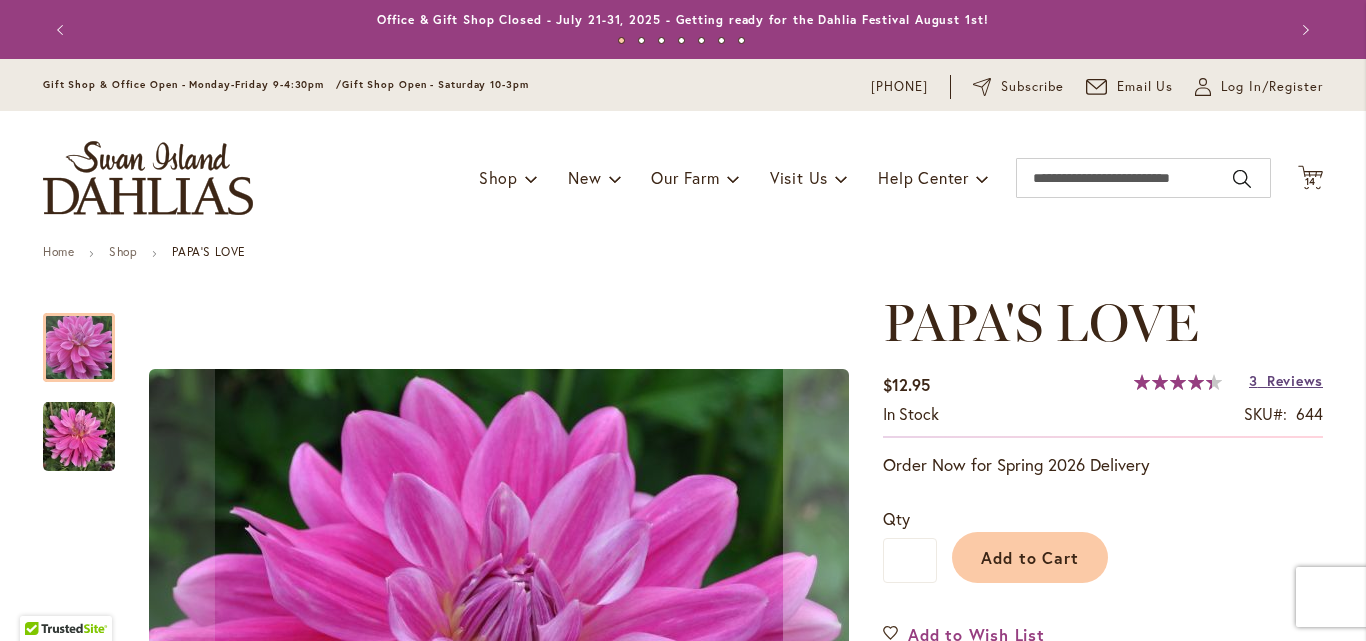 type on "**********" 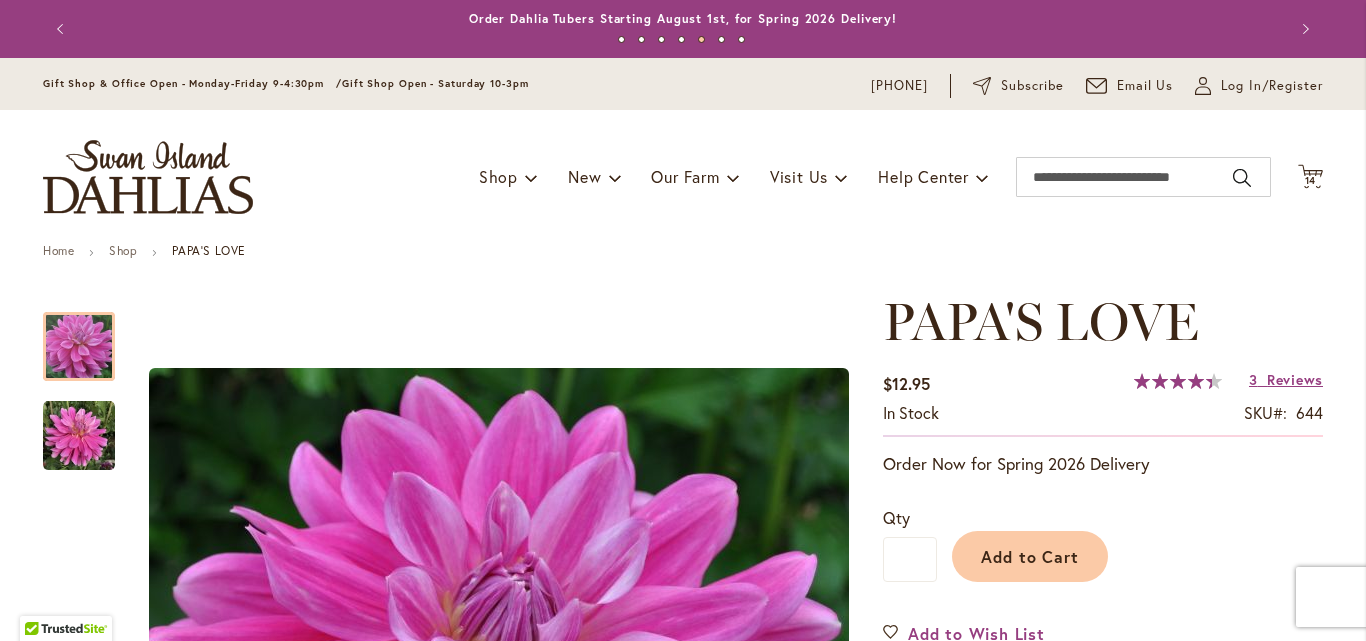 scroll, scrollTop: 0, scrollLeft: 0, axis: both 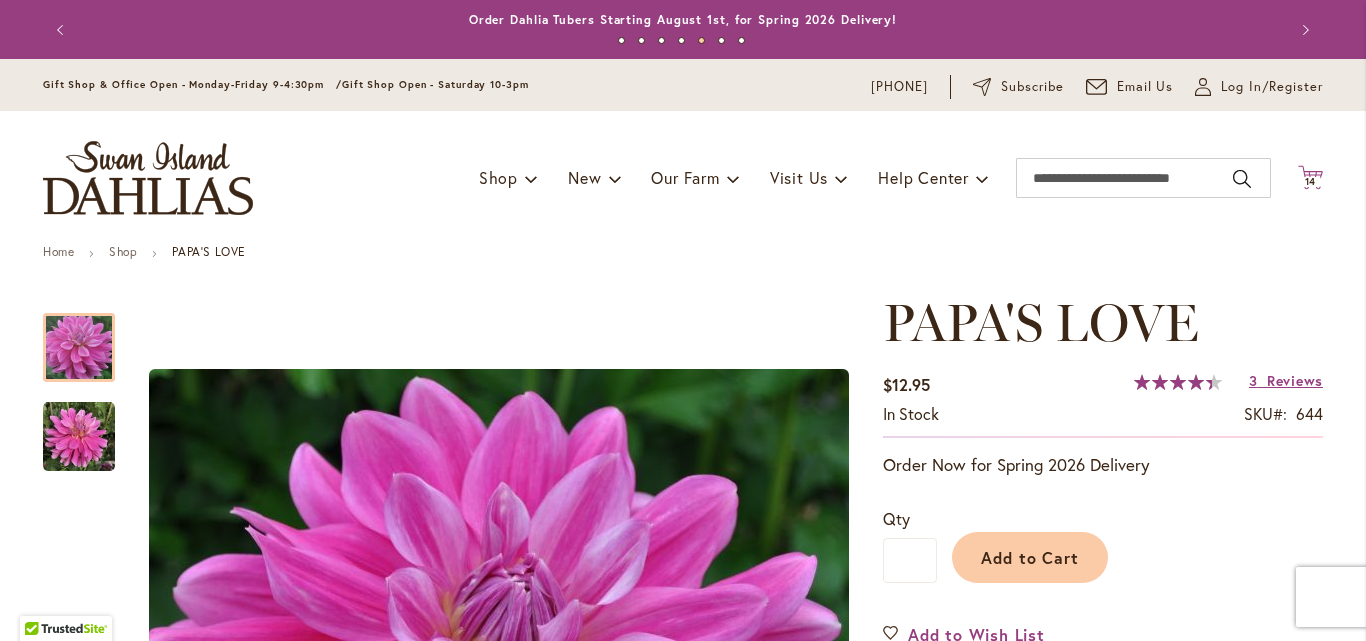 click on "14" at bounding box center (1311, 181) 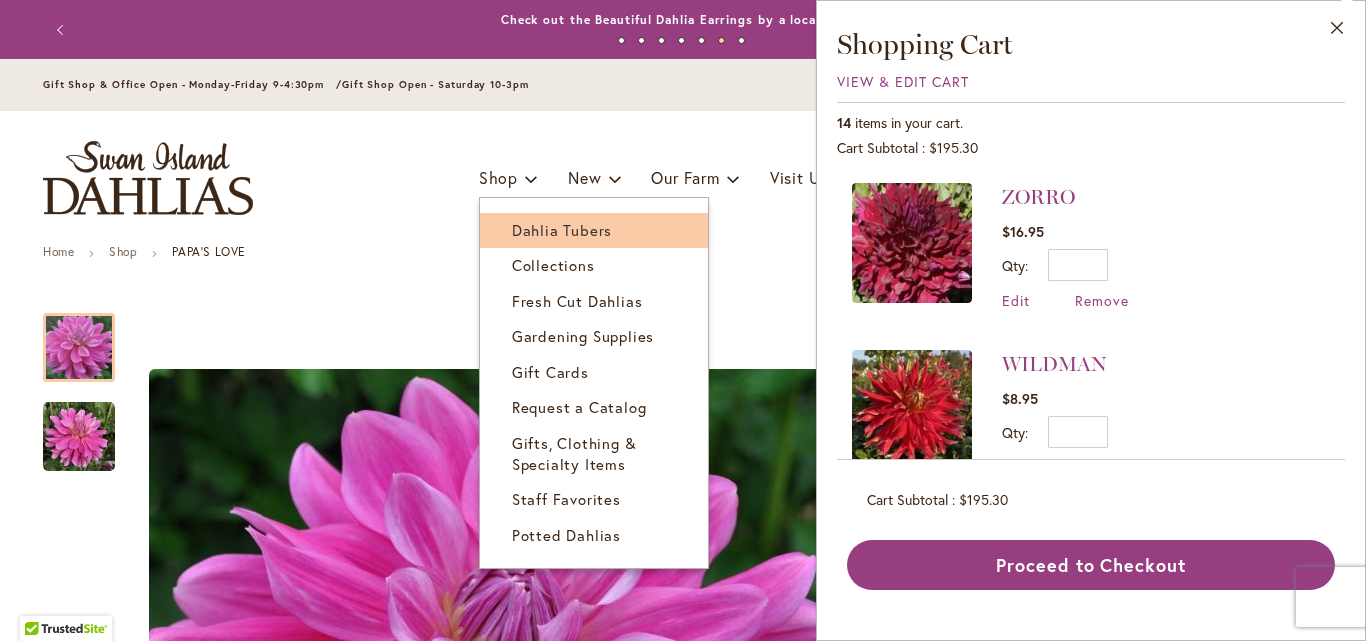 click on "Dahlia Tubers" at bounding box center [562, 230] 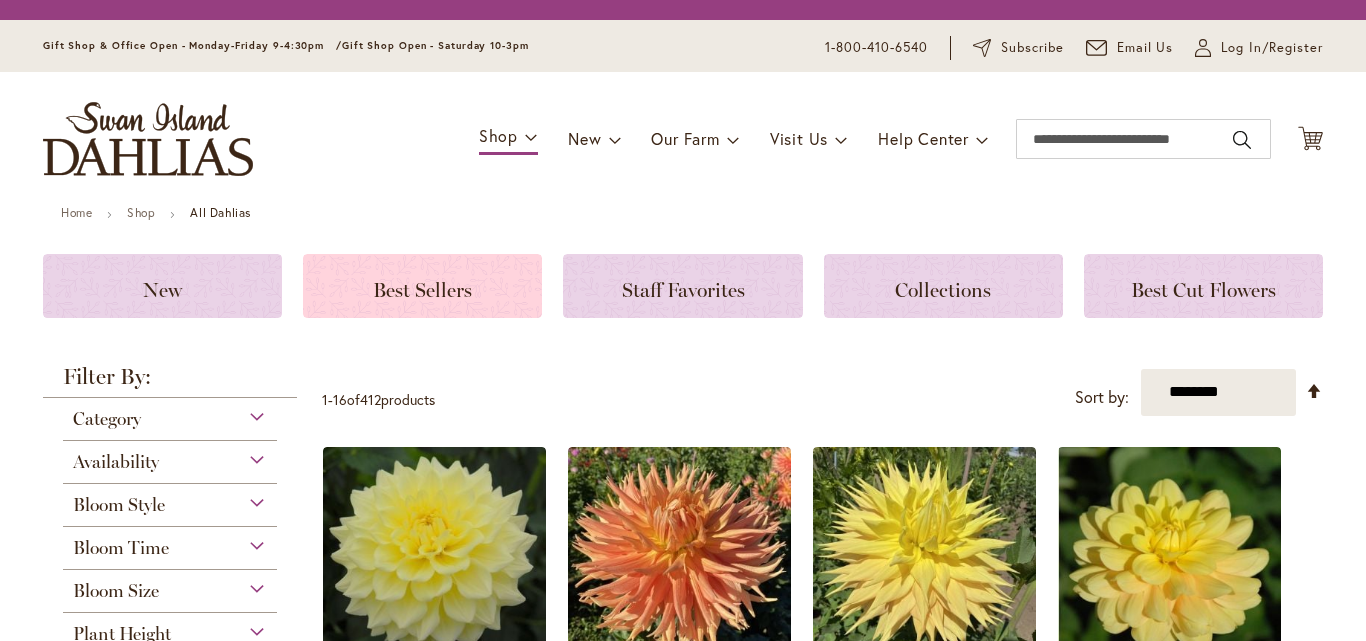 scroll, scrollTop: 0, scrollLeft: 0, axis: both 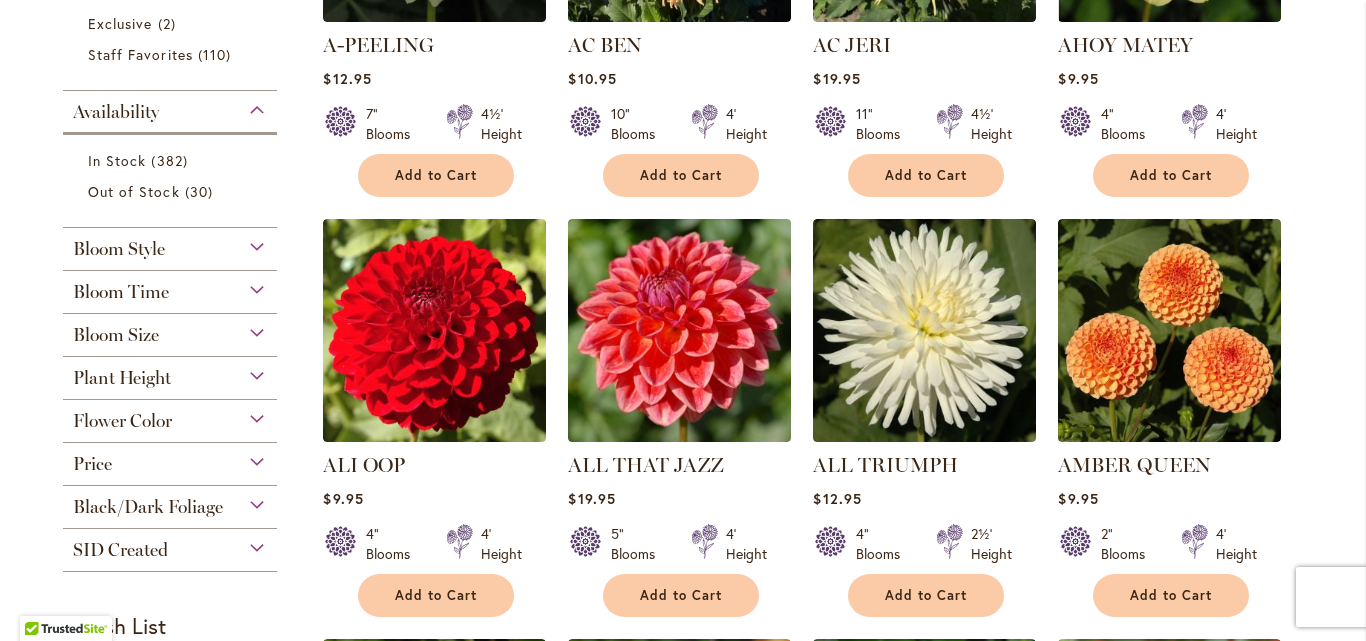 type on "**********" 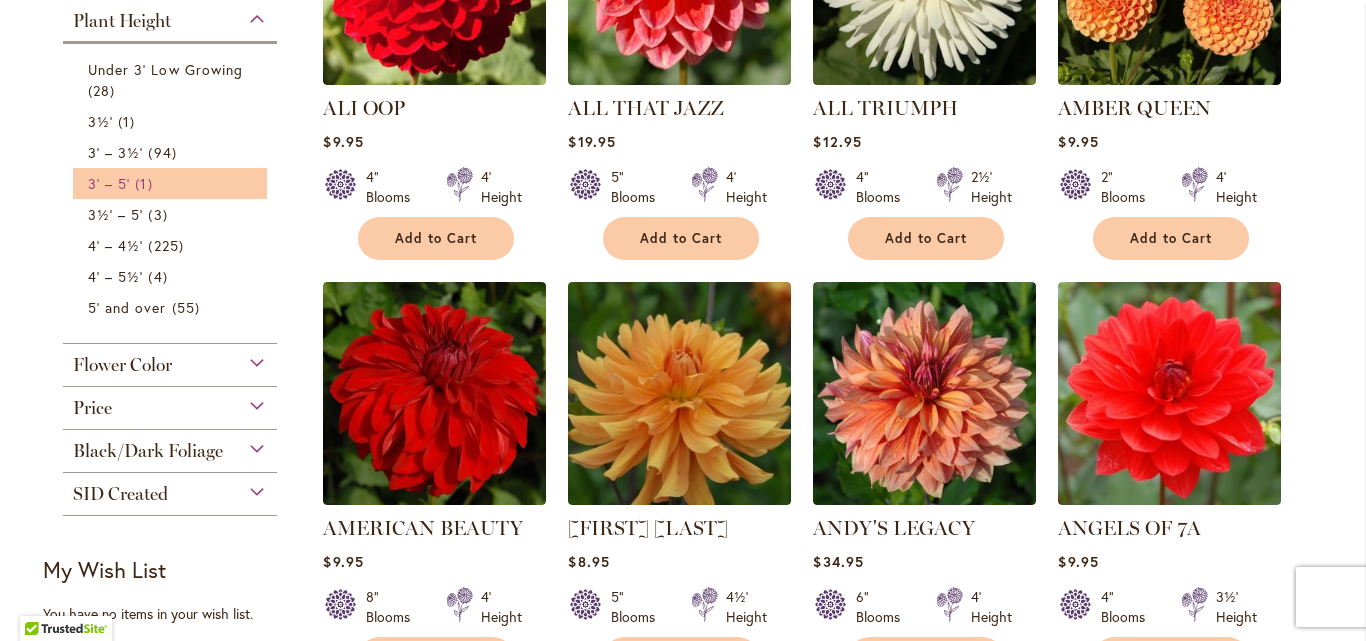scroll, scrollTop: 957, scrollLeft: 0, axis: vertical 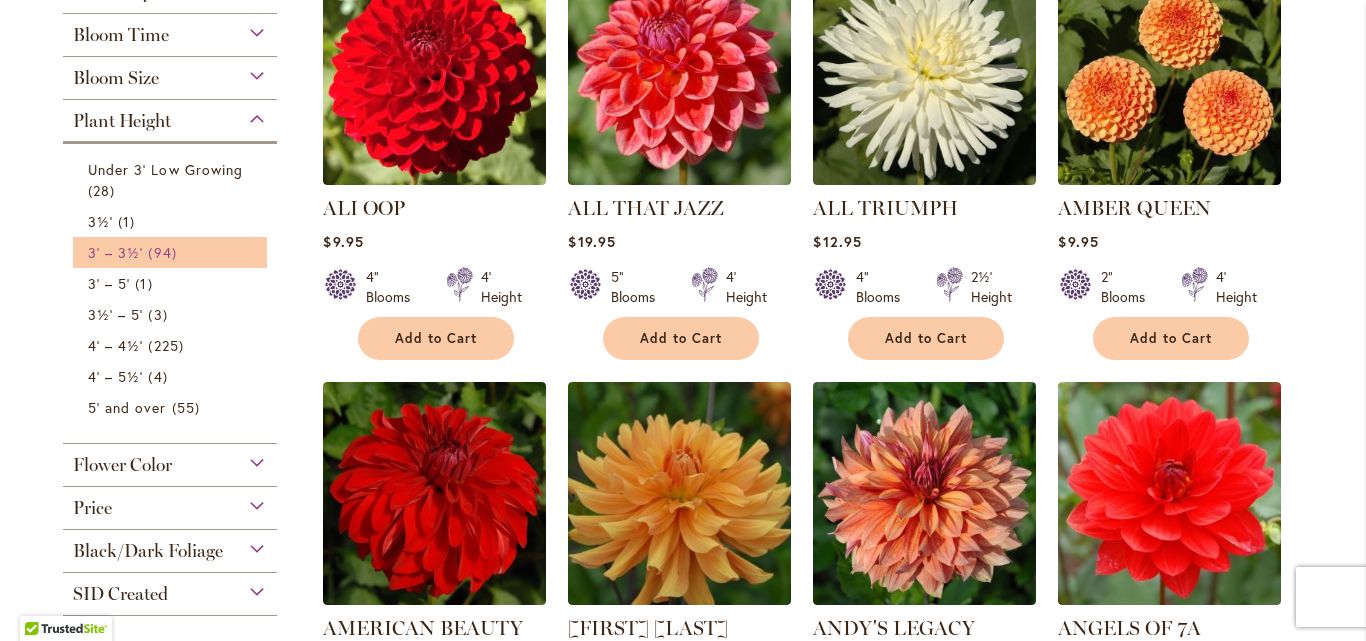 click on "94
items" at bounding box center [164, 252] 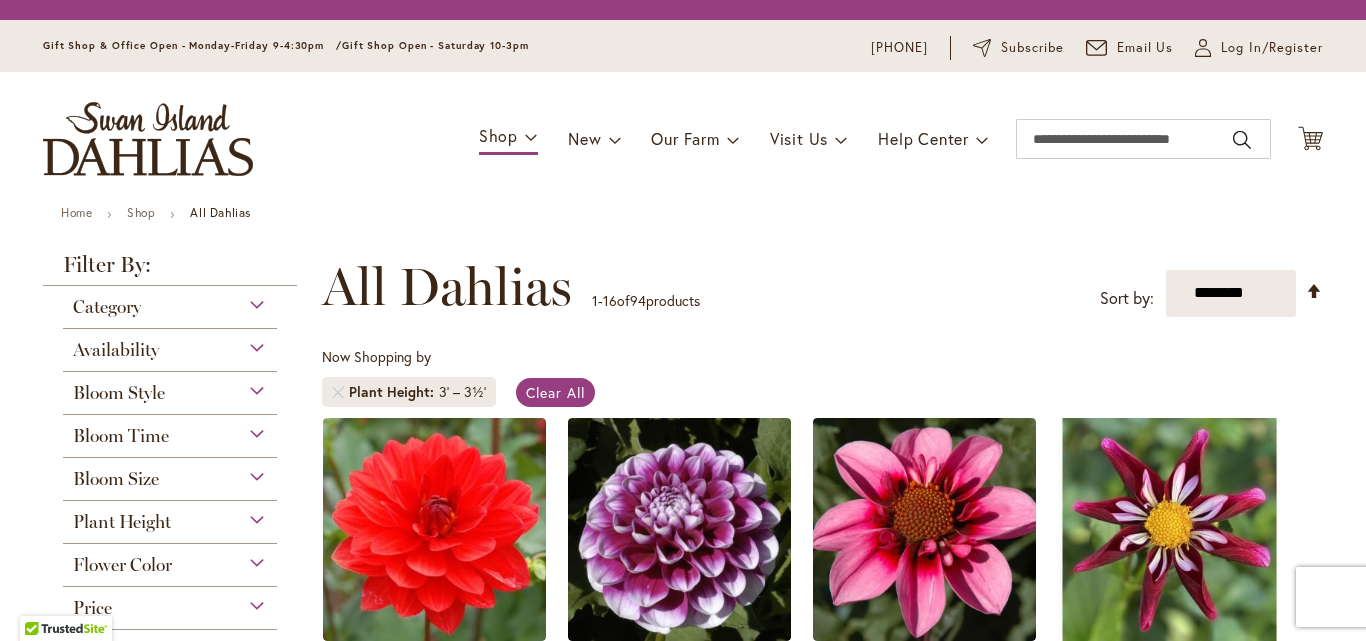 scroll, scrollTop: 0, scrollLeft: 0, axis: both 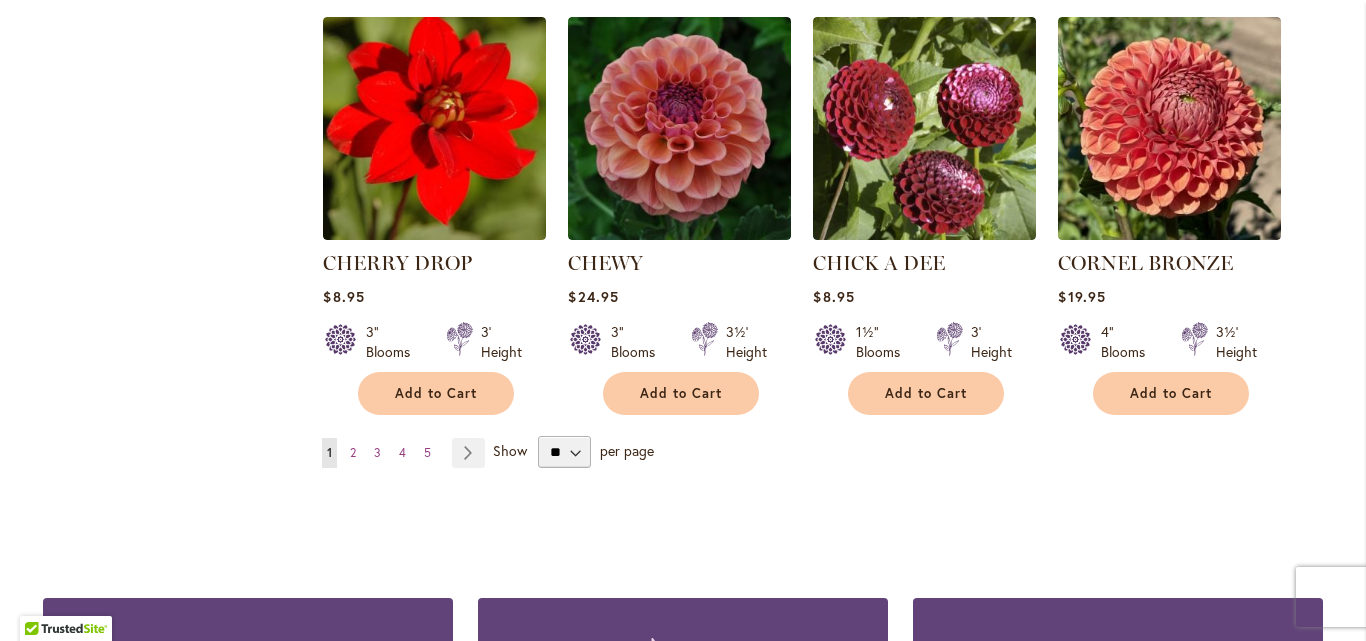 type on "**********" 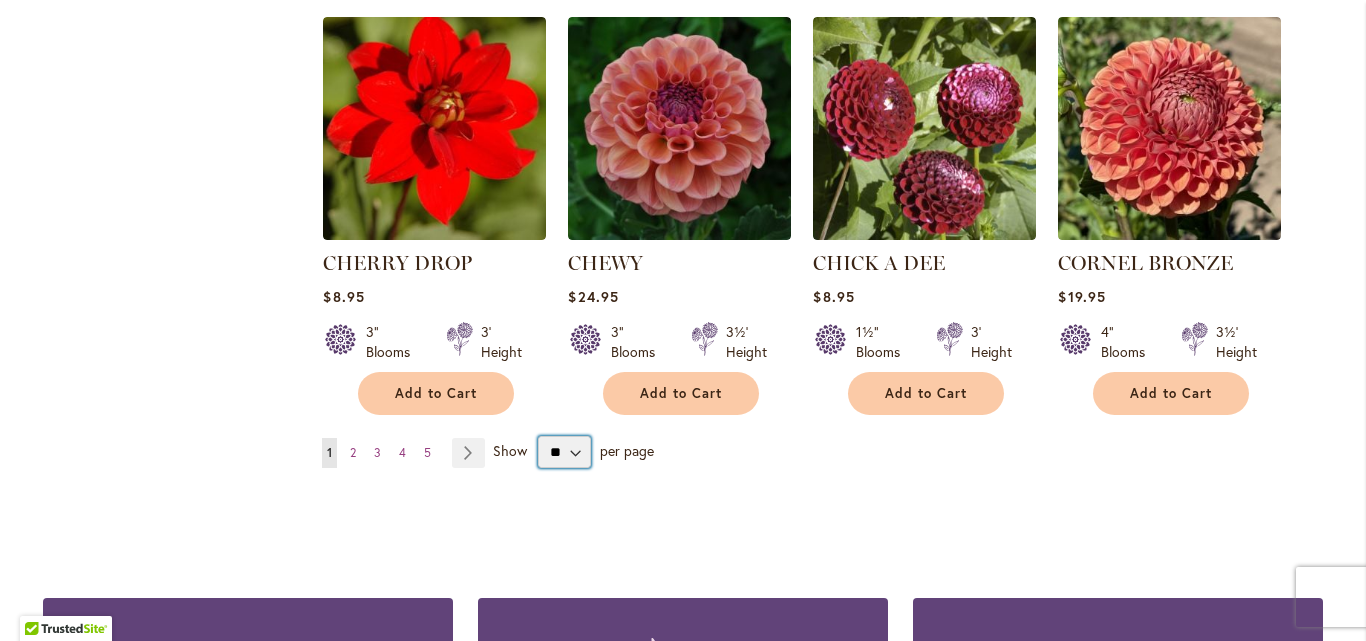 click on "**
**
**
**" at bounding box center (564, 452) 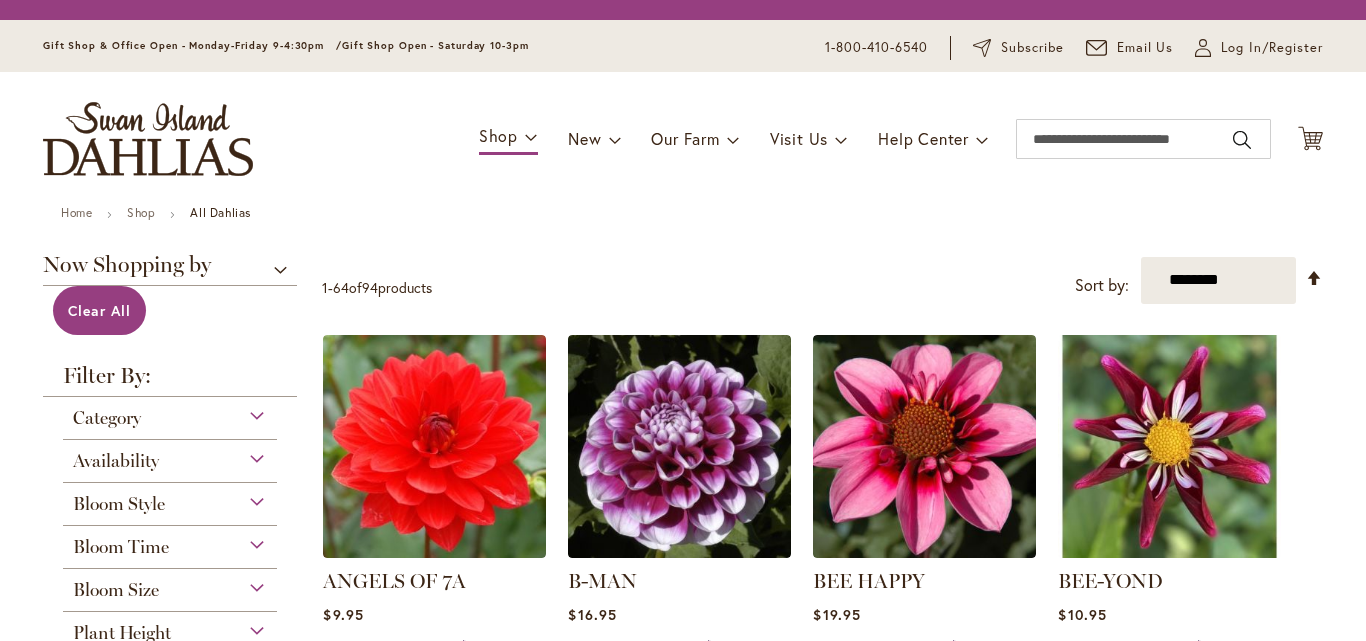 scroll, scrollTop: 0, scrollLeft: 0, axis: both 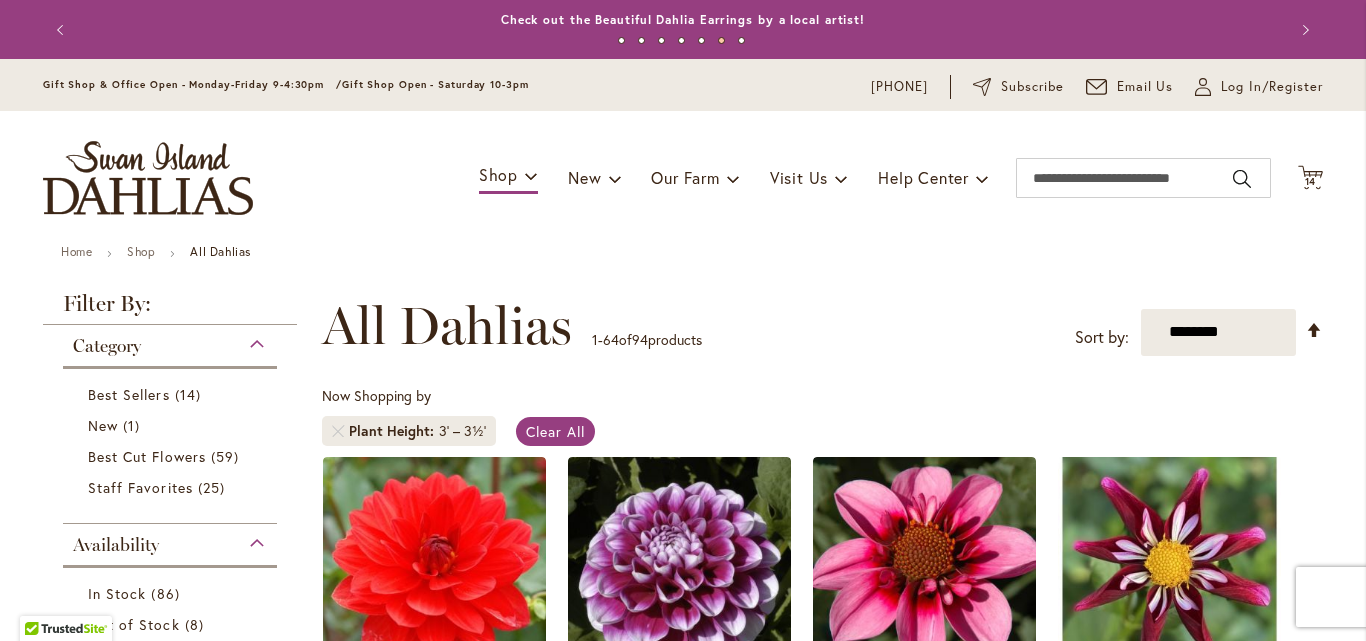 type on "**********" 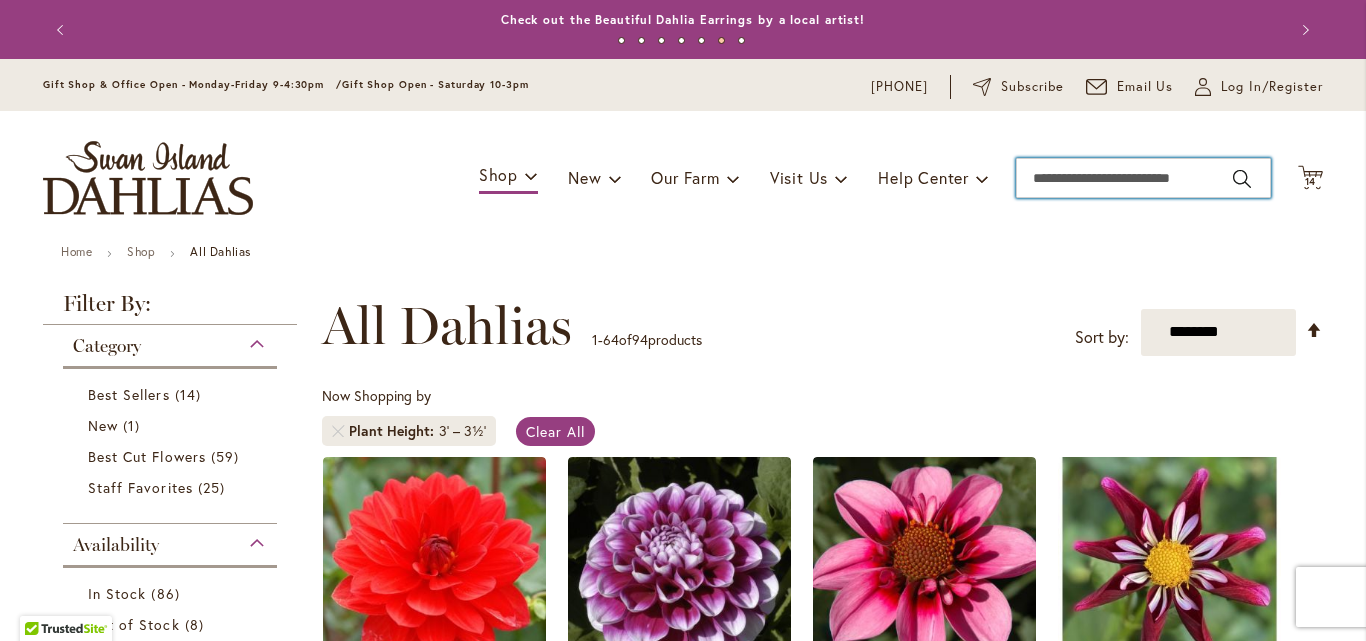 click on "Search" at bounding box center (1143, 178) 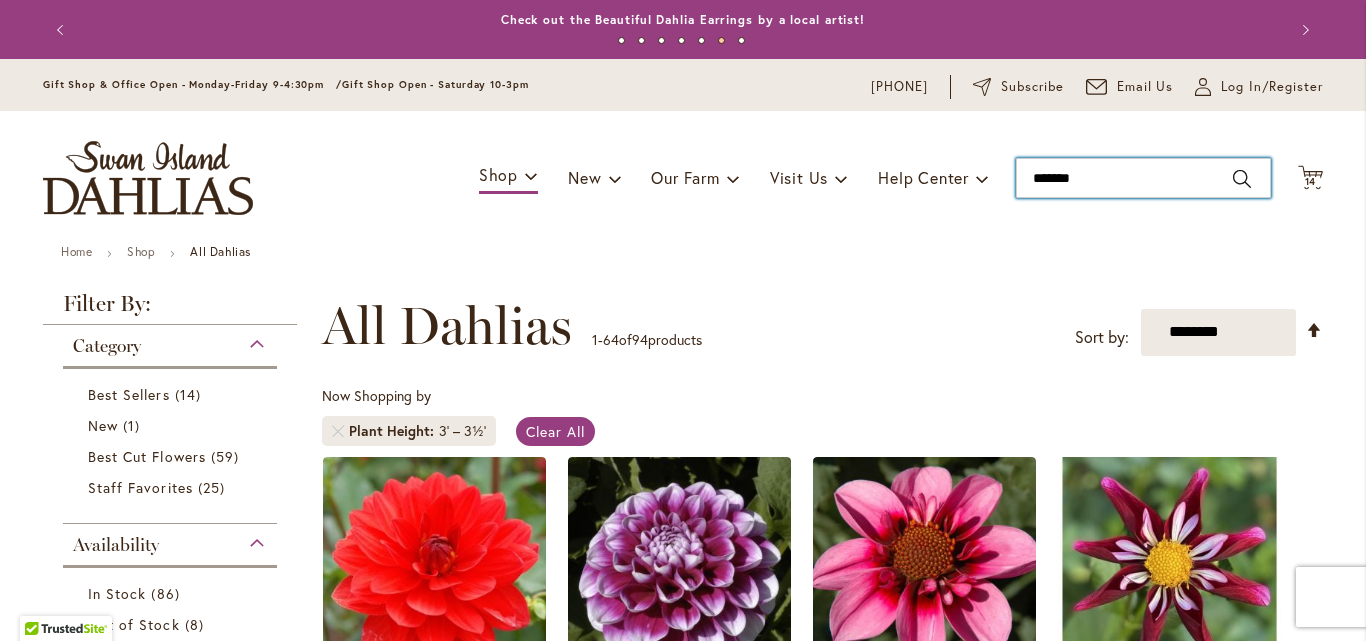 type on "********" 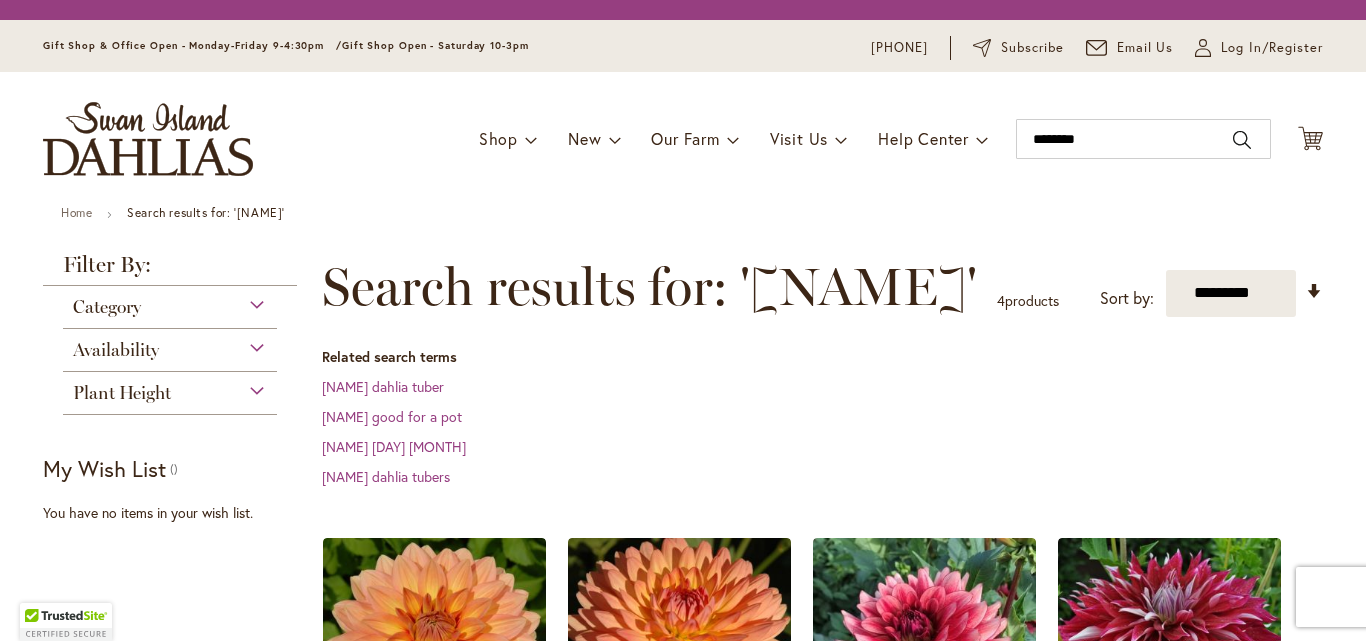 scroll, scrollTop: 0, scrollLeft: 0, axis: both 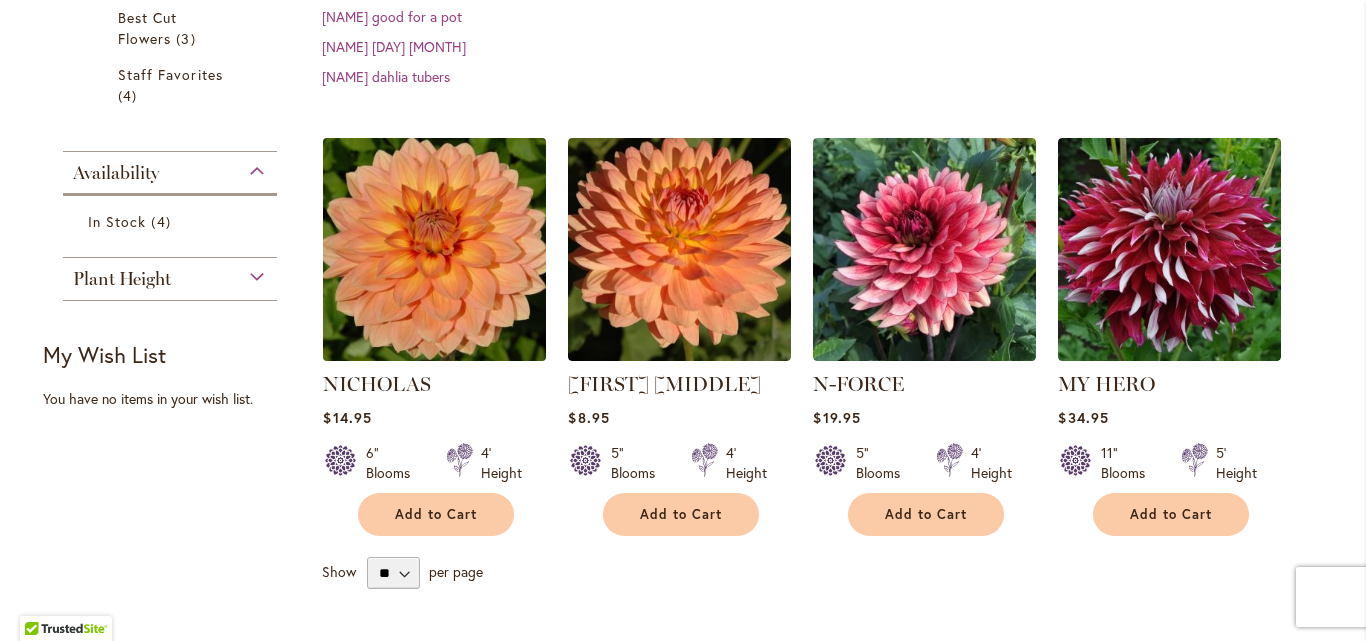 type on "**********" 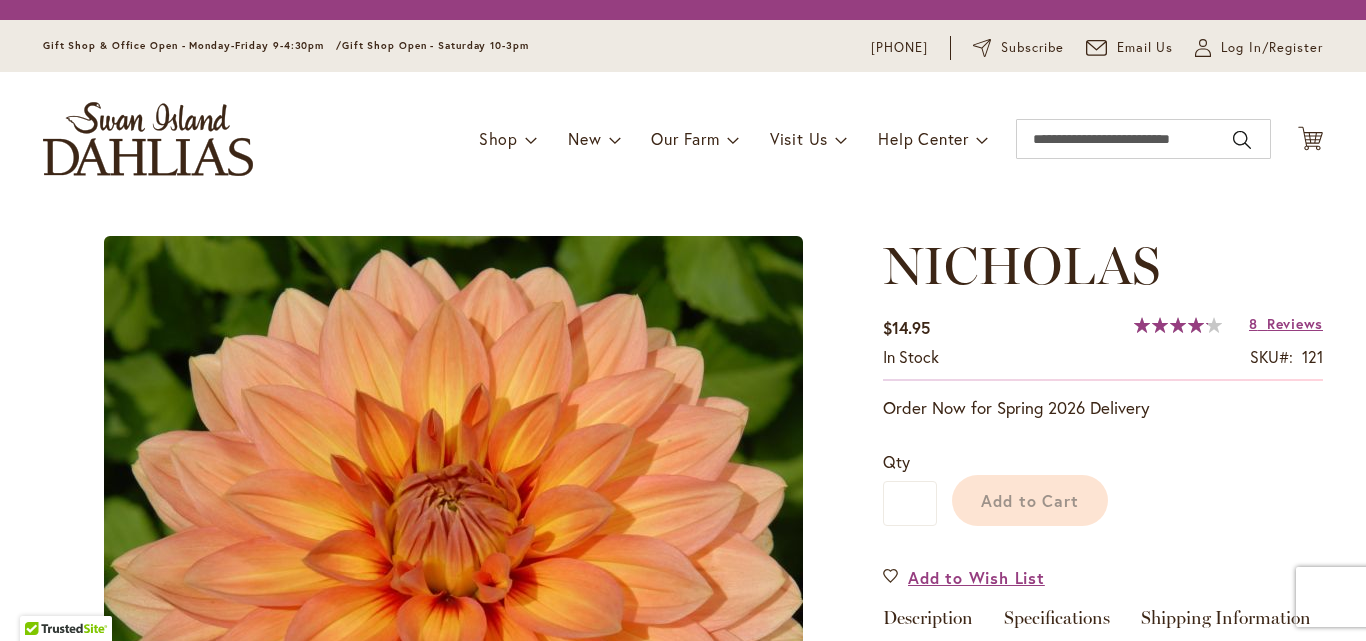 scroll, scrollTop: 0, scrollLeft: 0, axis: both 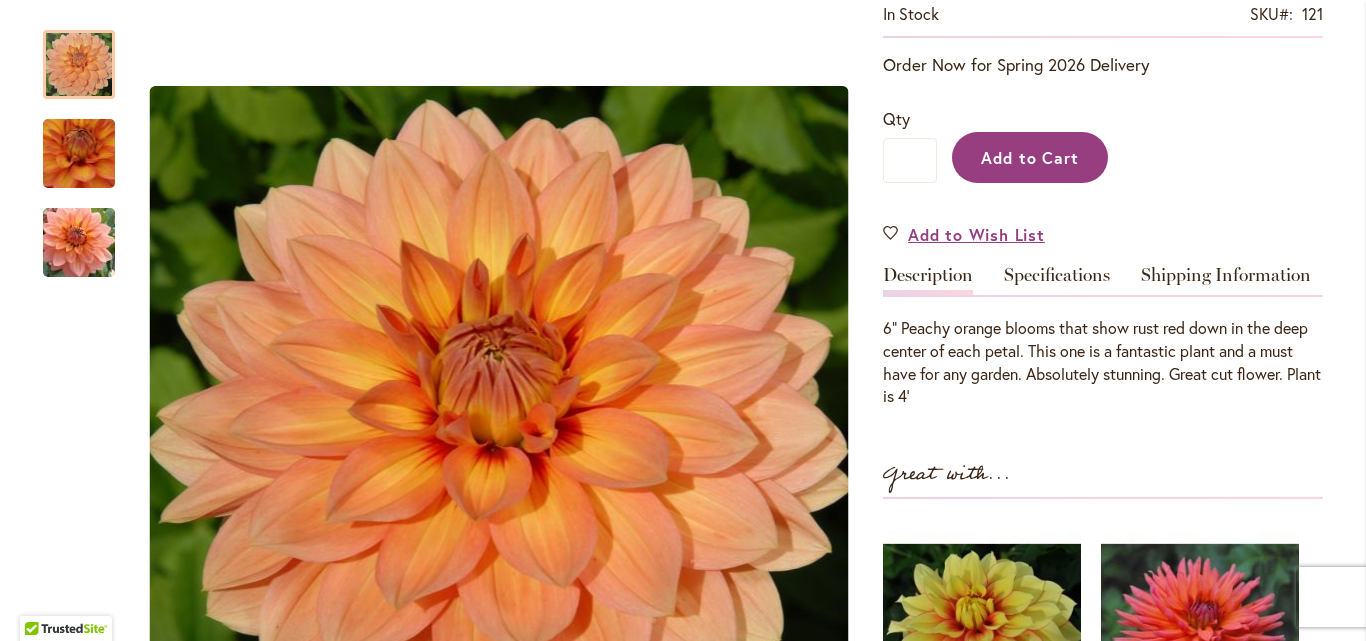 type on "**********" 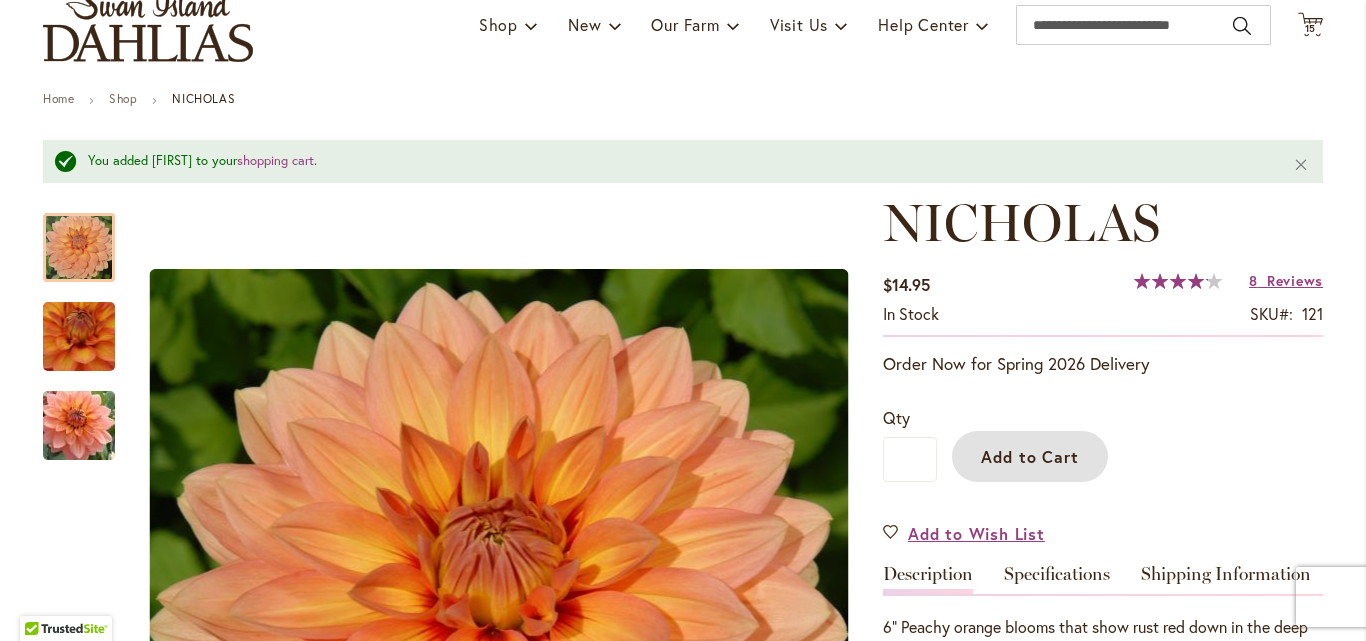 scroll, scrollTop: 0, scrollLeft: 0, axis: both 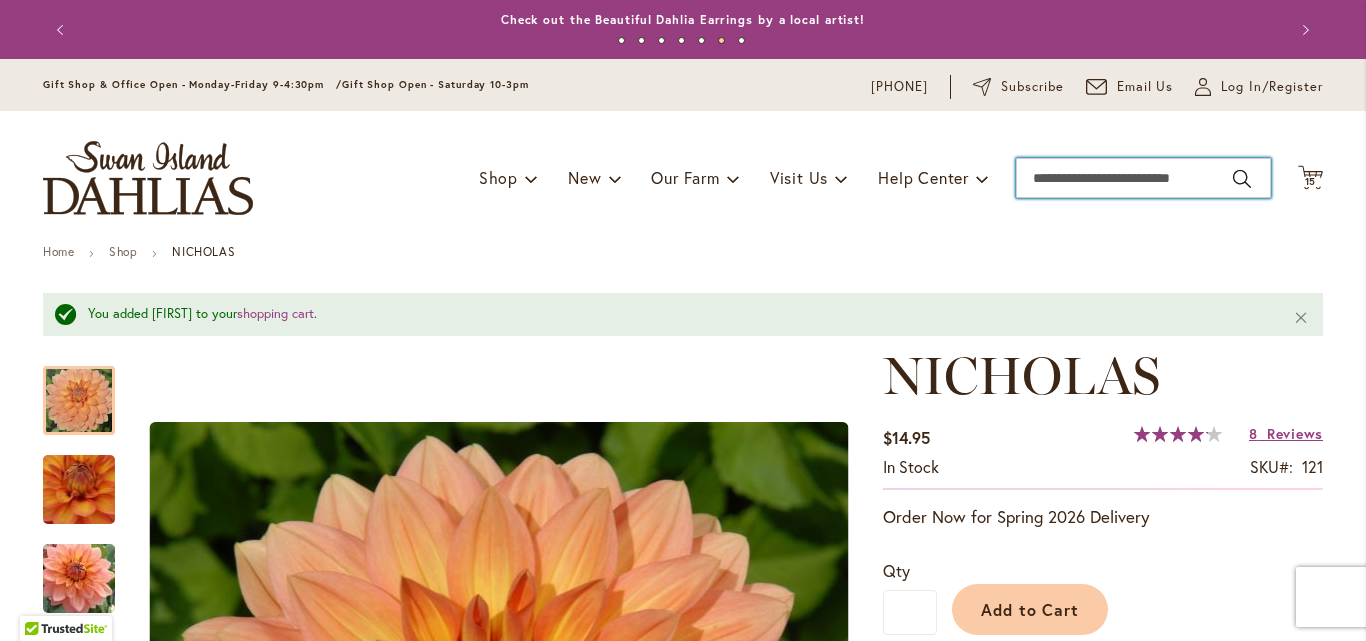 click on "Search" at bounding box center (1143, 178) 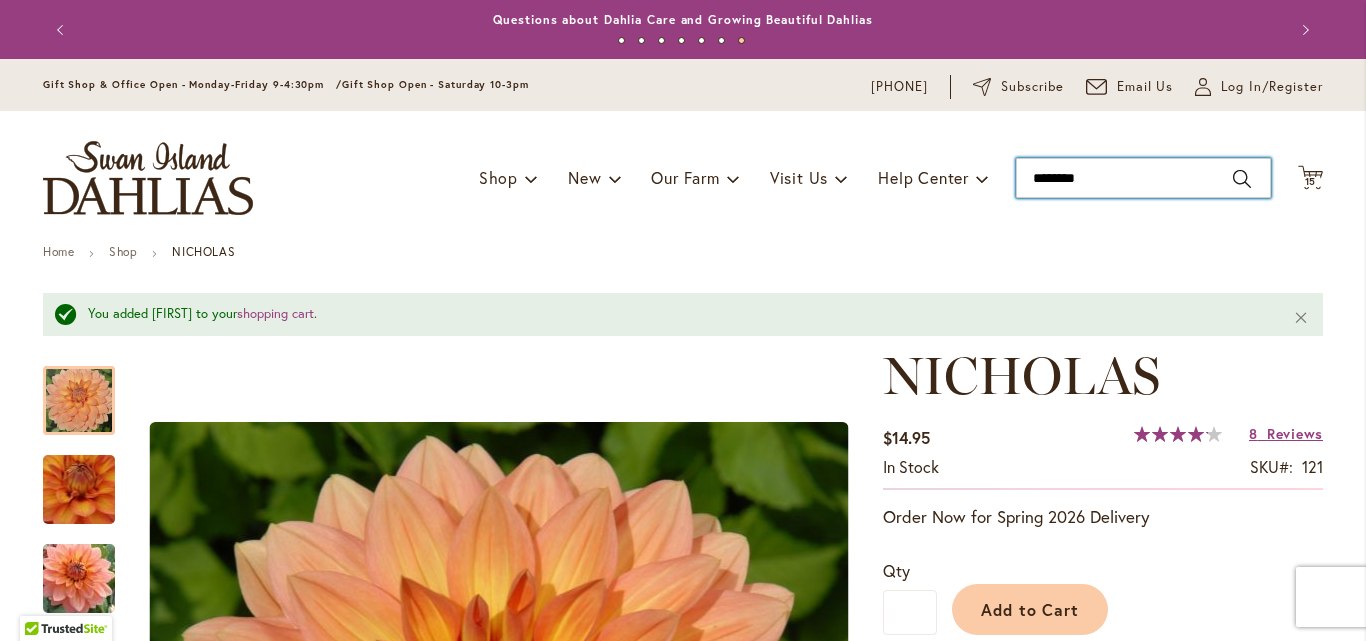 type on "*********" 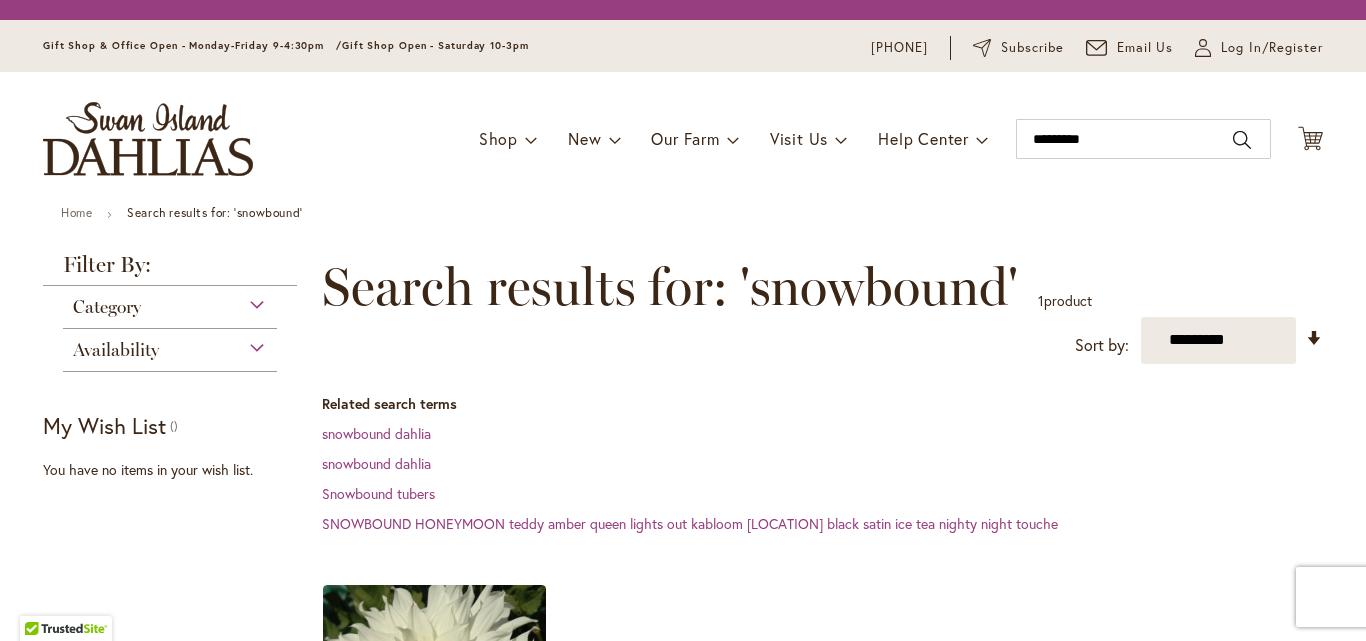 scroll, scrollTop: 0, scrollLeft: 0, axis: both 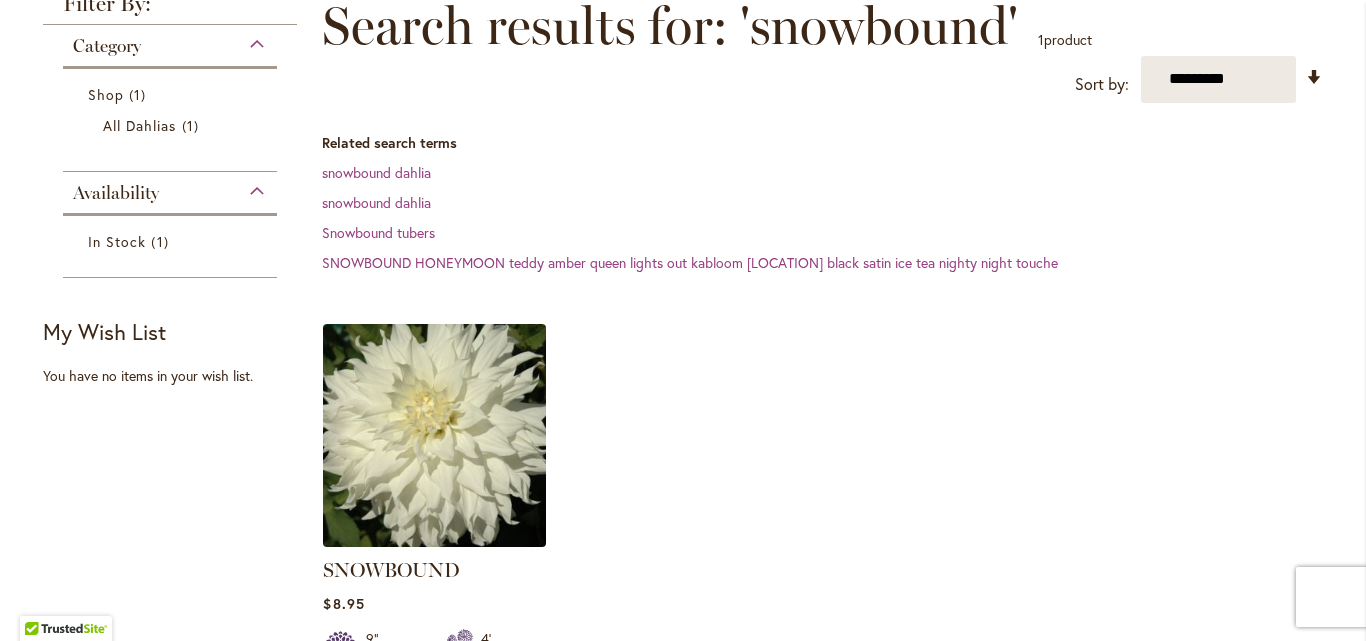 type on "**********" 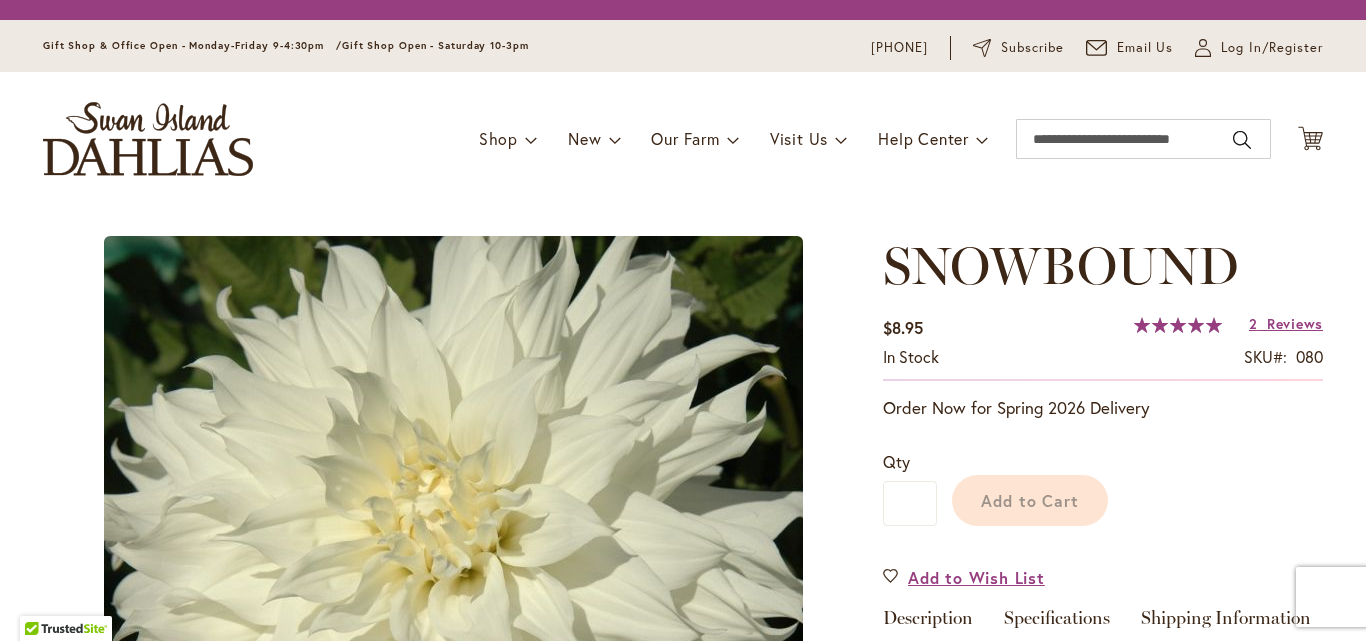 scroll, scrollTop: 0, scrollLeft: 0, axis: both 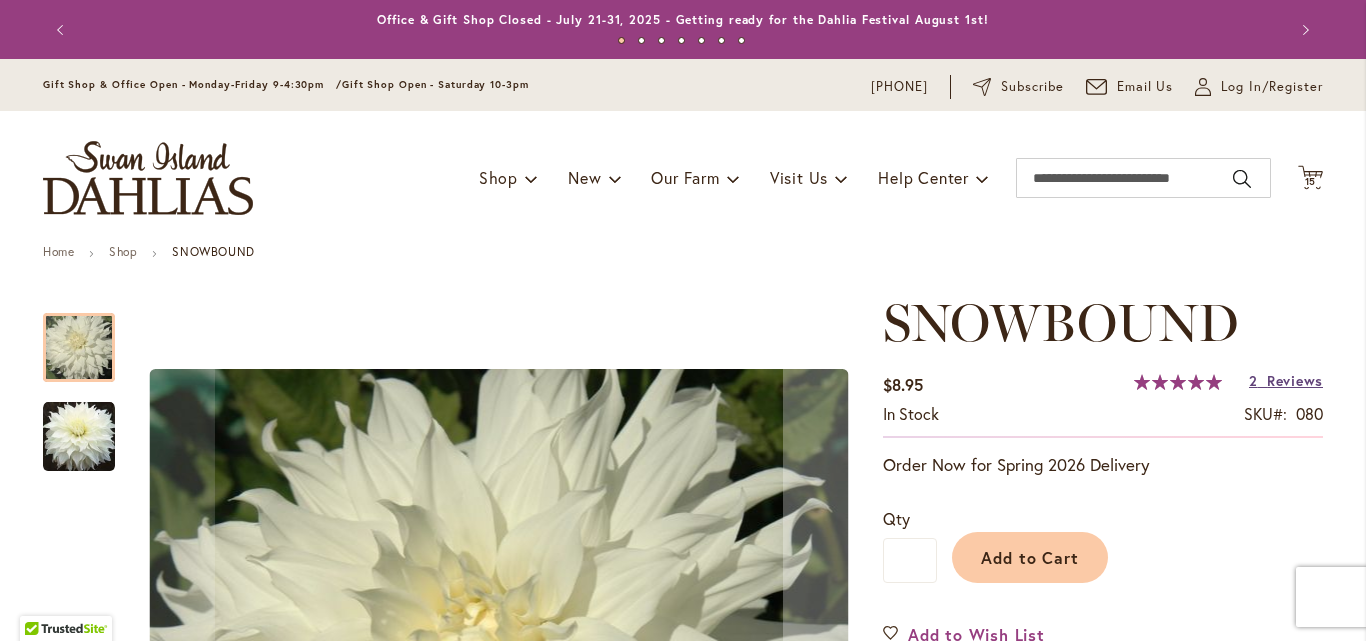 type on "**********" 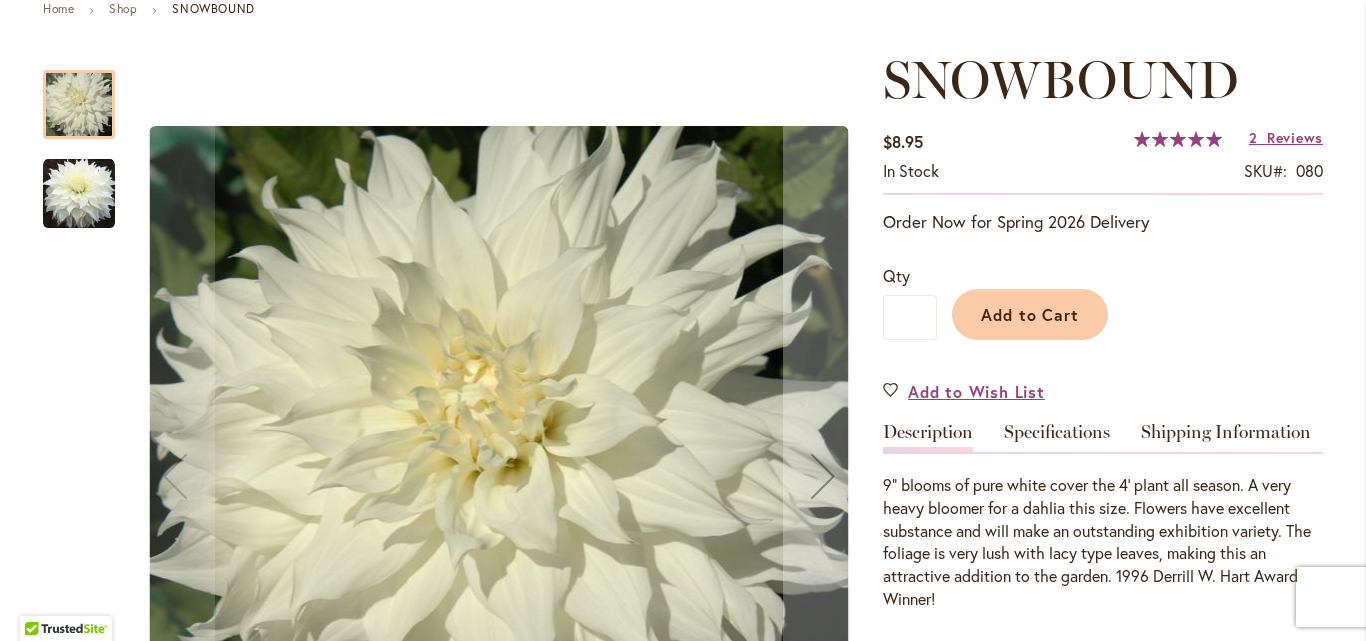 scroll, scrollTop: 300, scrollLeft: 0, axis: vertical 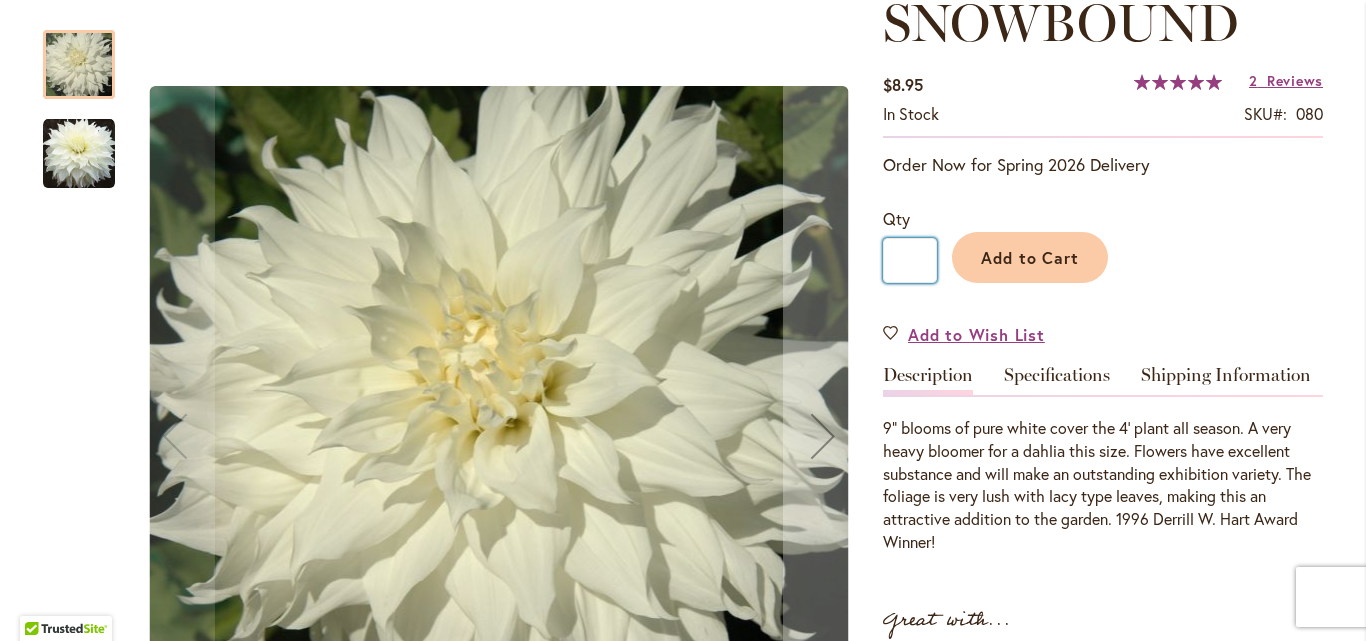 click on "*" at bounding box center (910, 260) 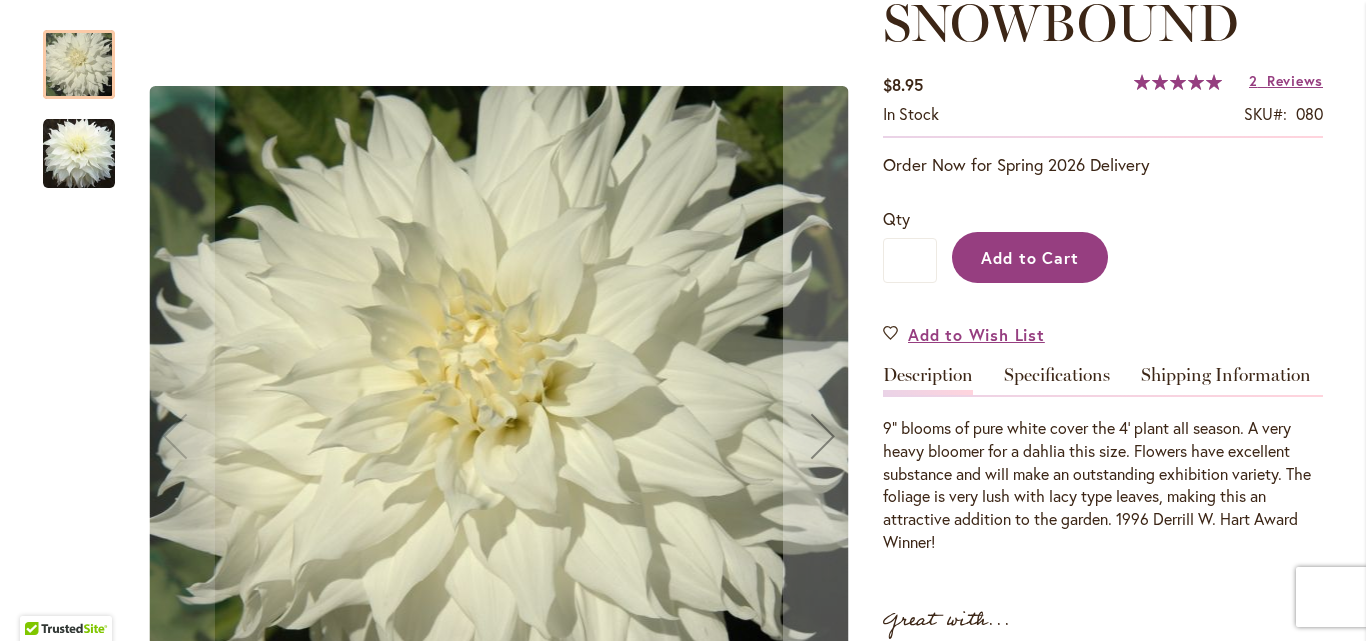 click on "Add to Cart" at bounding box center [1030, 257] 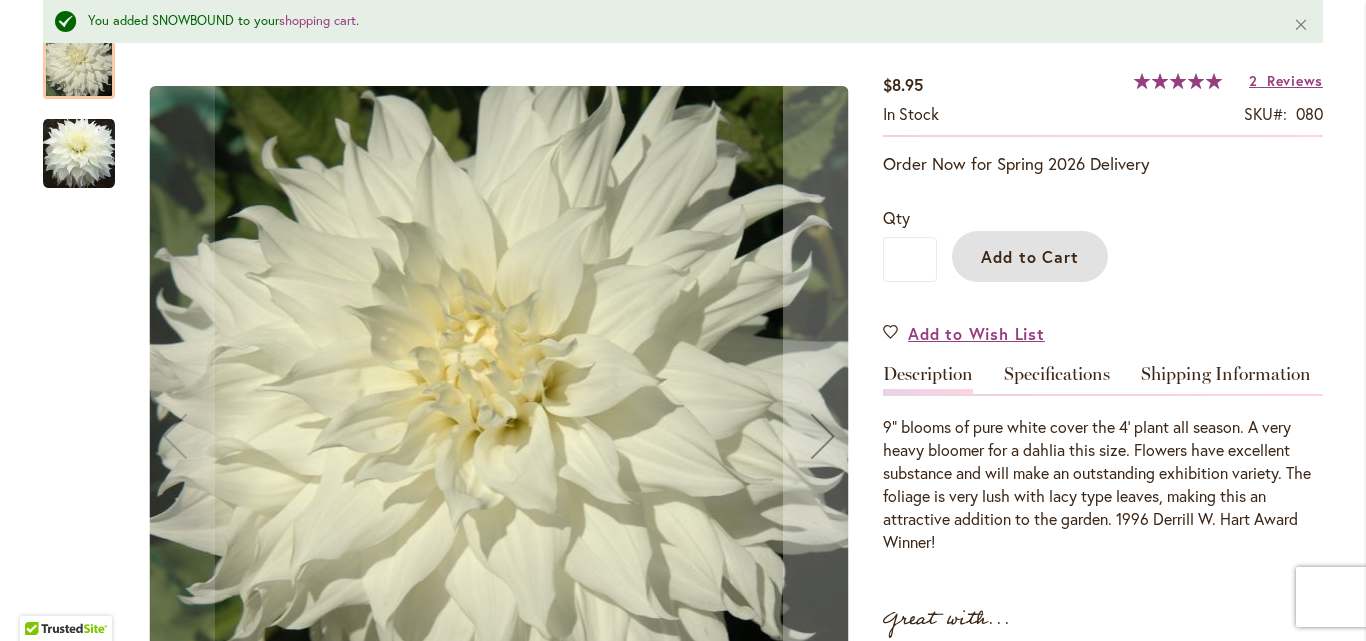 scroll, scrollTop: 0, scrollLeft: 0, axis: both 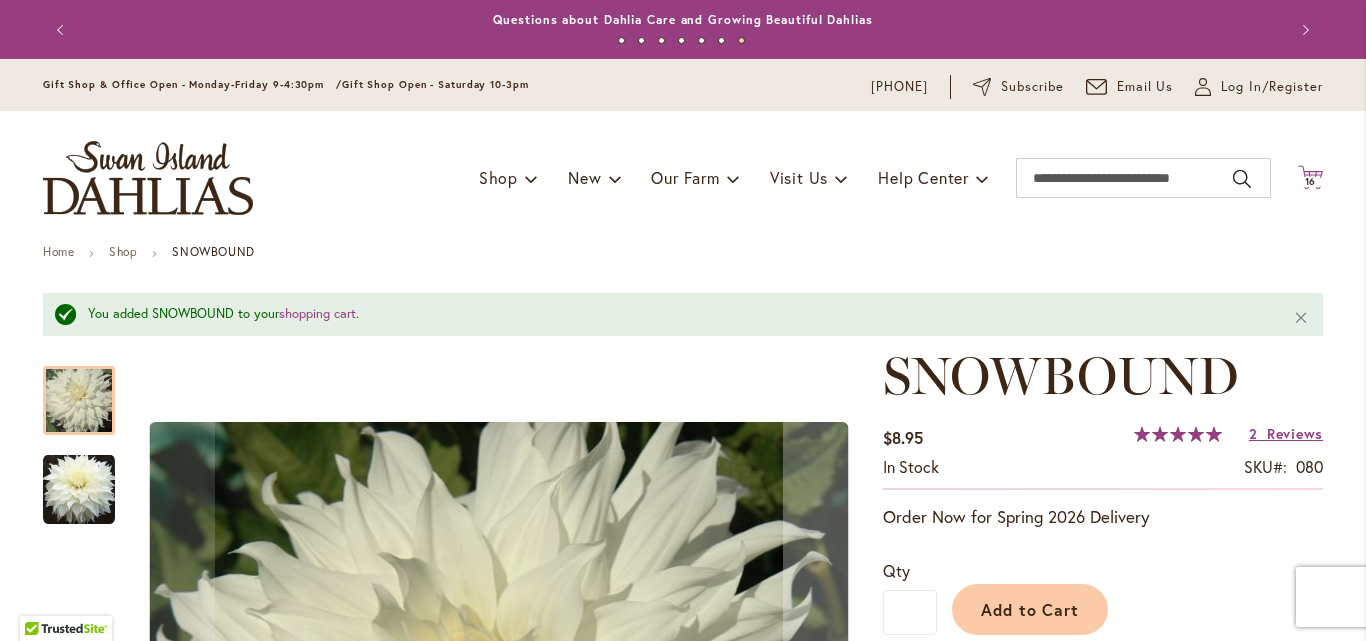 click on "16" at bounding box center [1311, 181] 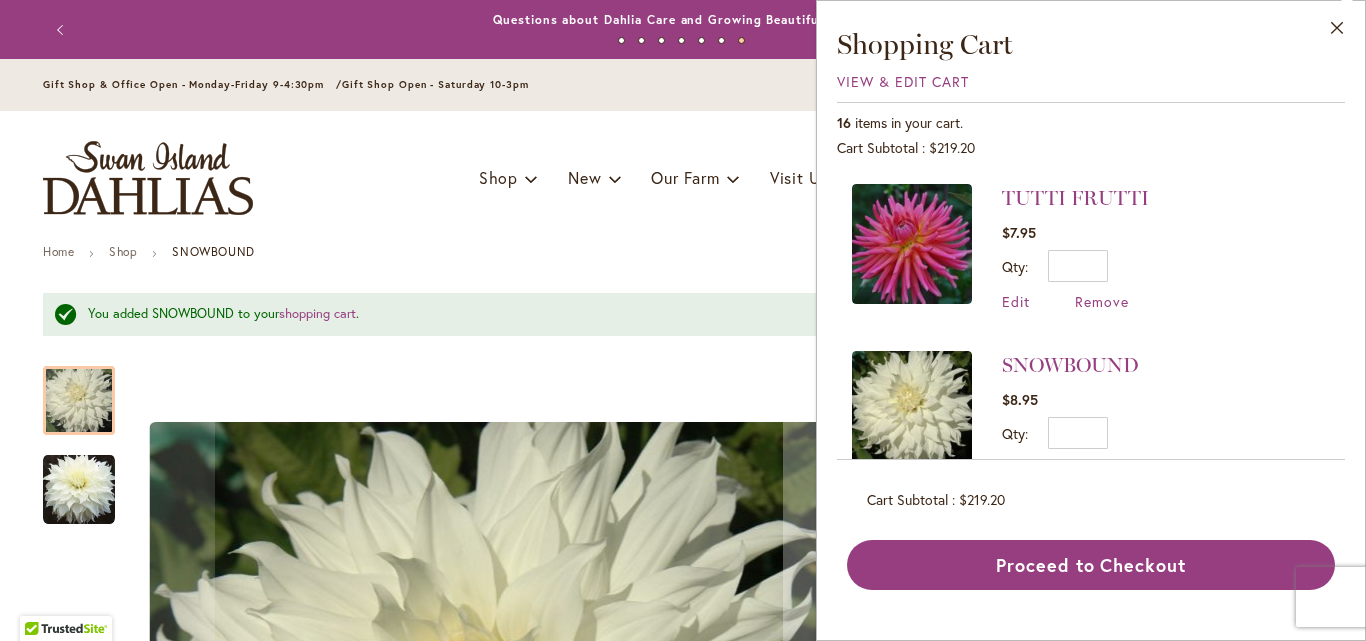 scroll, scrollTop: 600, scrollLeft: 0, axis: vertical 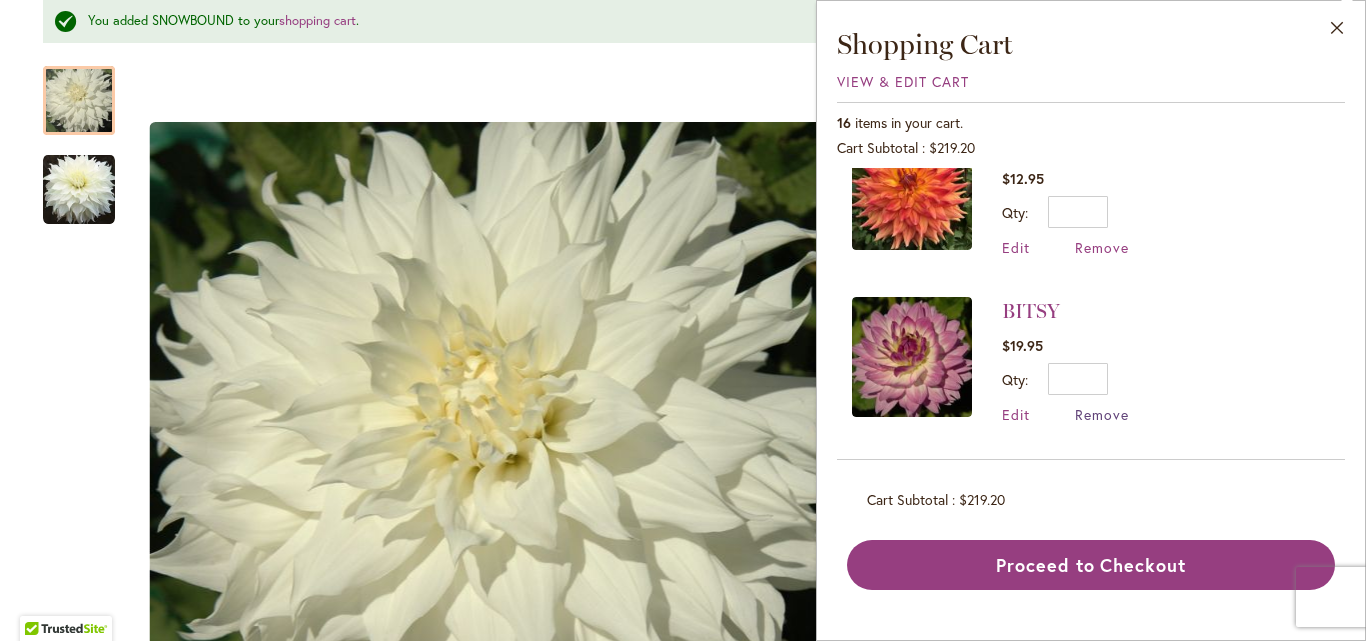 click on "Remove" at bounding box center (1102, 414) 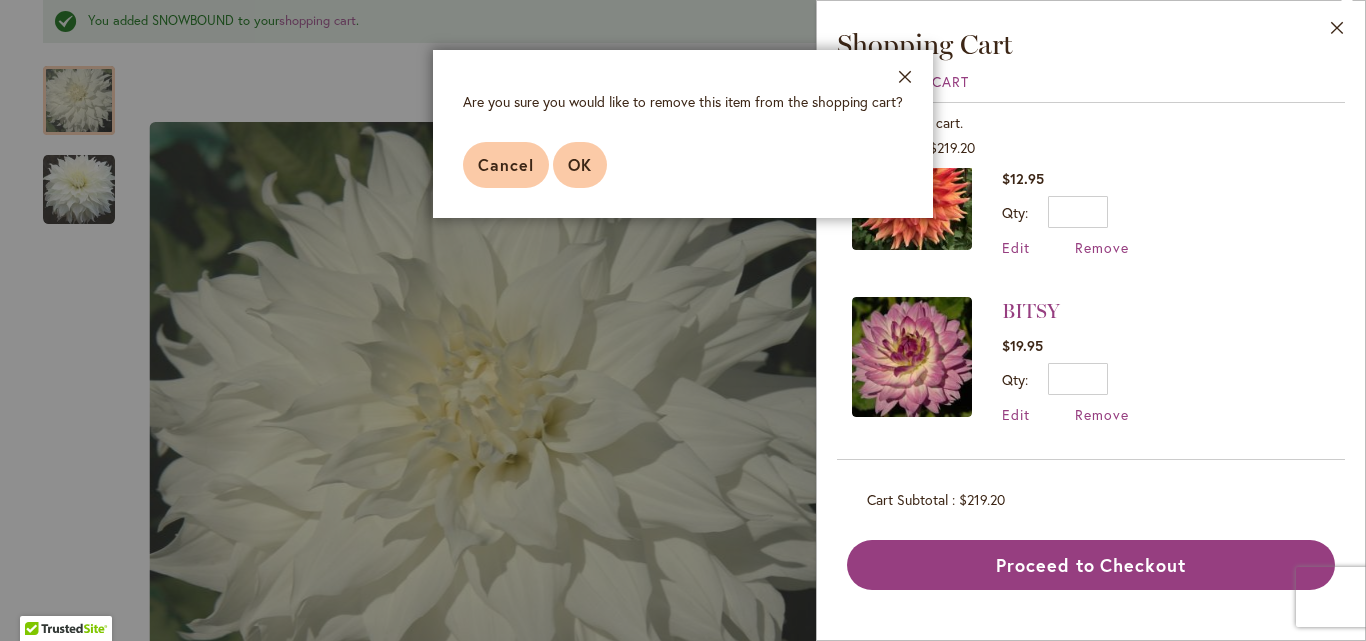 click on "OK" at bounding box center (580, 164) 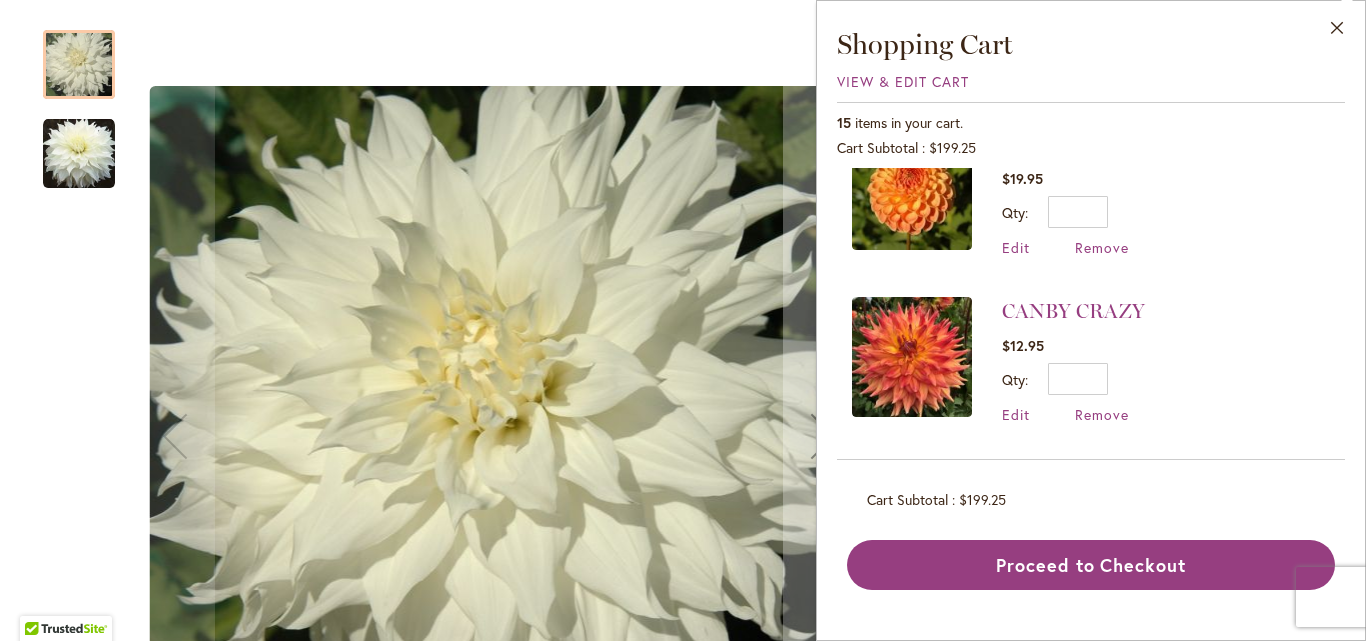 scroll, scrollTop: 0, scrollLeft: 0, axis: both 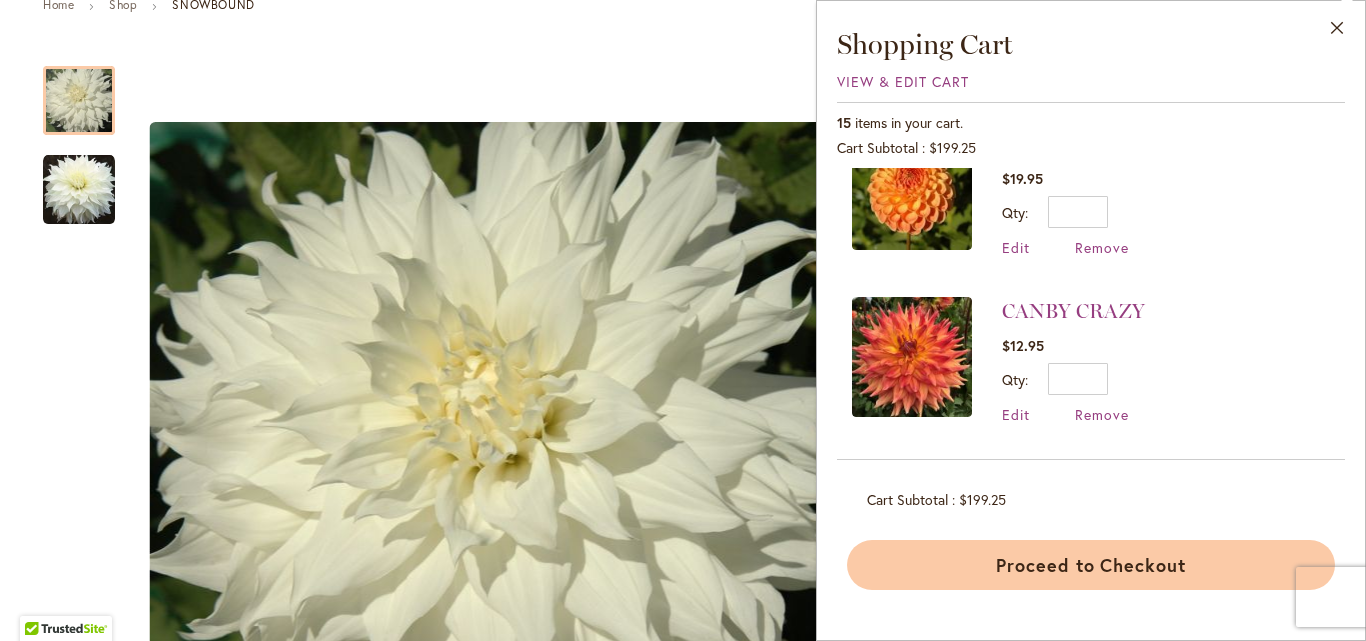 click on "Proceed to Checkout" at bounding box center [1091, 565] 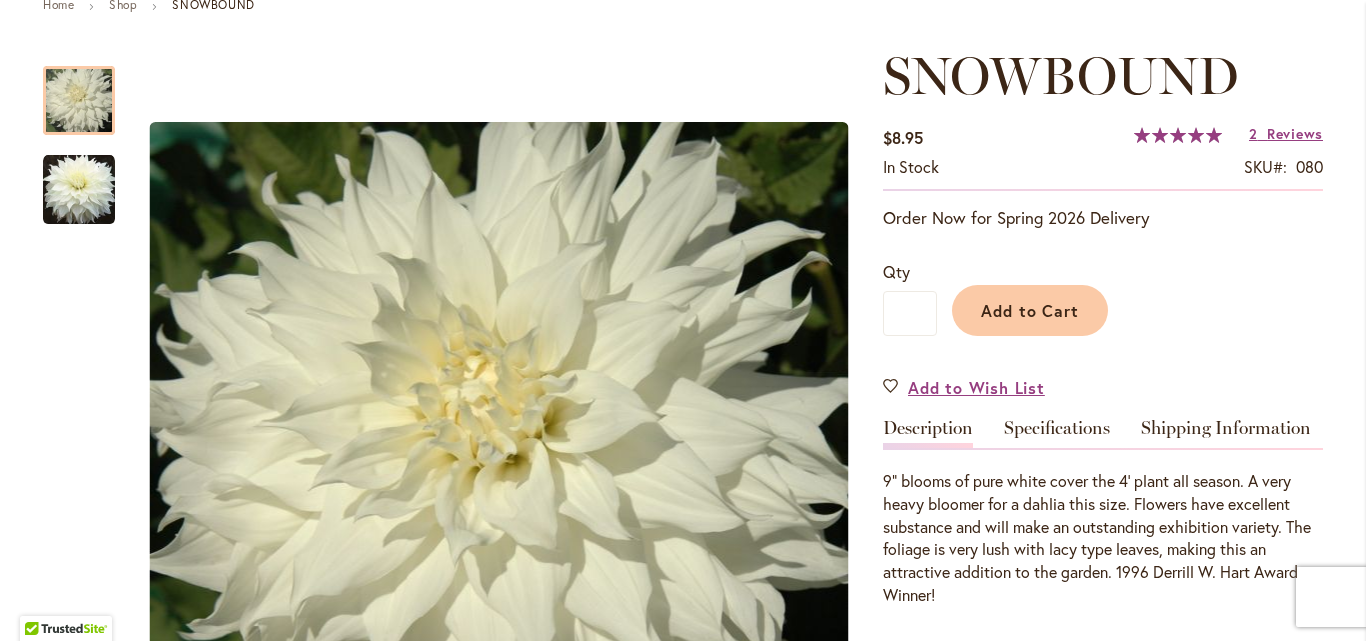 scroll, scrollTop: 0, scrollLeft: 0, axis: both 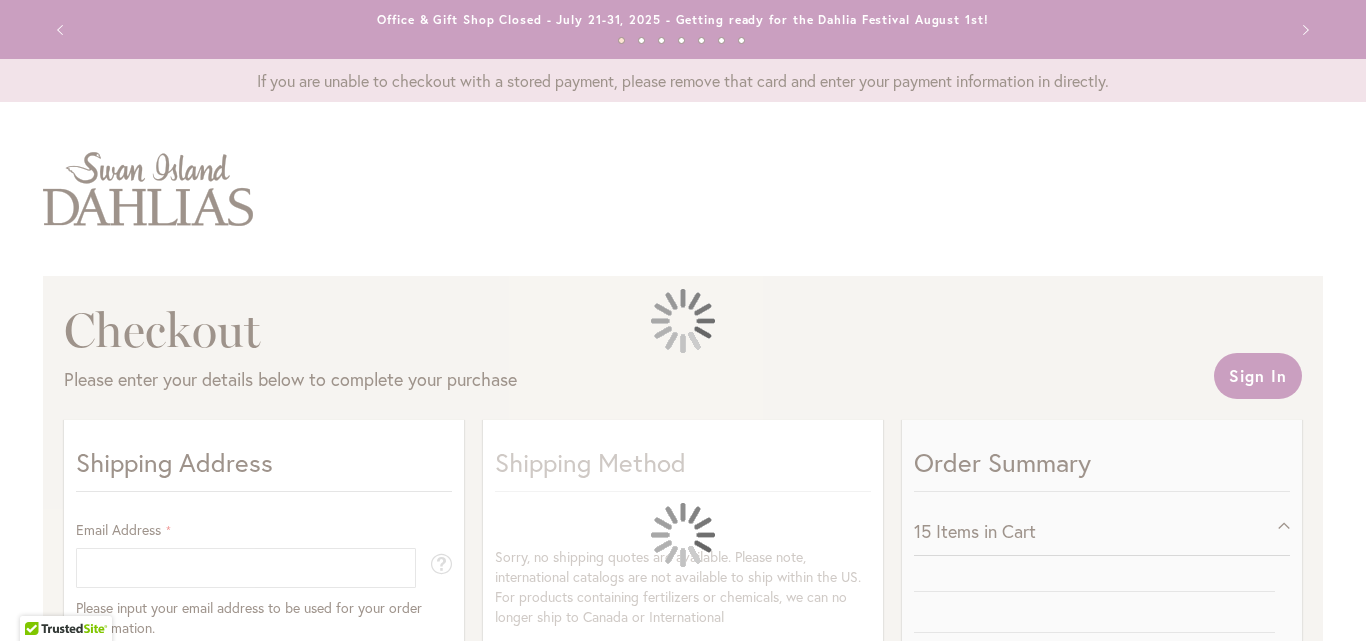 select on "**" 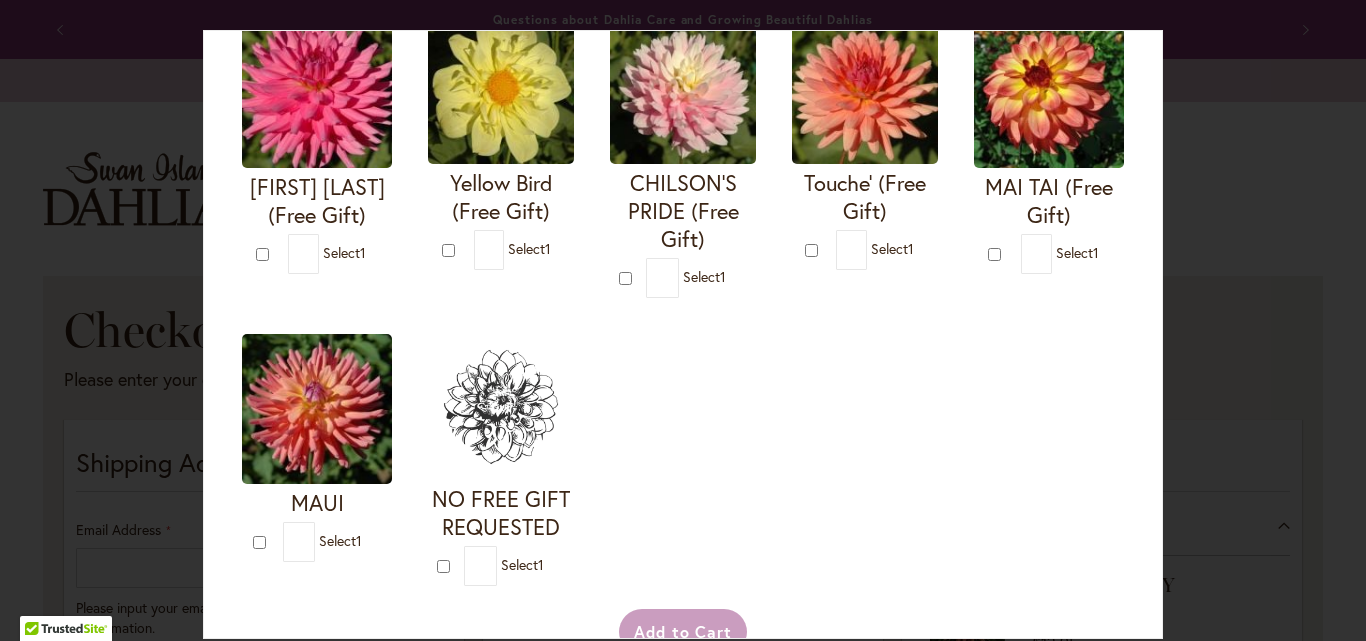 scroll, scrollTop: 800, scrollLeft: 0, axis: vertical 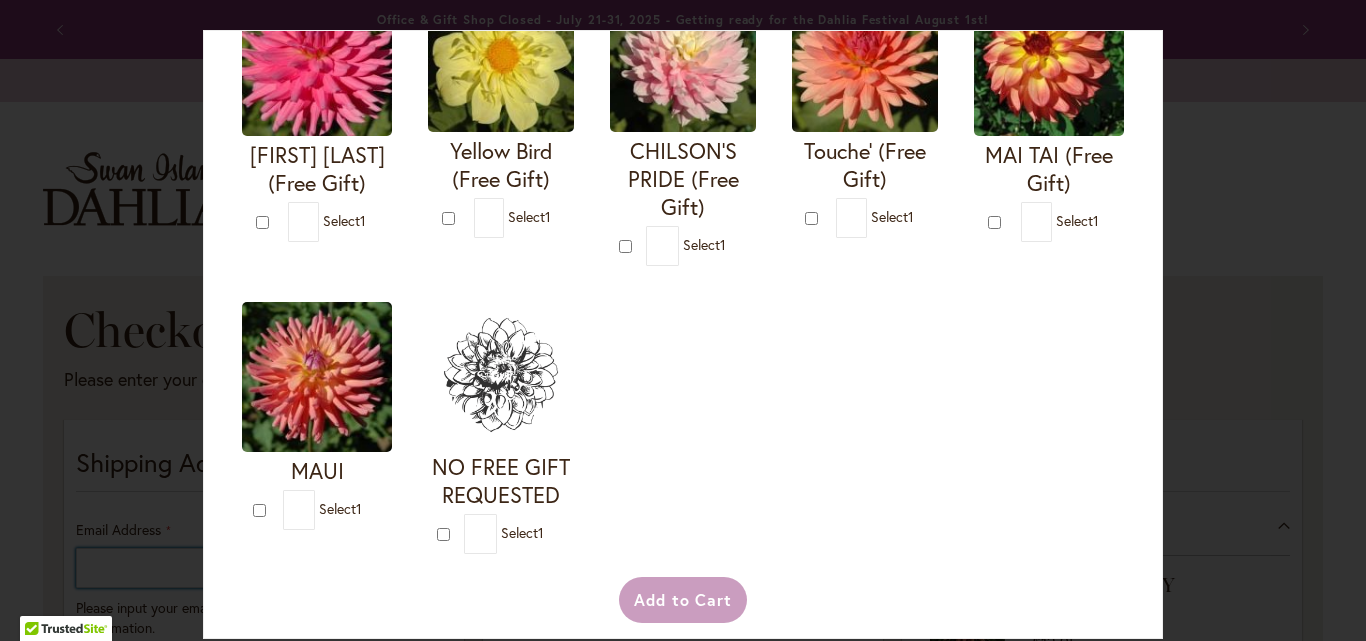 type on "**********" 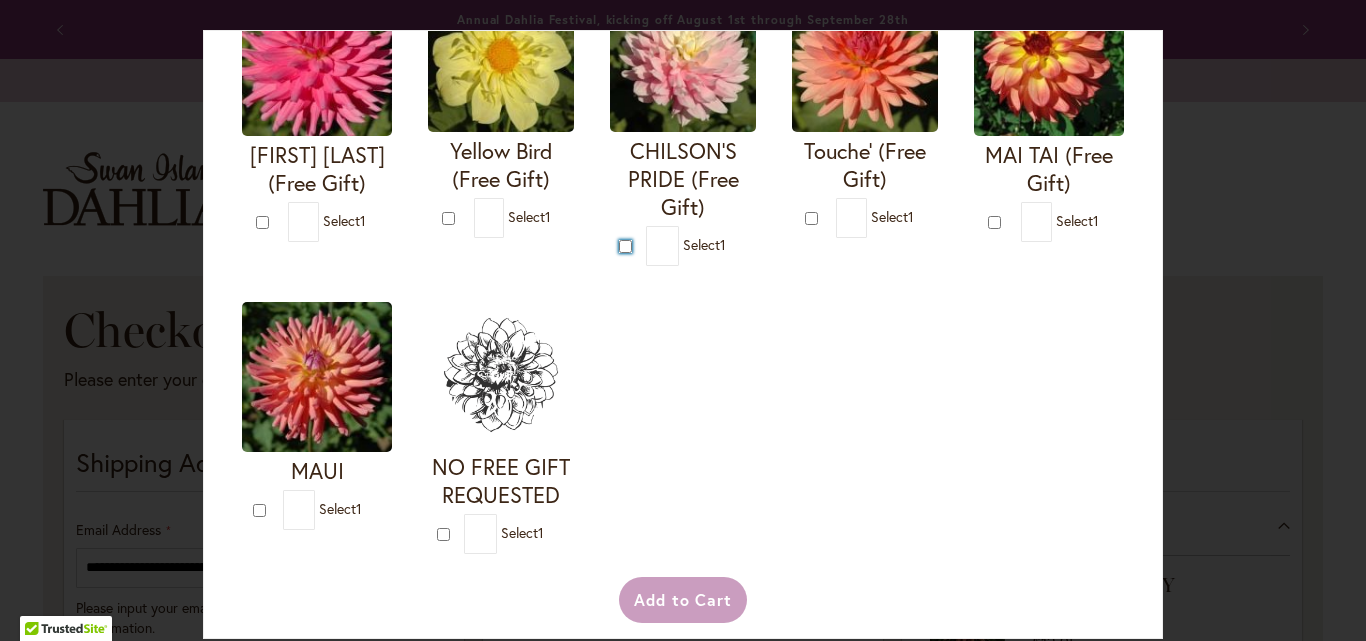 type on "*" 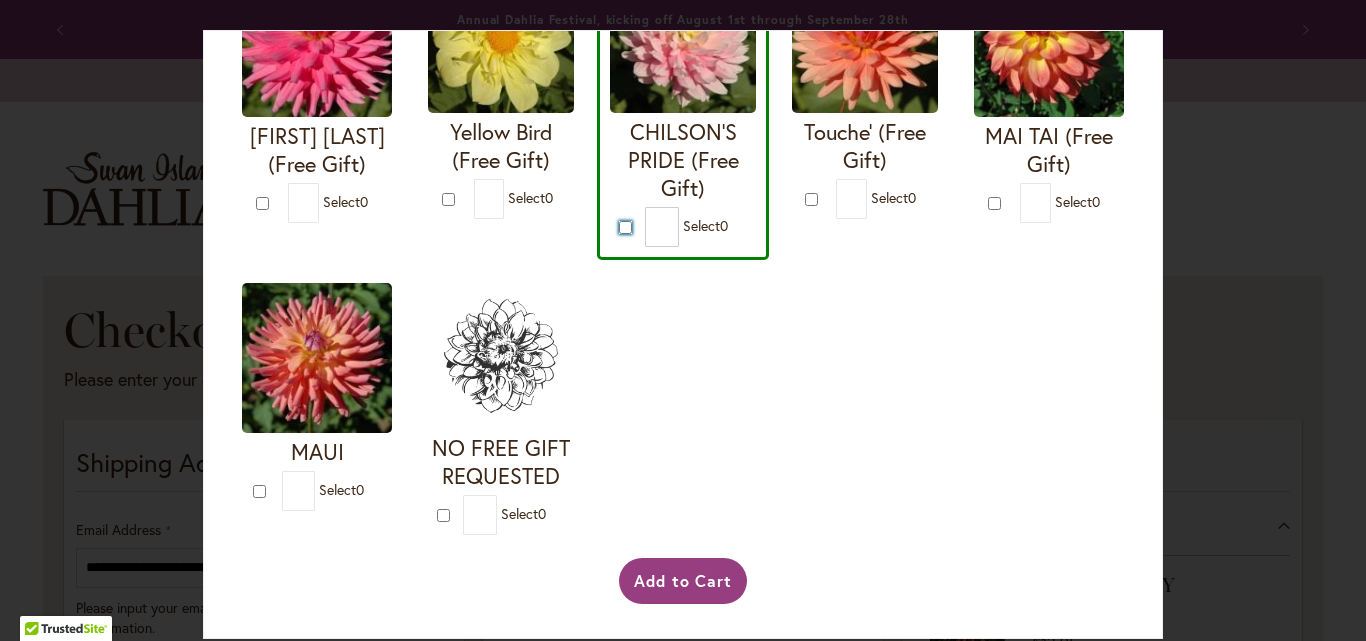 scroll, scrollTop: 1142, scrollLeft: 0, axis: vertical 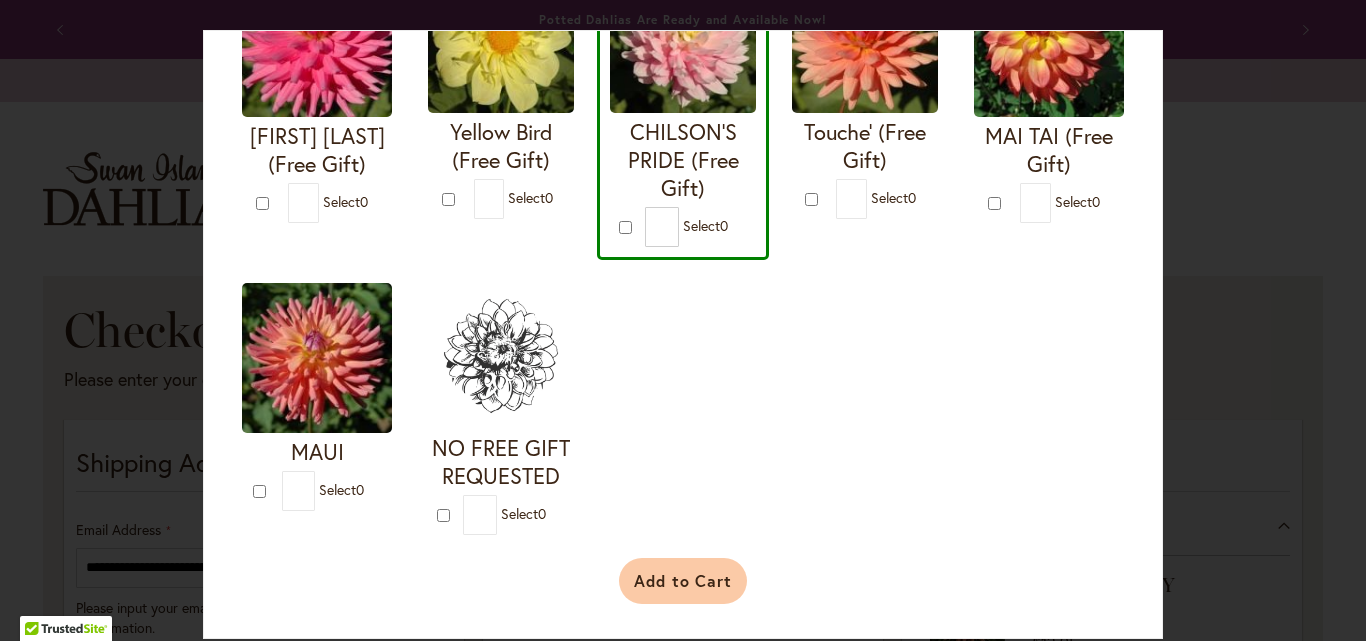 click on "Add to Cart" at bounding box center (683, 581) 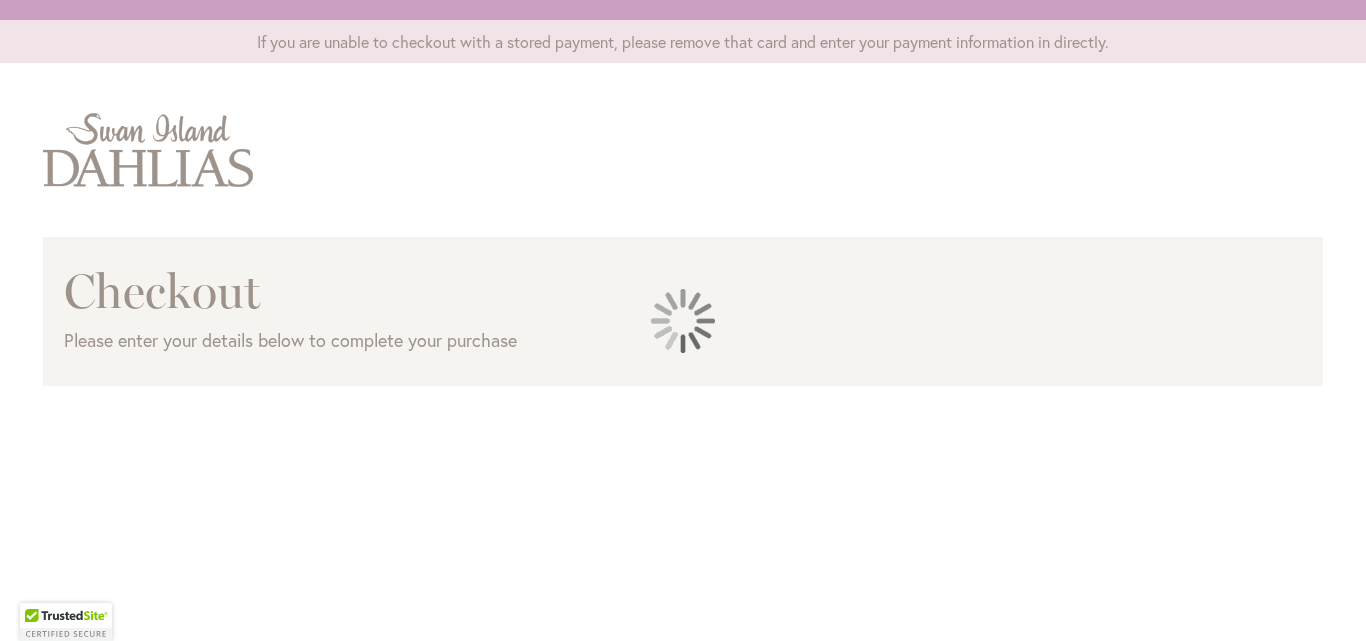 scroll, scrollTop: 0, scrollLeft: 0, axis: both 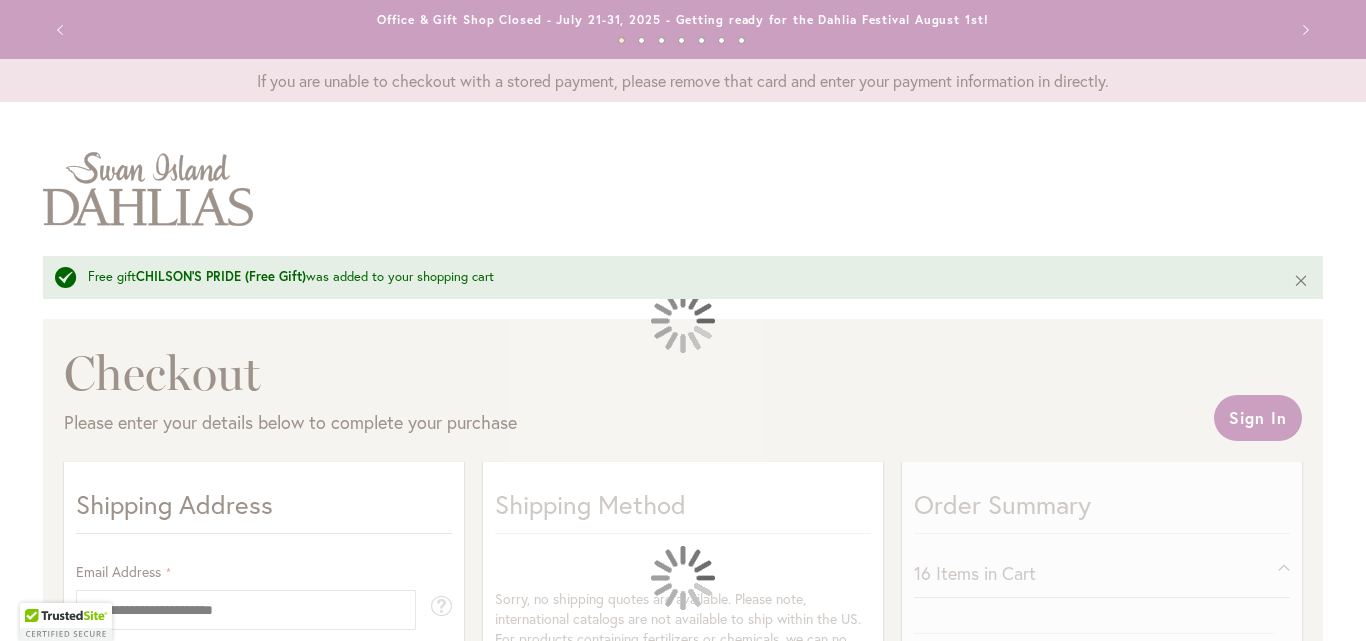 select on "**" 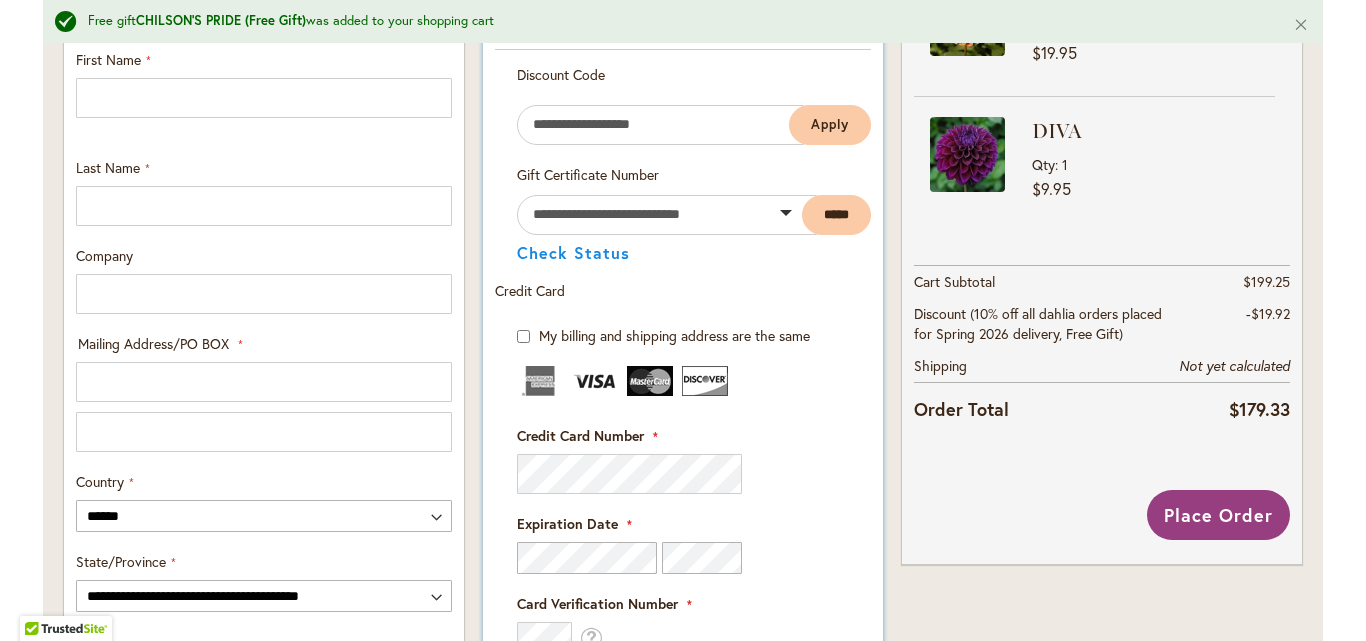 scroll, scrollTop: 800, scrollLeft: 0, axis: vertical 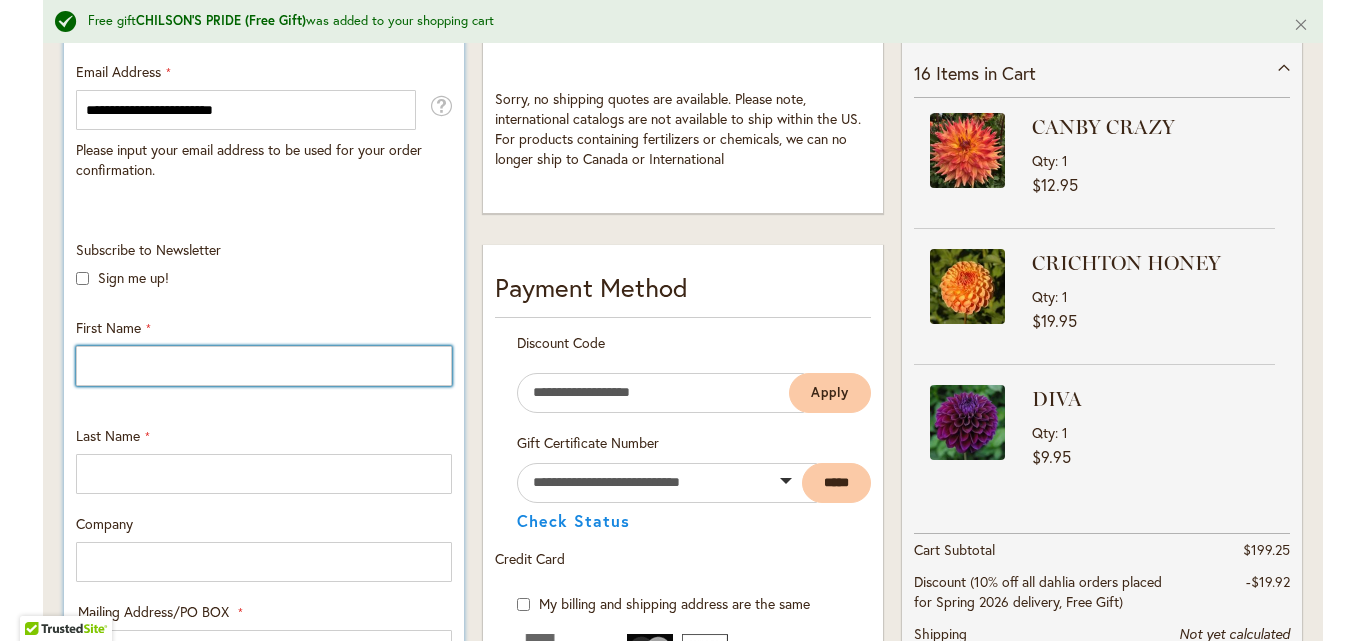 click on "First Name" at bounding box center (264, 366) 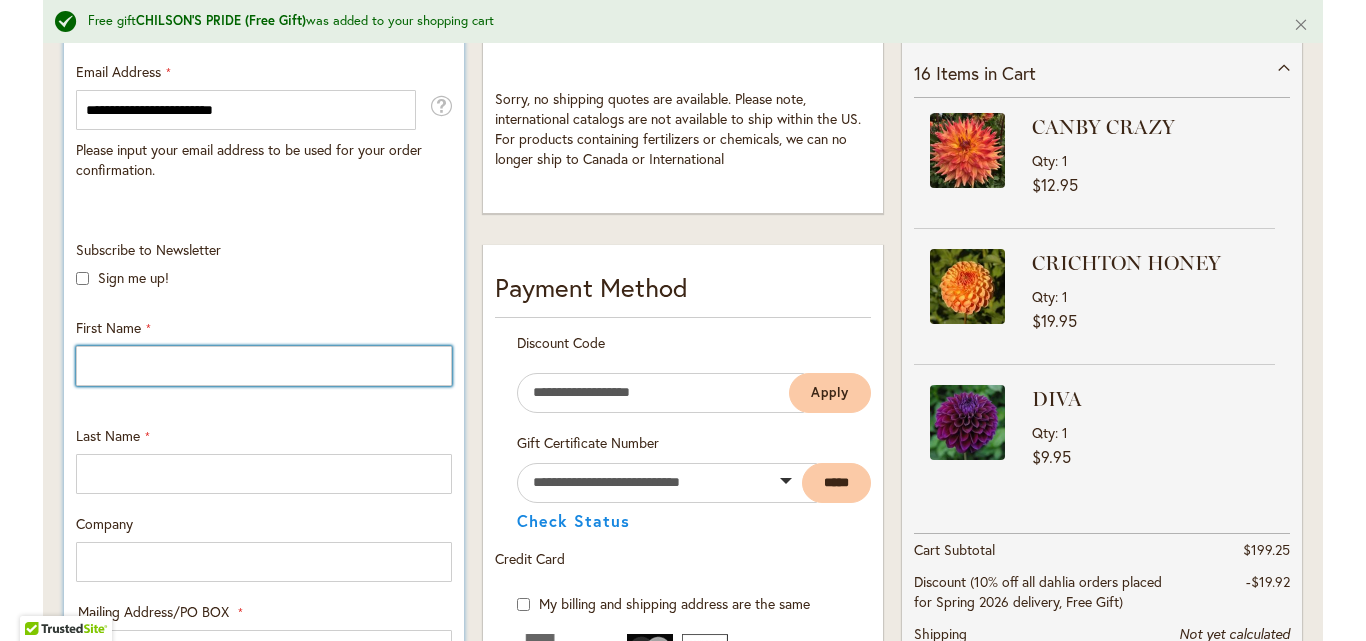 type on "*****" 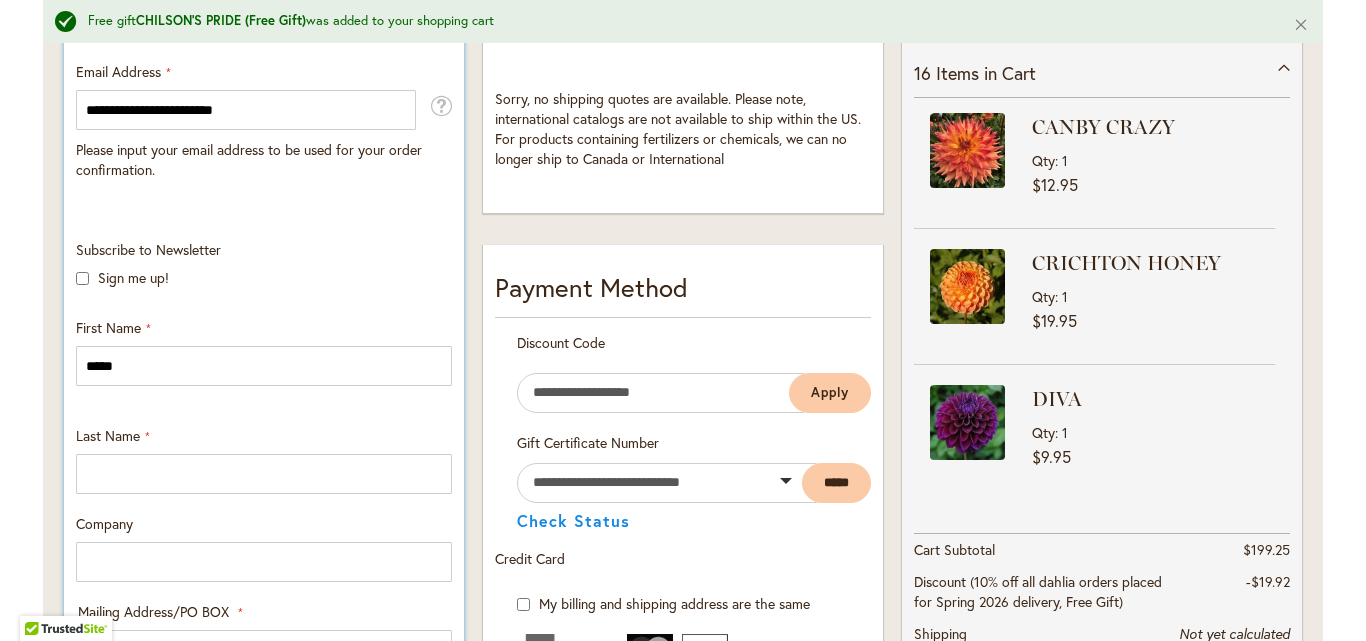 type on "********" 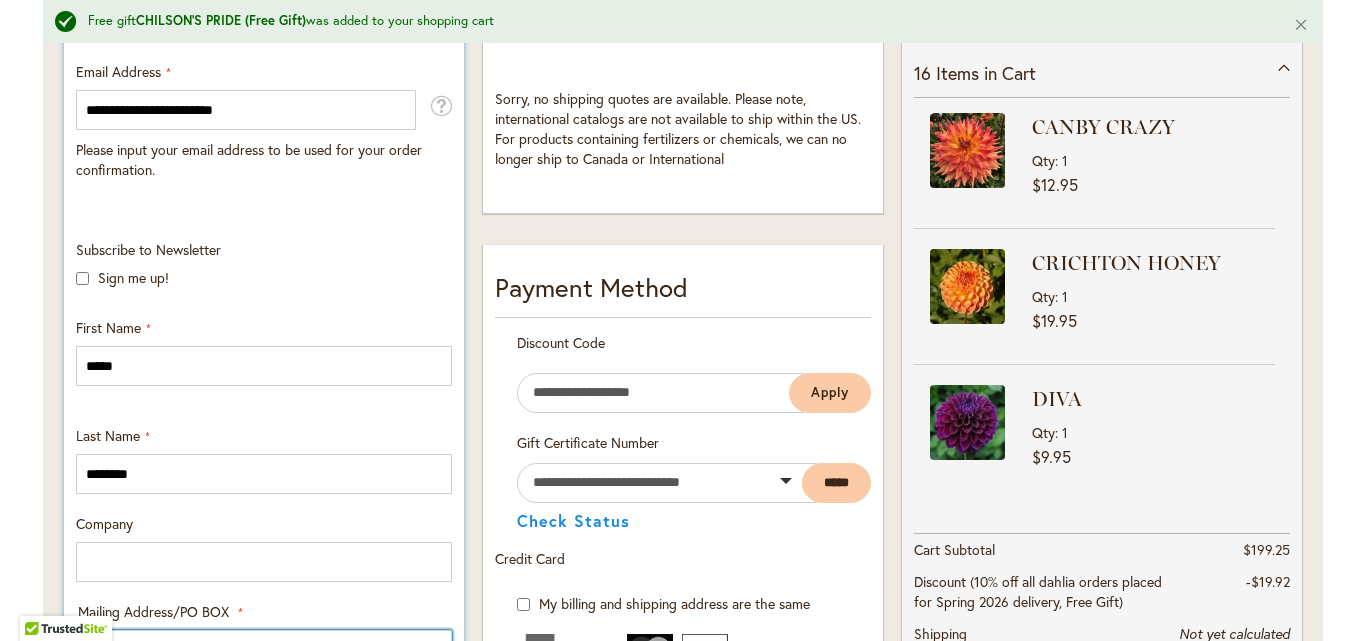 type on "**********" 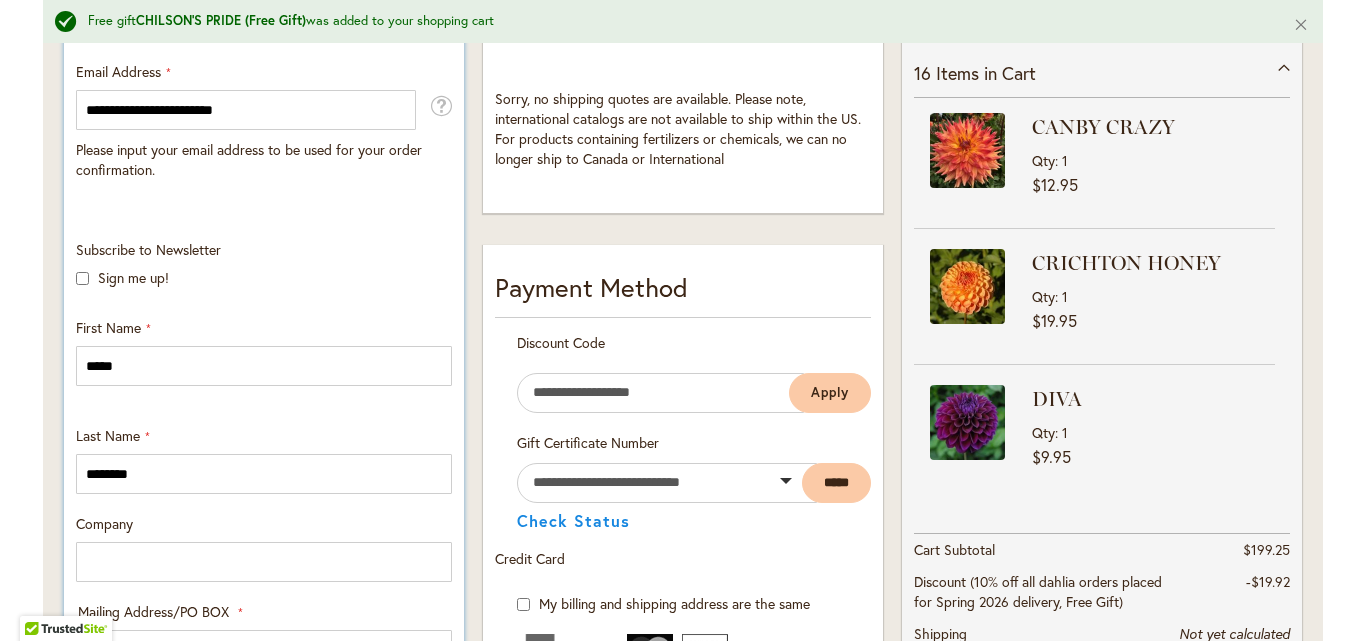 select on "**" 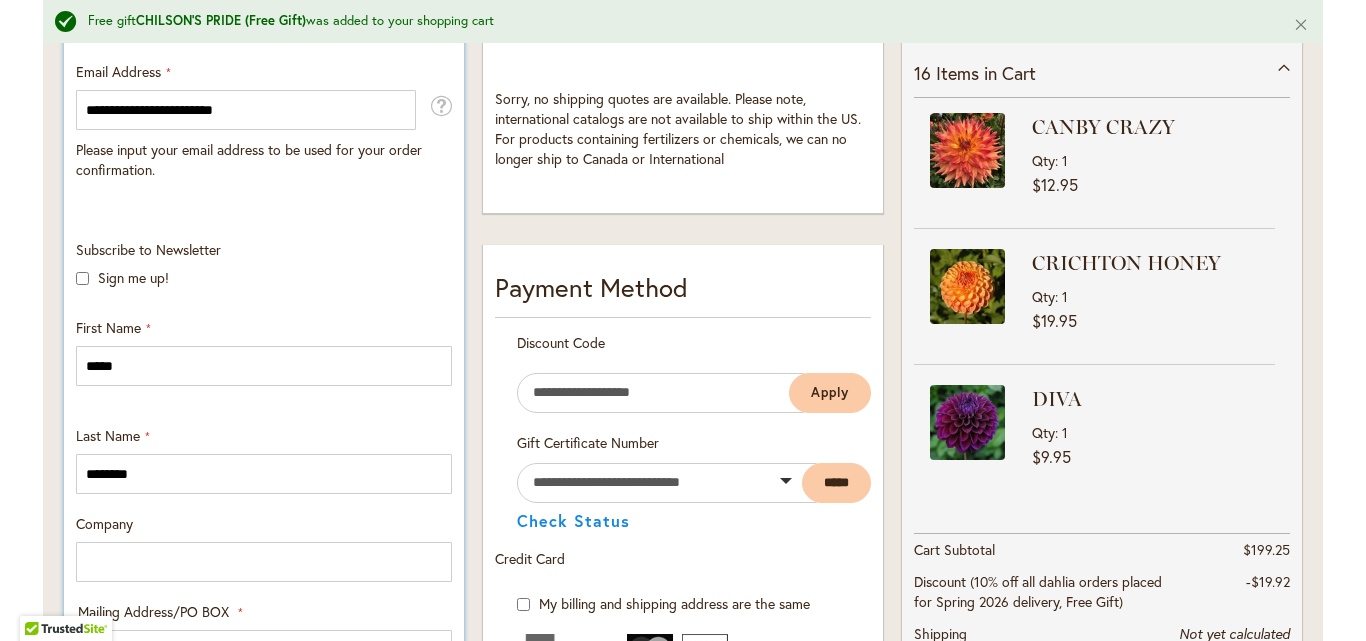 type on "*********" 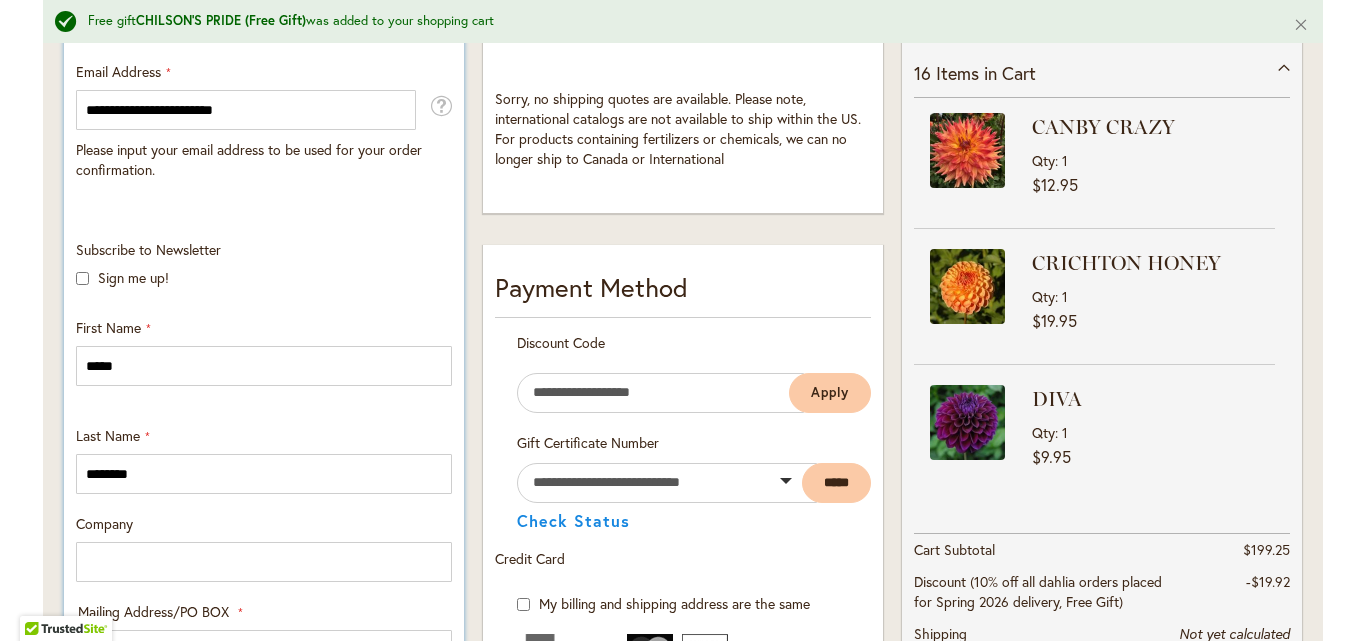 type on "*****" 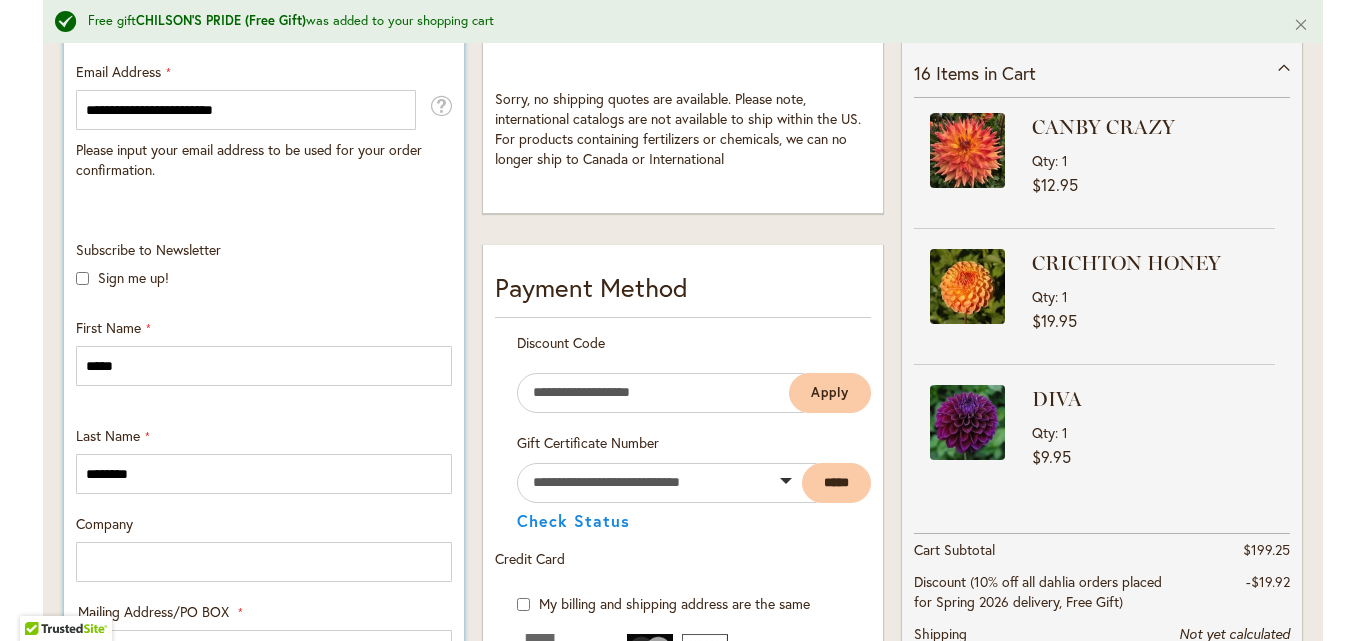 type on "**********" 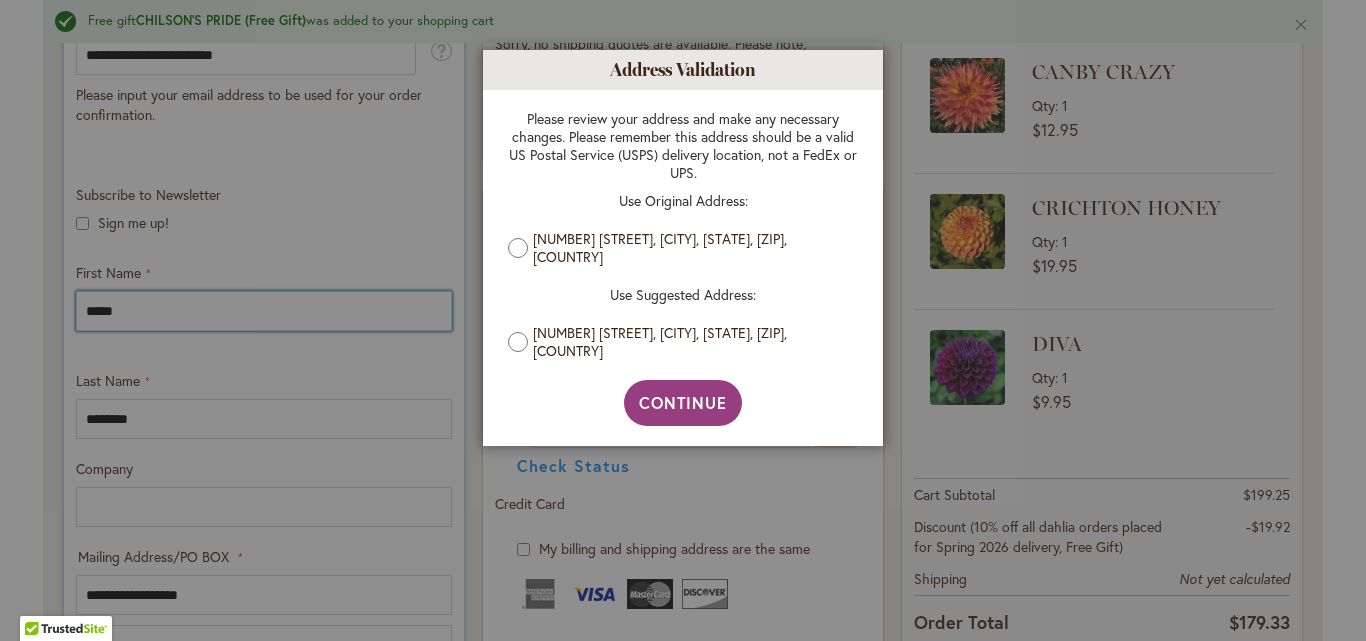 scroll, scrollTop: 600, scrollLeft: 0, axis: vertical 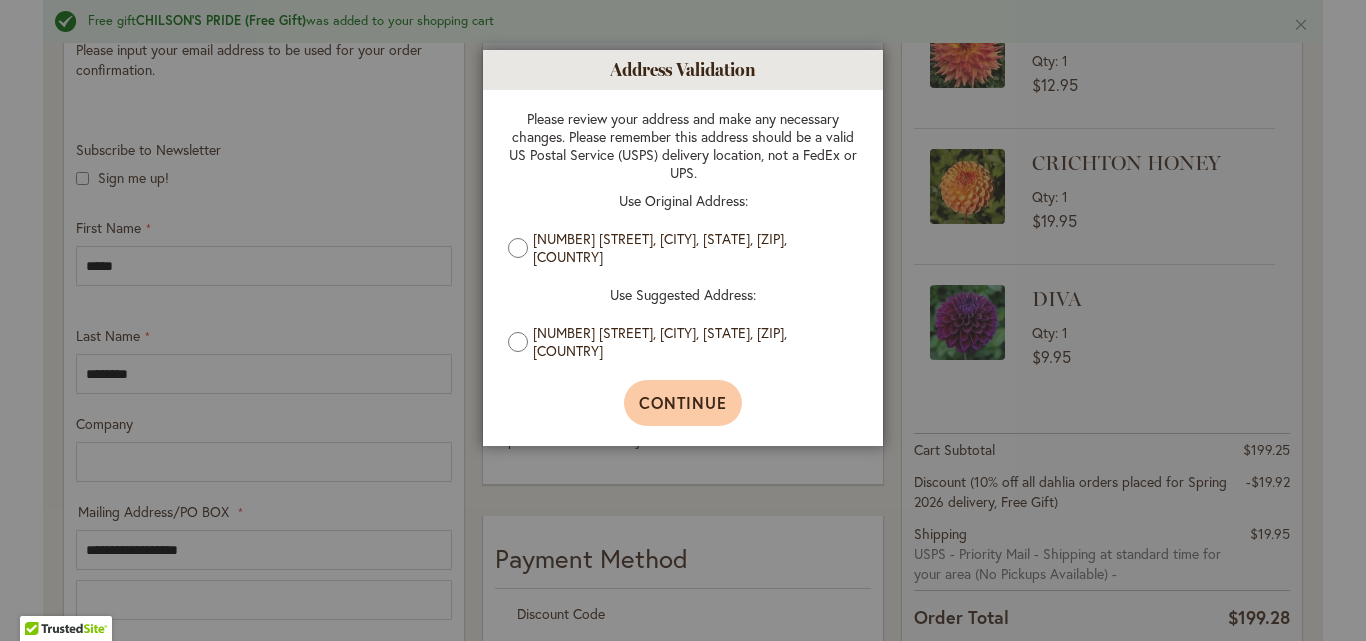 click on "Continue" at bounding box center [683, 402] 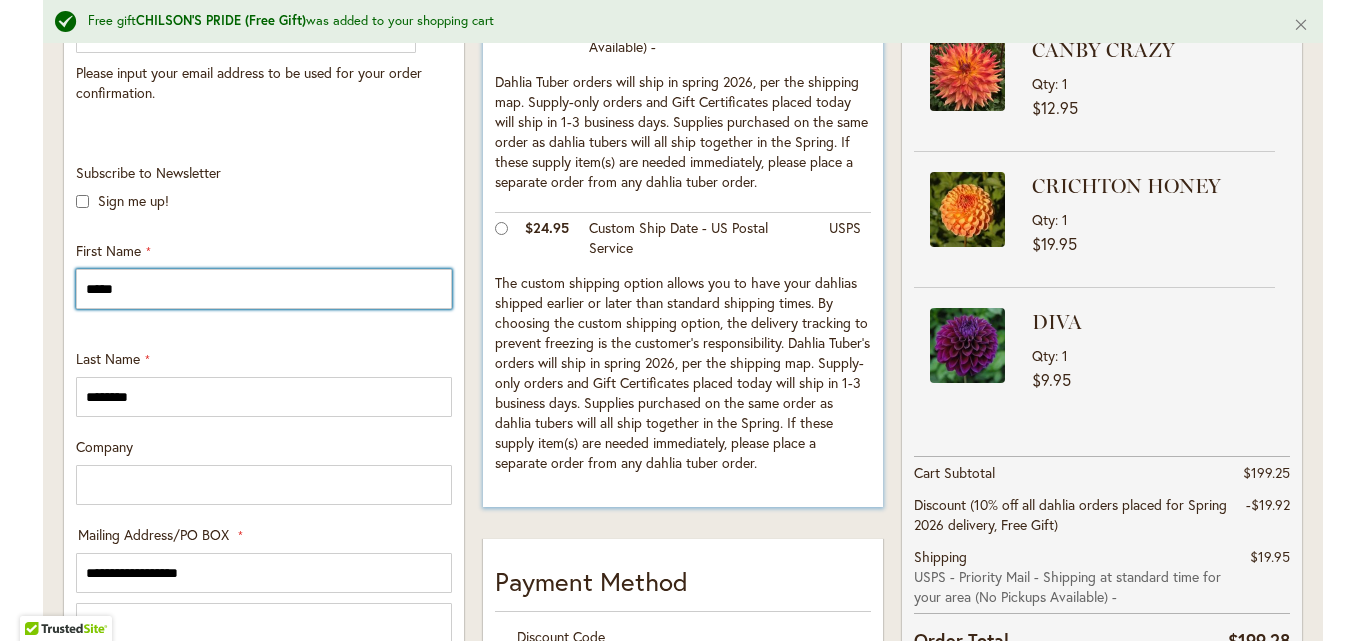scroll, scrollTop: 600, scrollLeft: 0, axis: vertical 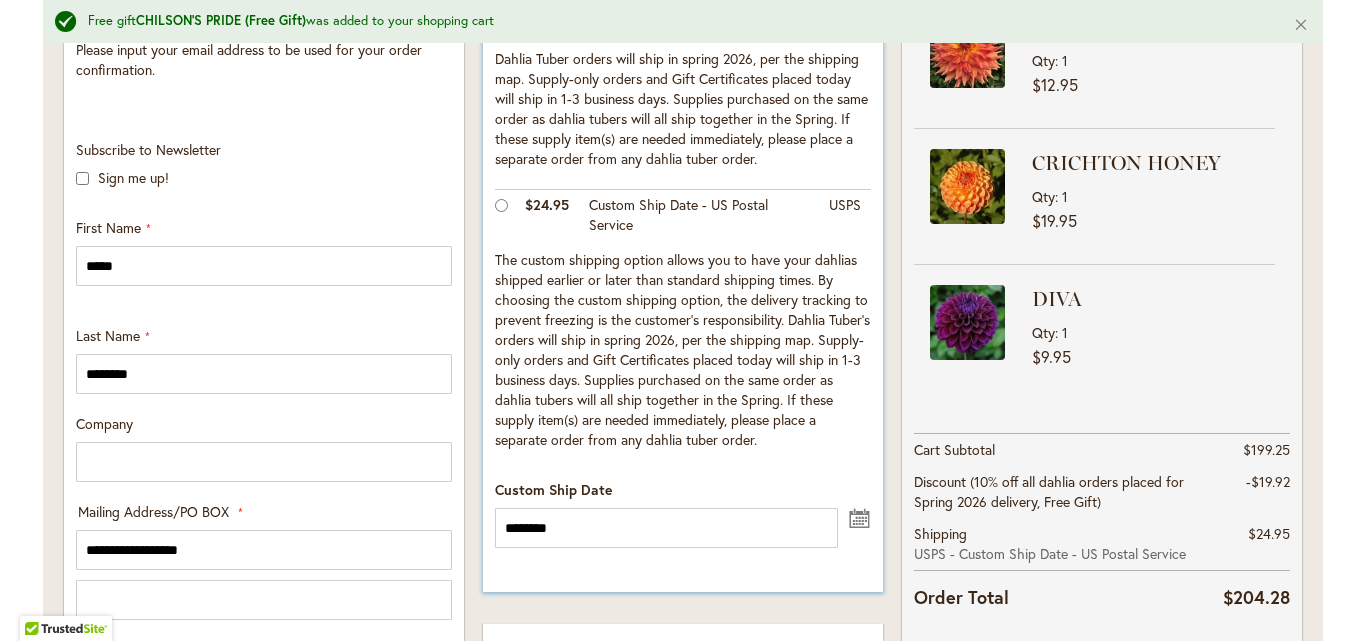 click on "undefined" at bounding box center (860, 516) 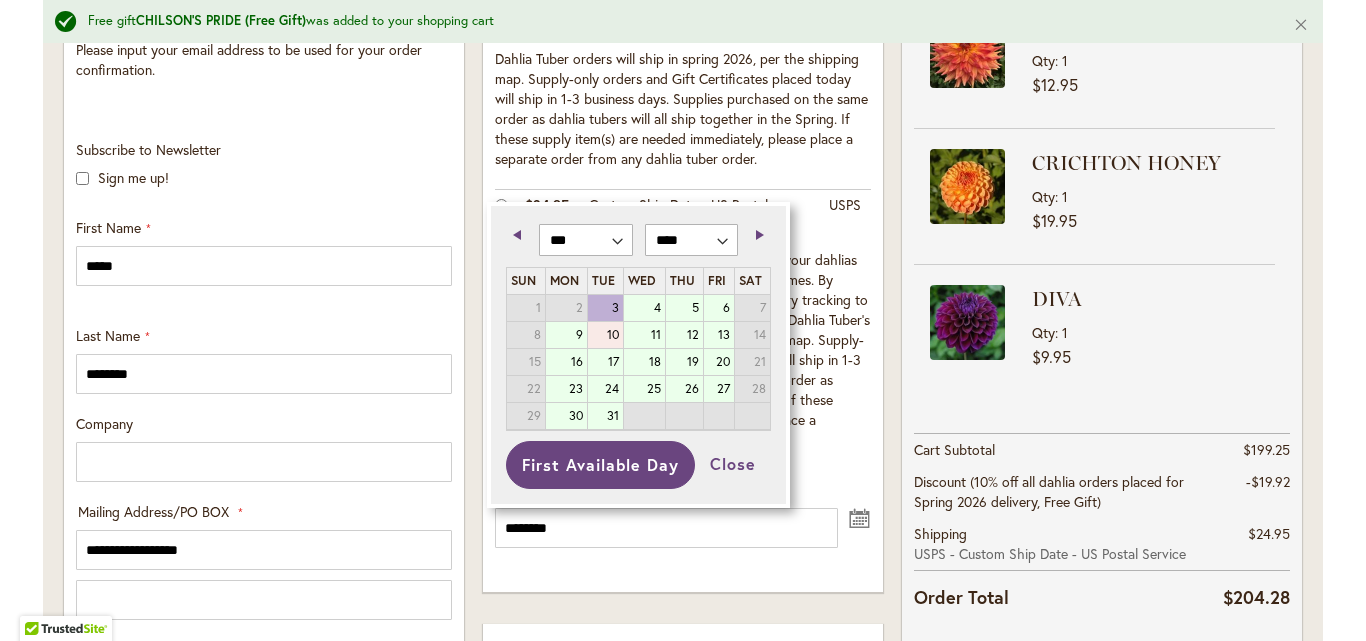 click on "10" at bounding box center [605, 335] 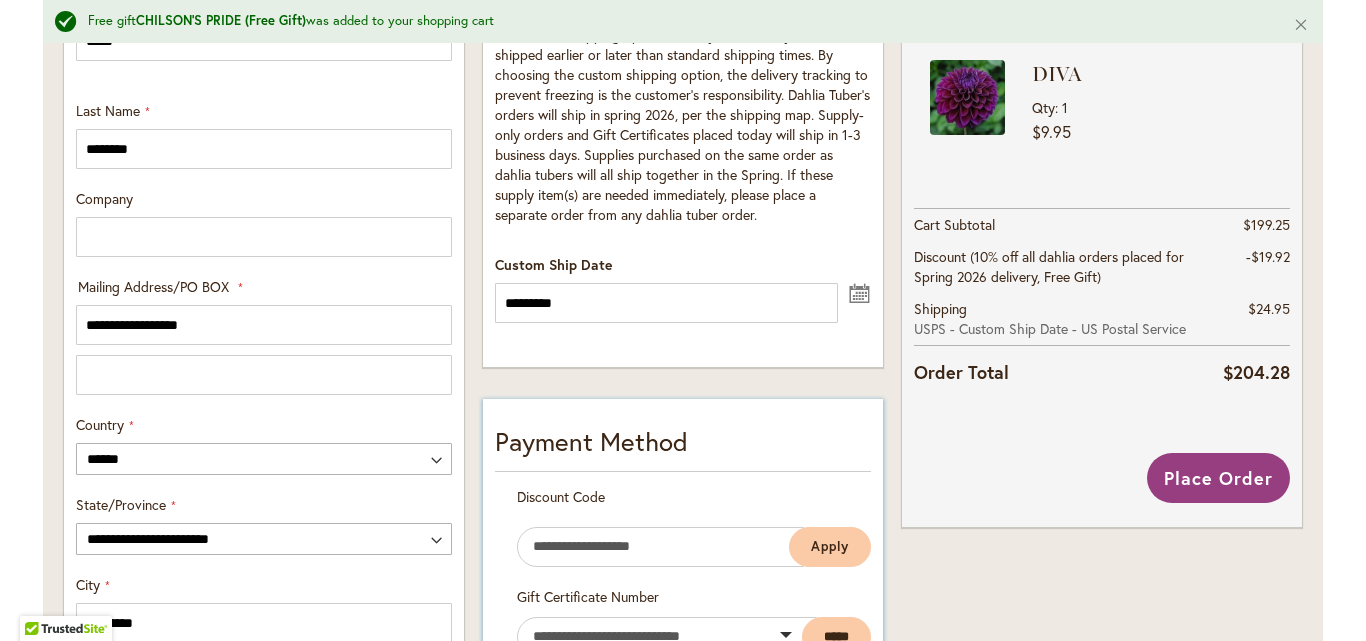 scroll, scrollTop: 900, scrollLeft: 0, axis: vertical 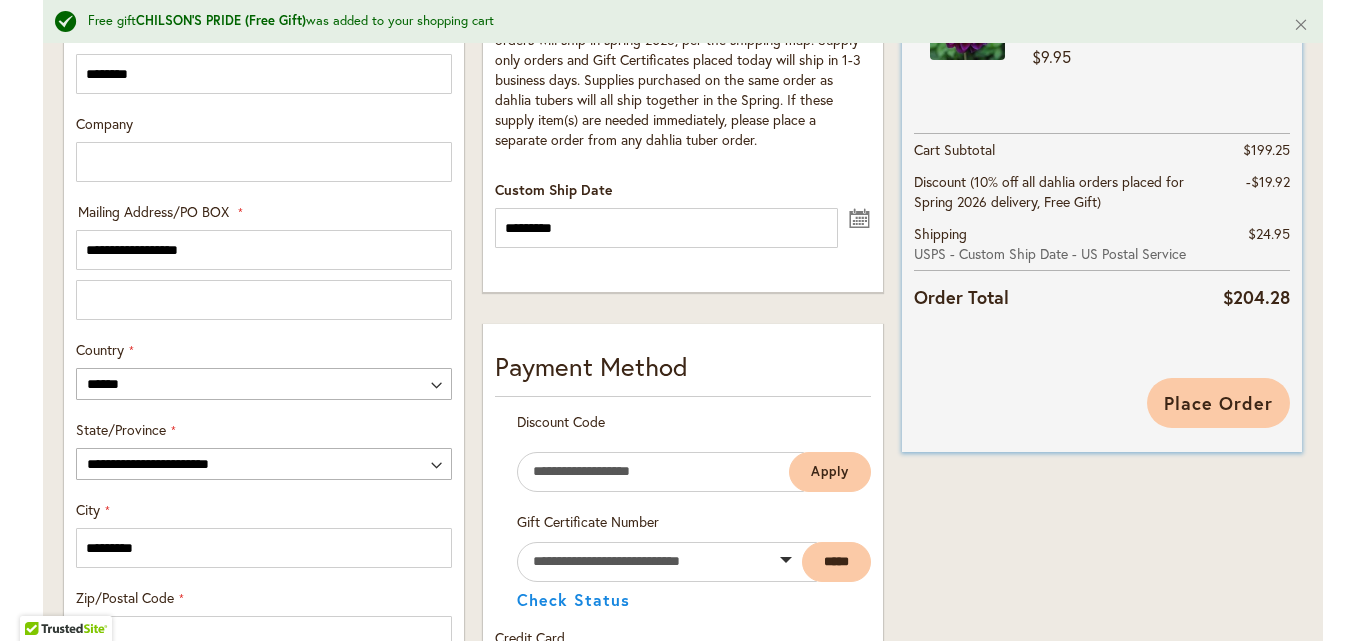 click on "Place Order" at bounding box center (1218, 403) 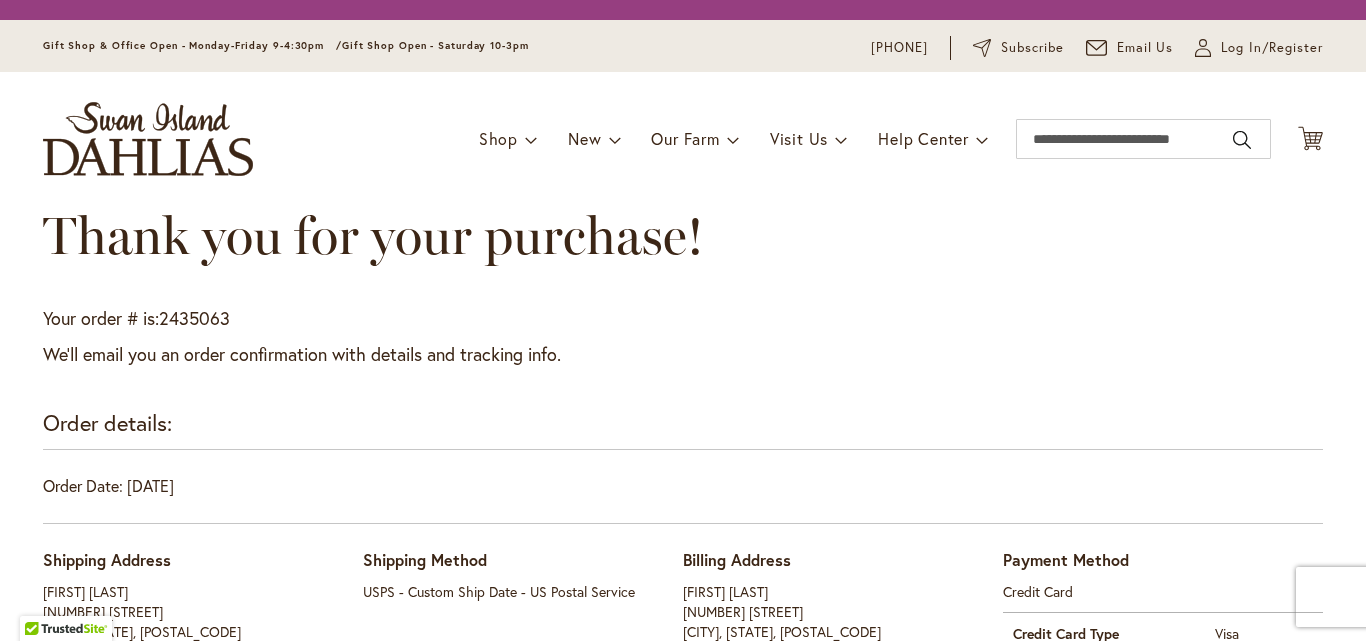 scroll, scrollTop: 0, scrollLeft: 0, axis: both 